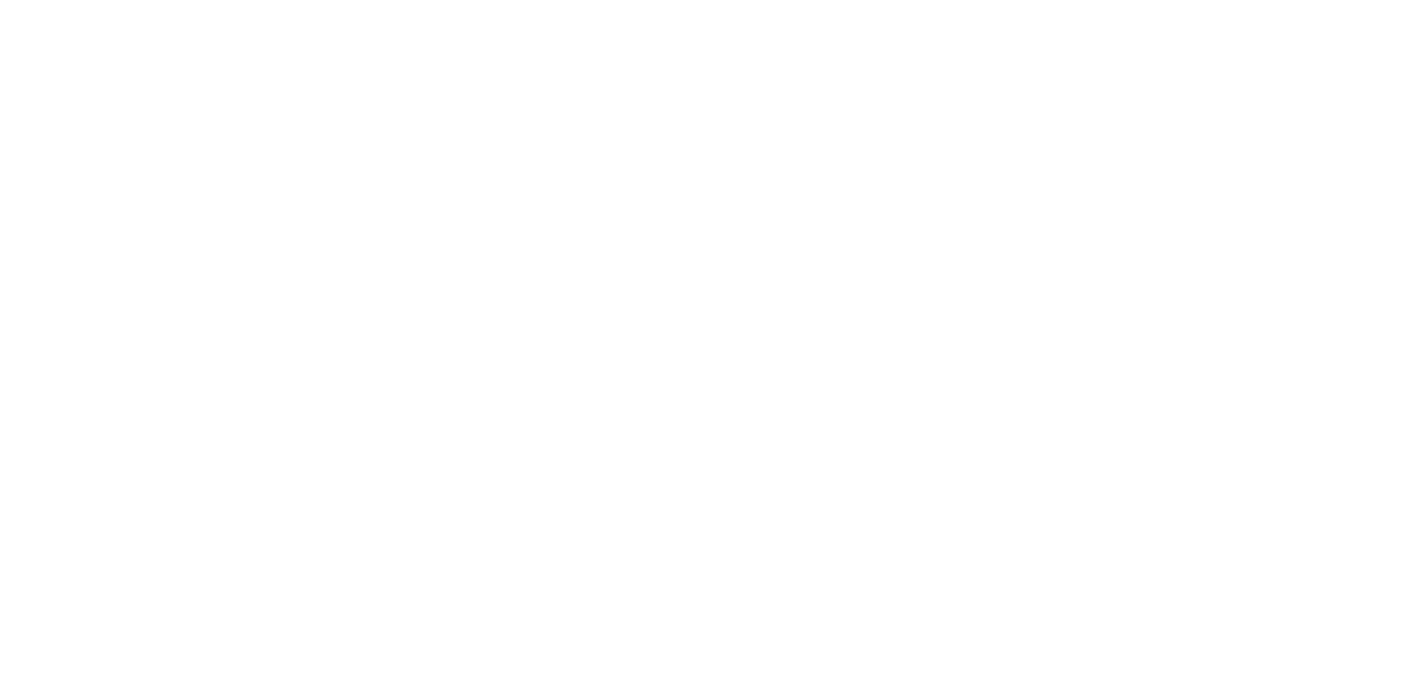 scroll, scrollTop: 0, scrollLeft: 0, axis: both 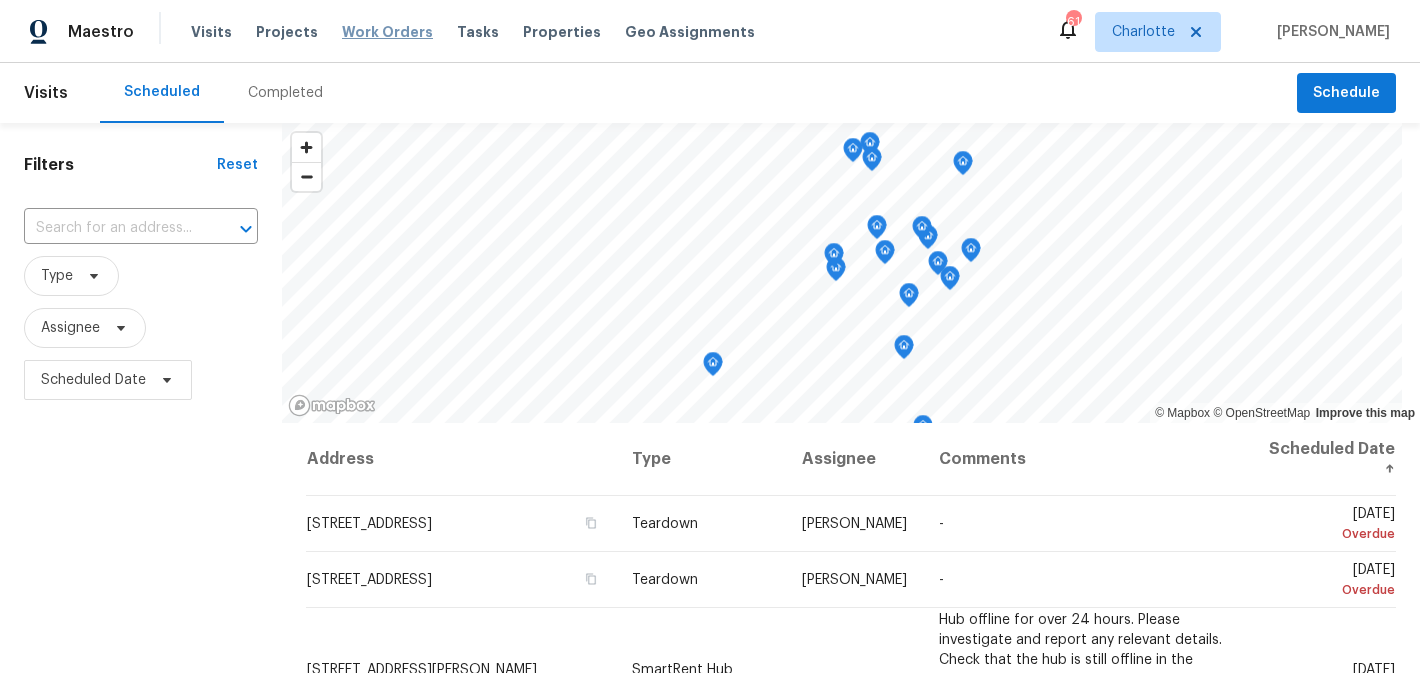 click on "Work Orders" at bounding box center (387, 32) 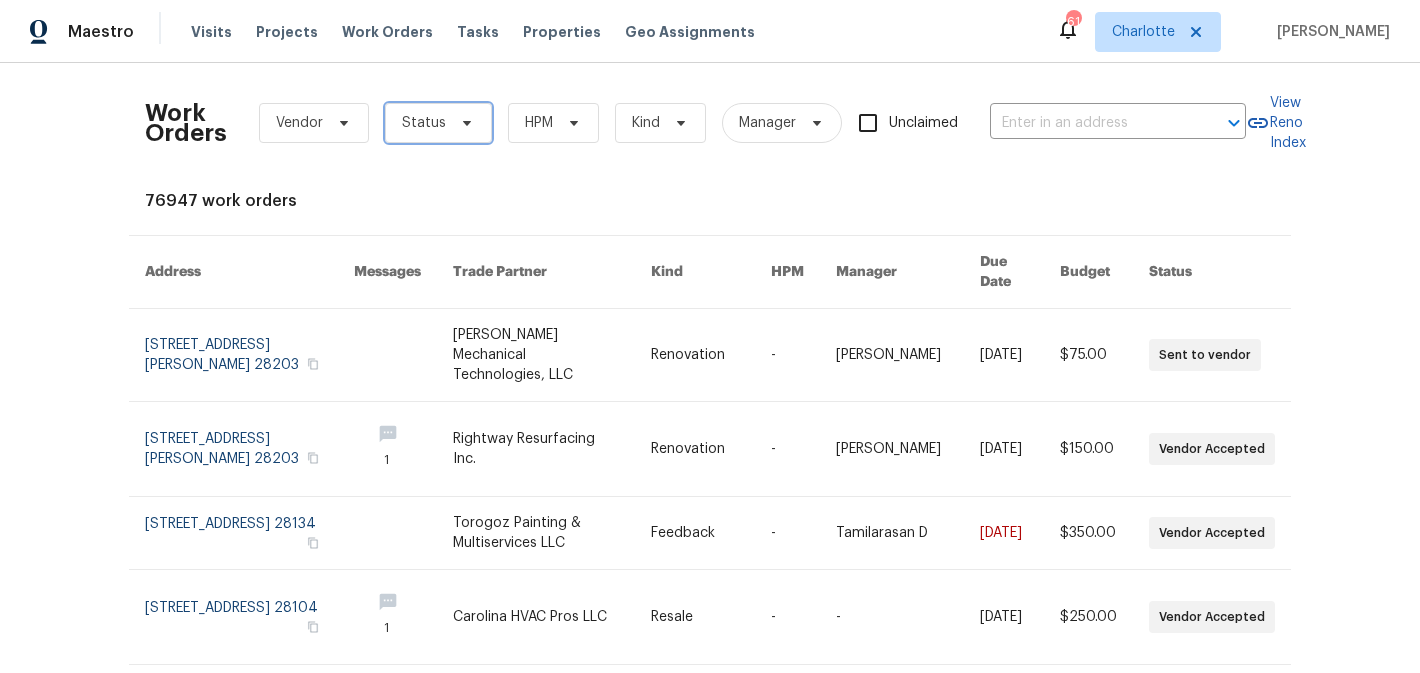 click 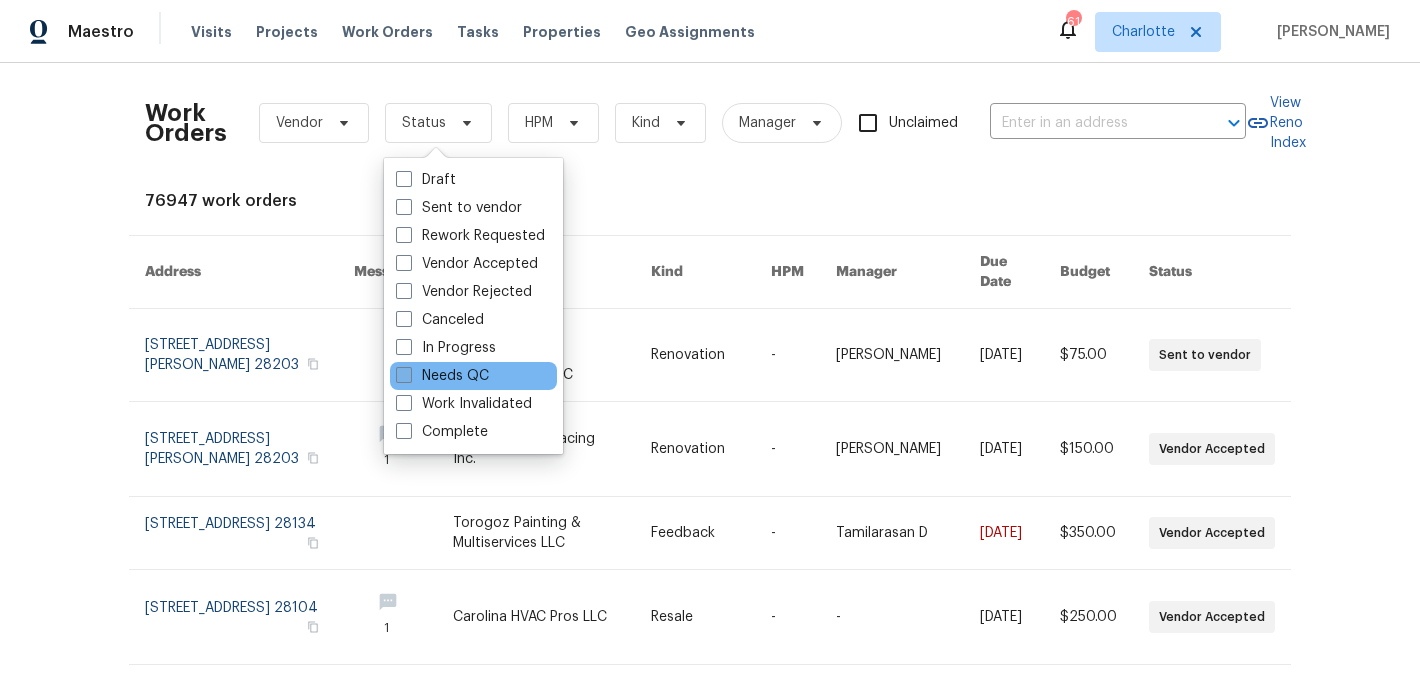 click on "Needs QC" at bounding box center [442, 376] 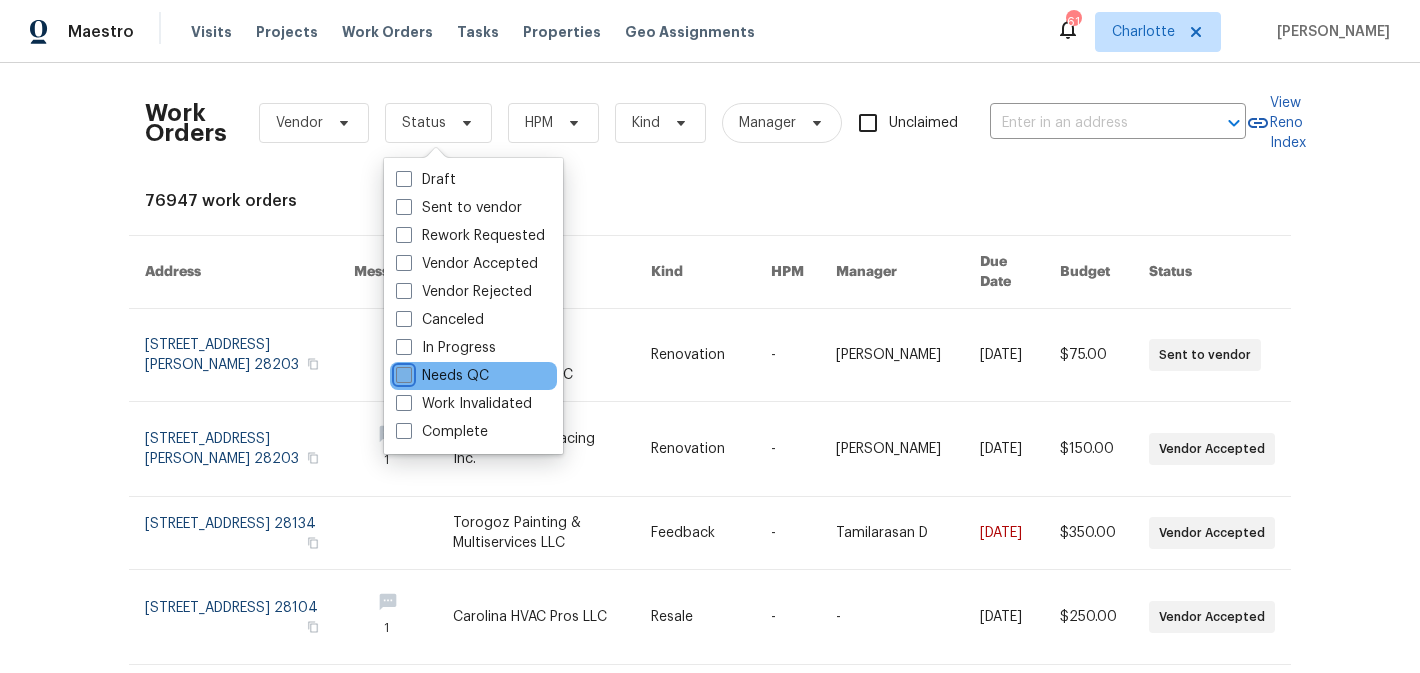 click on "Needs QC" at bounding box center (402, 372) 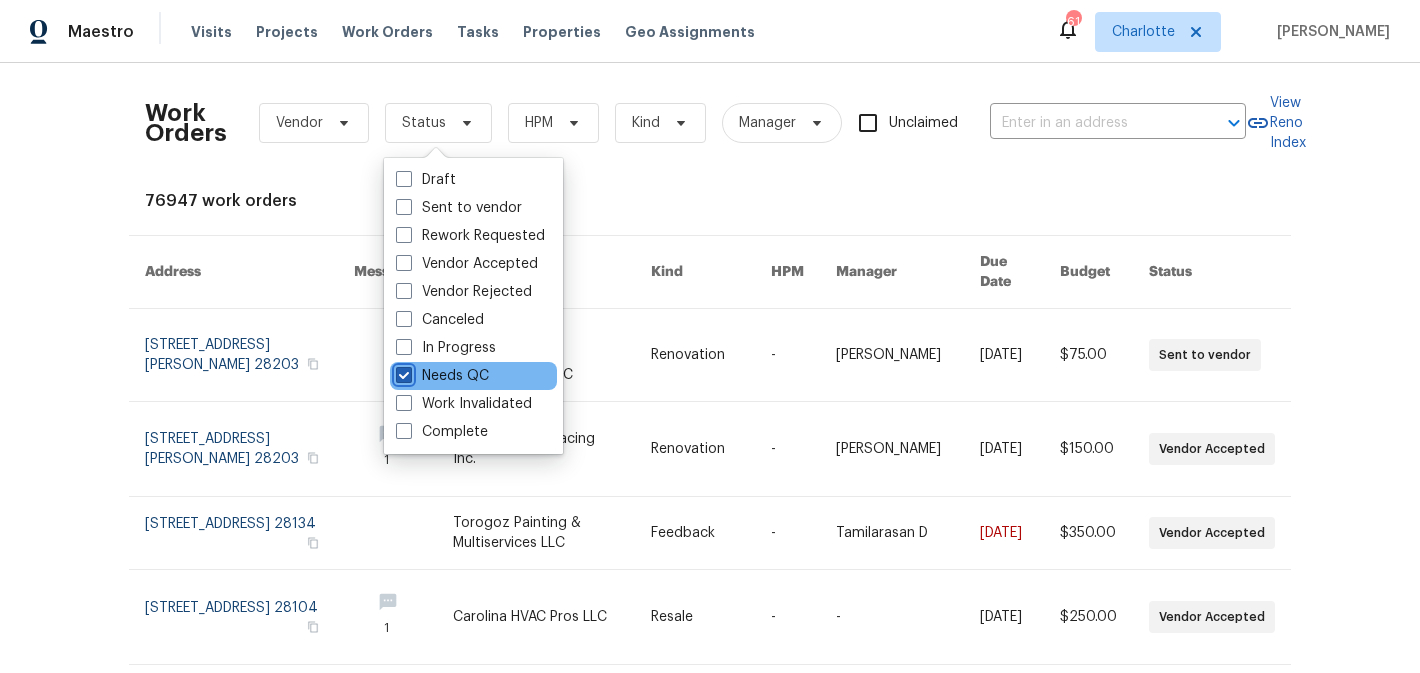 checkbox on "true" 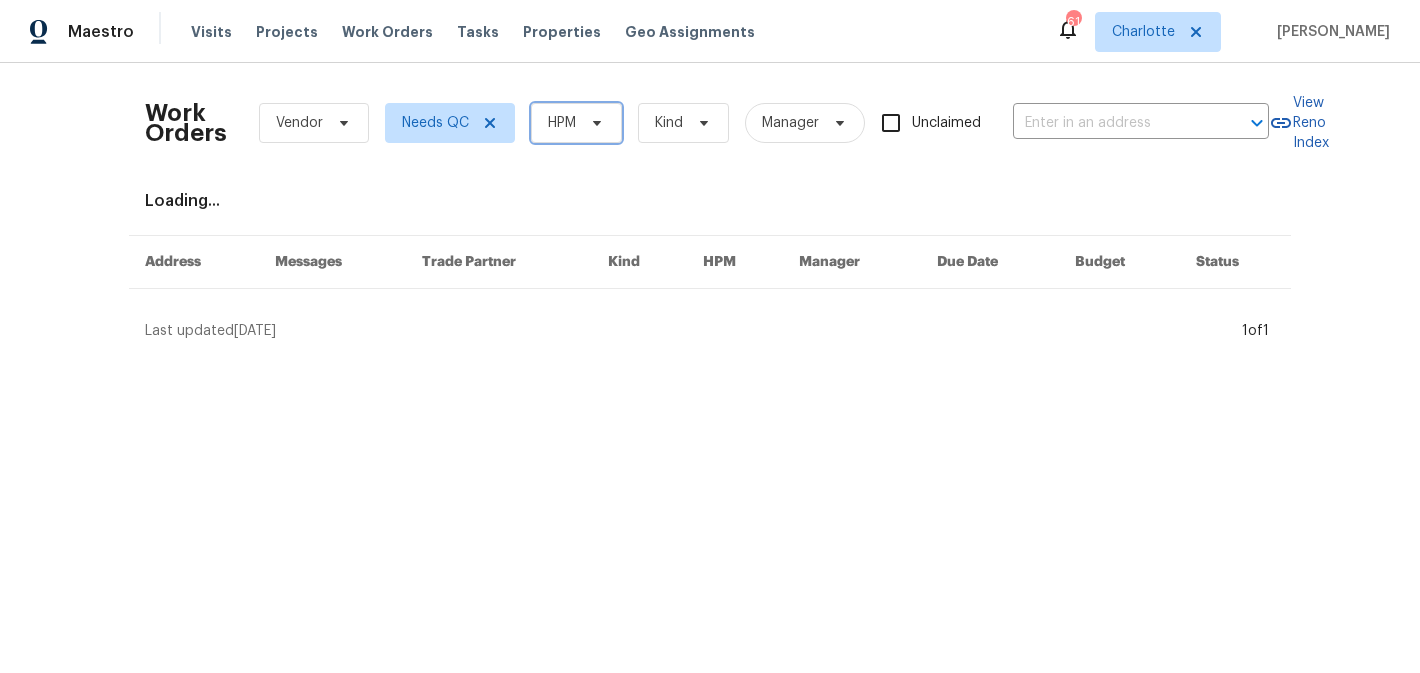 click 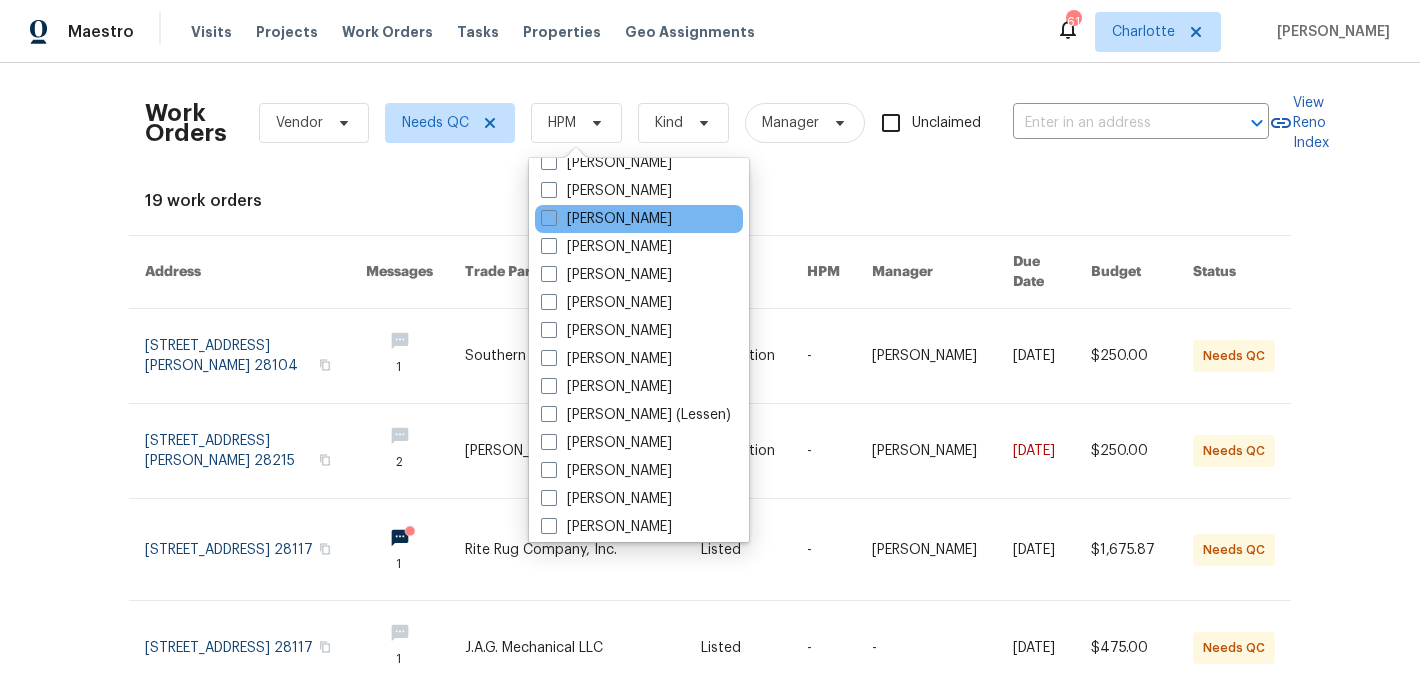 scroll, scrollTop: 248, scrollLeft: 0, axis: vertical 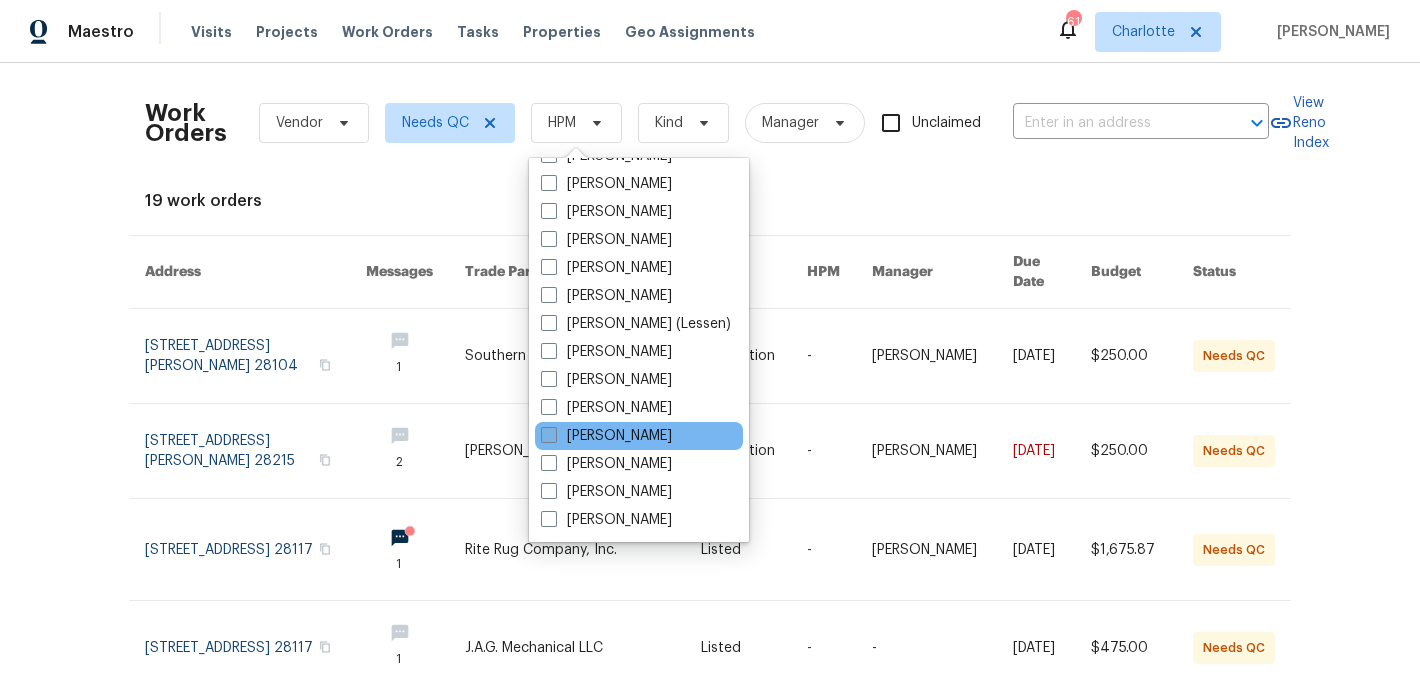 click on "[PERSON_NAME]" at bounding box center (606, 436) 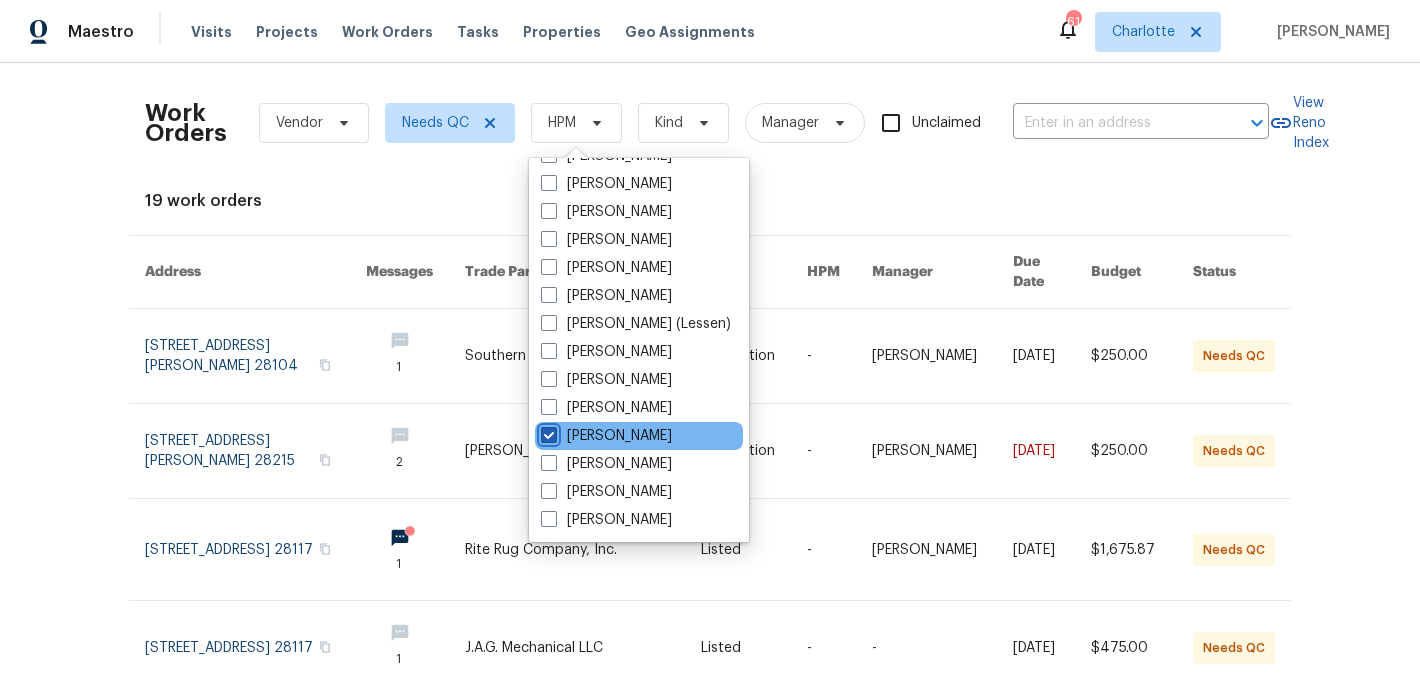 checkbox on "true" 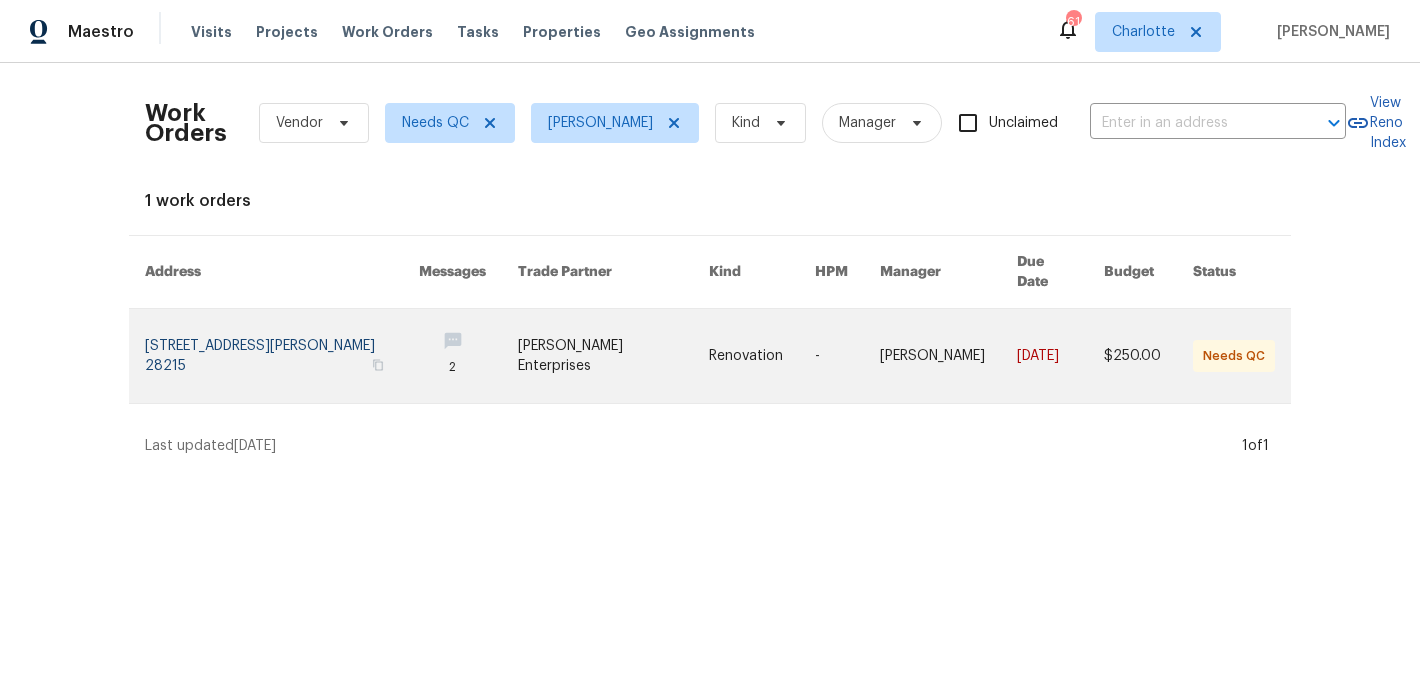 click at bounding box center [613, 356] 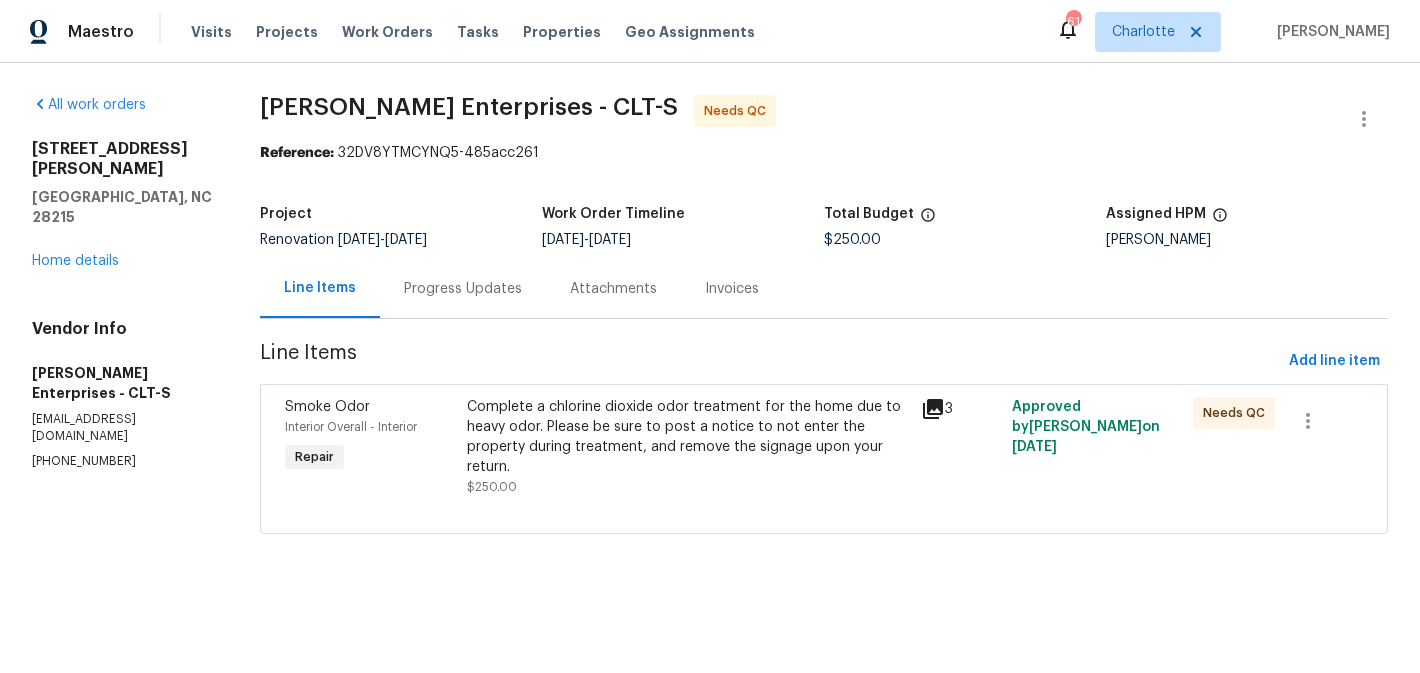 click on "Complete a chlorine dioxide odor treatment for the home due to heavy odor. Please be sure to post a notice to not enter the property during treatment, and remove the signage upon your return." at bounding box center (688, 437) 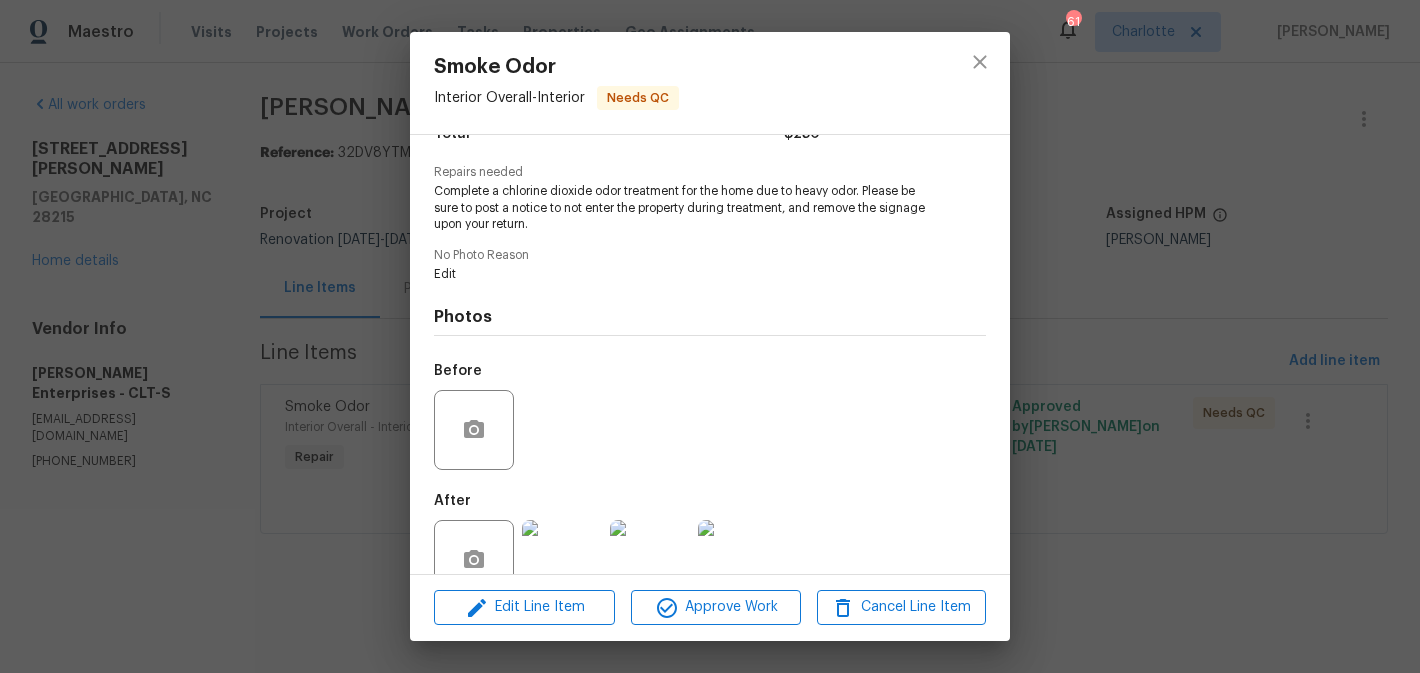 scroll, scrollTop: 231, scrollLeft: 0, axis: vertical 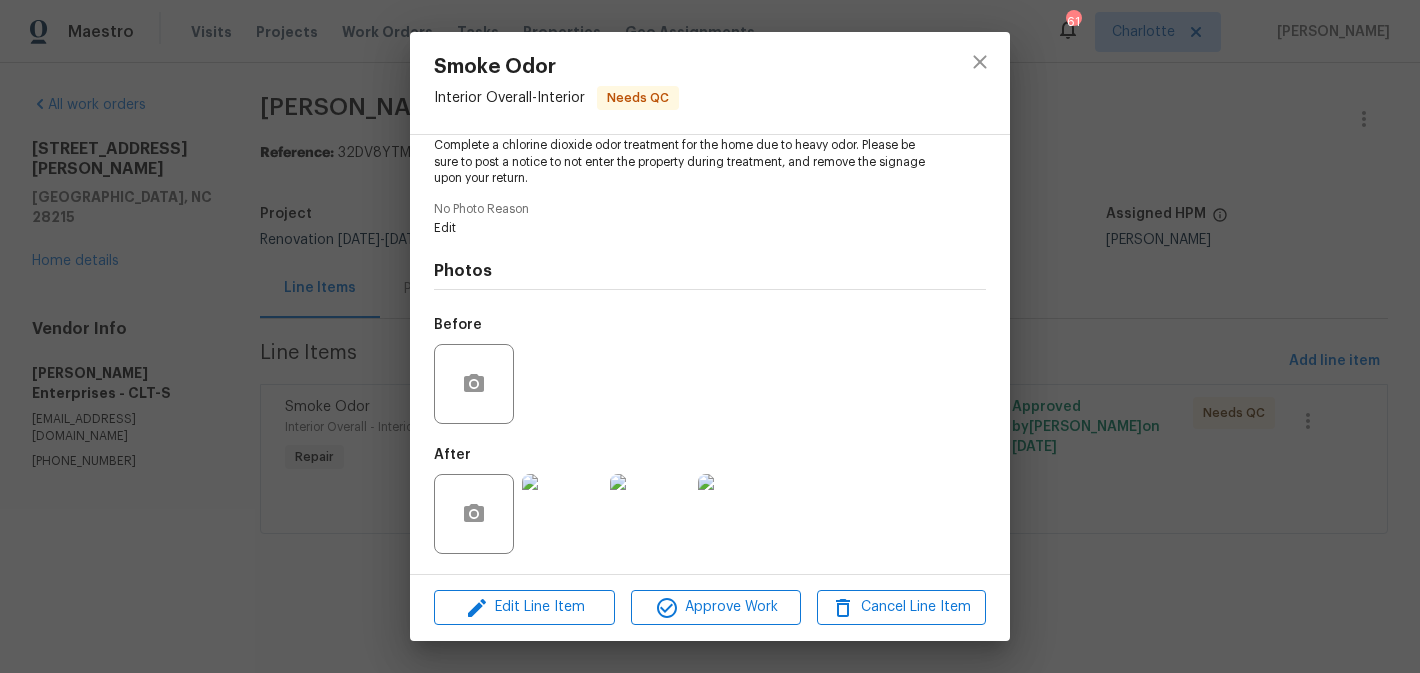 click at bounding box center (562, 514) 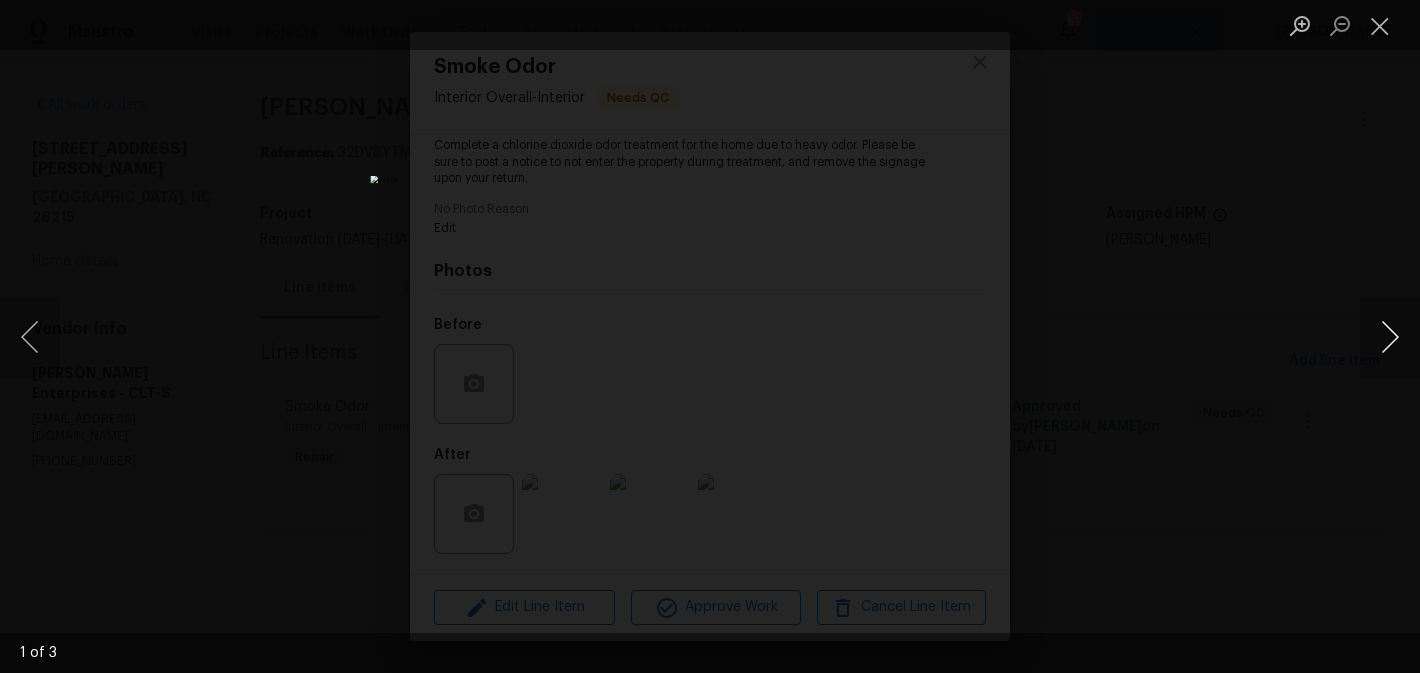 click at bounding box center (1390, 337) 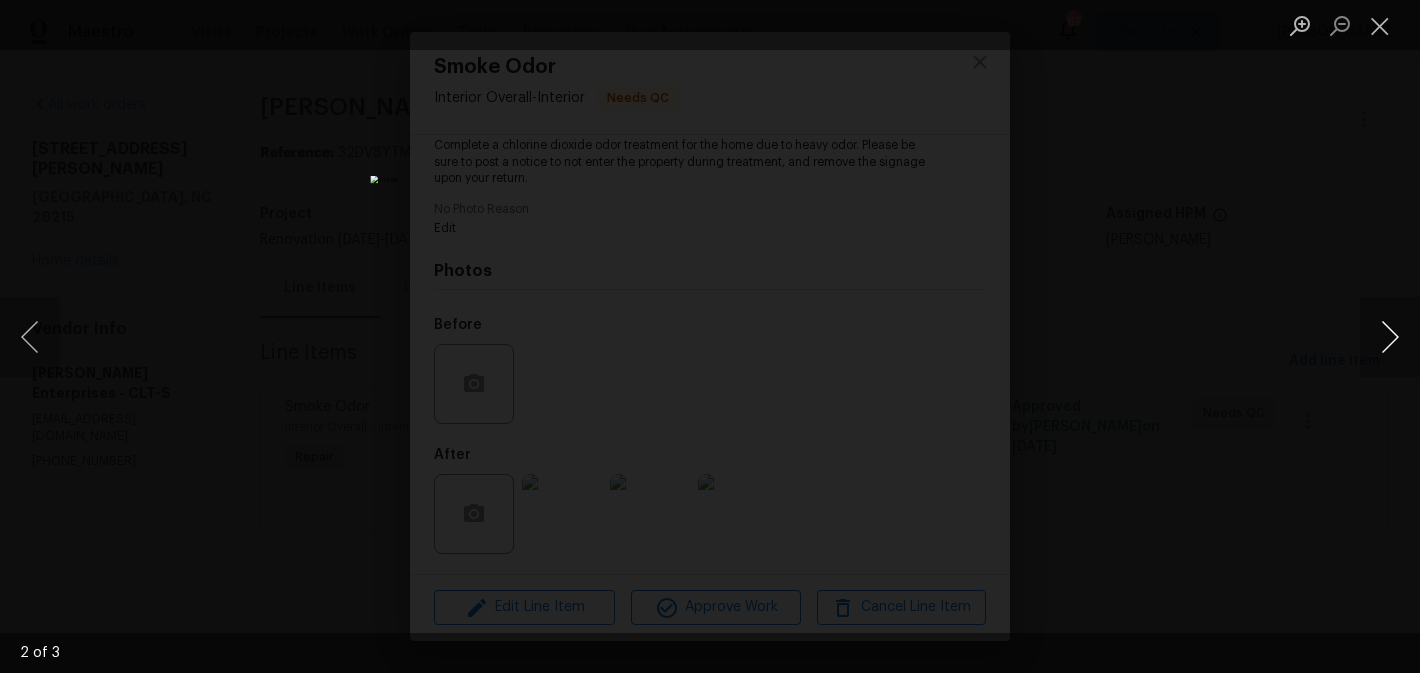 click at bounding box center (1390, 337) 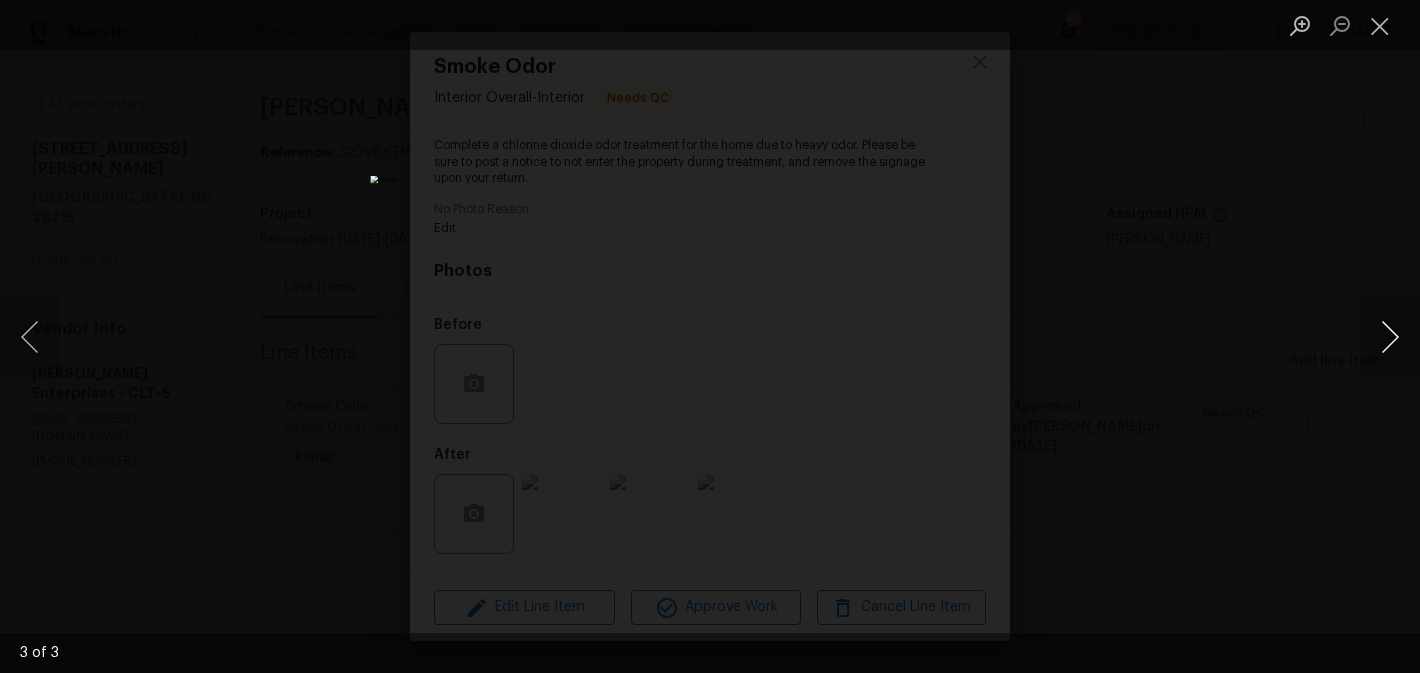 click at bounding box center [1390, 337] 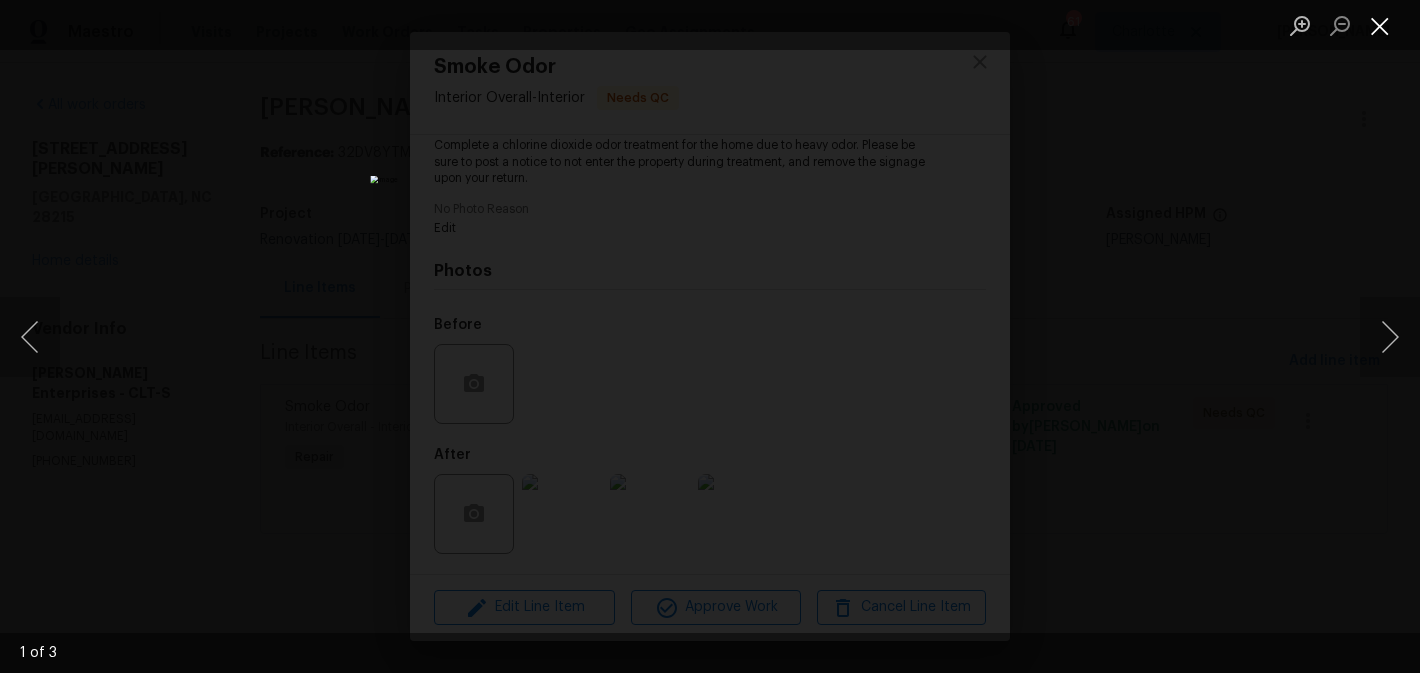 click at bounding box center (1380, 25) 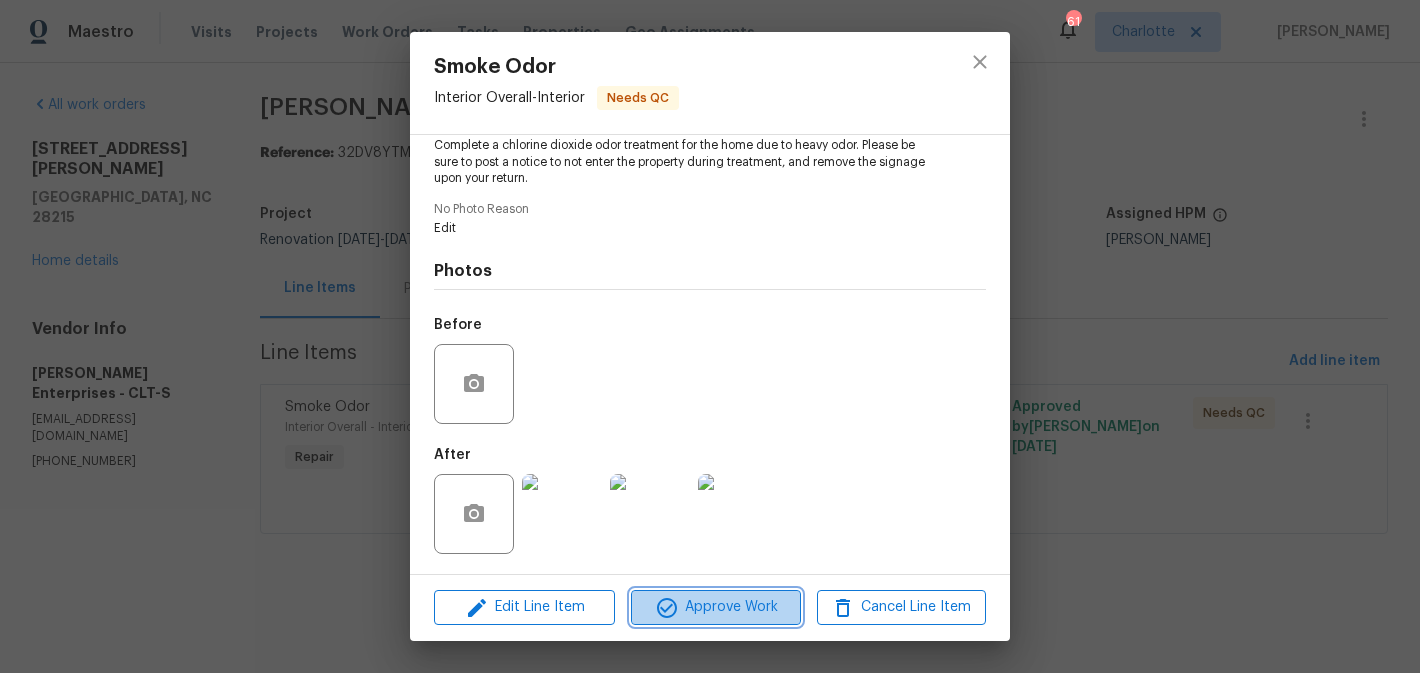 click on "Approve Work" at bounding box center [715, 607] 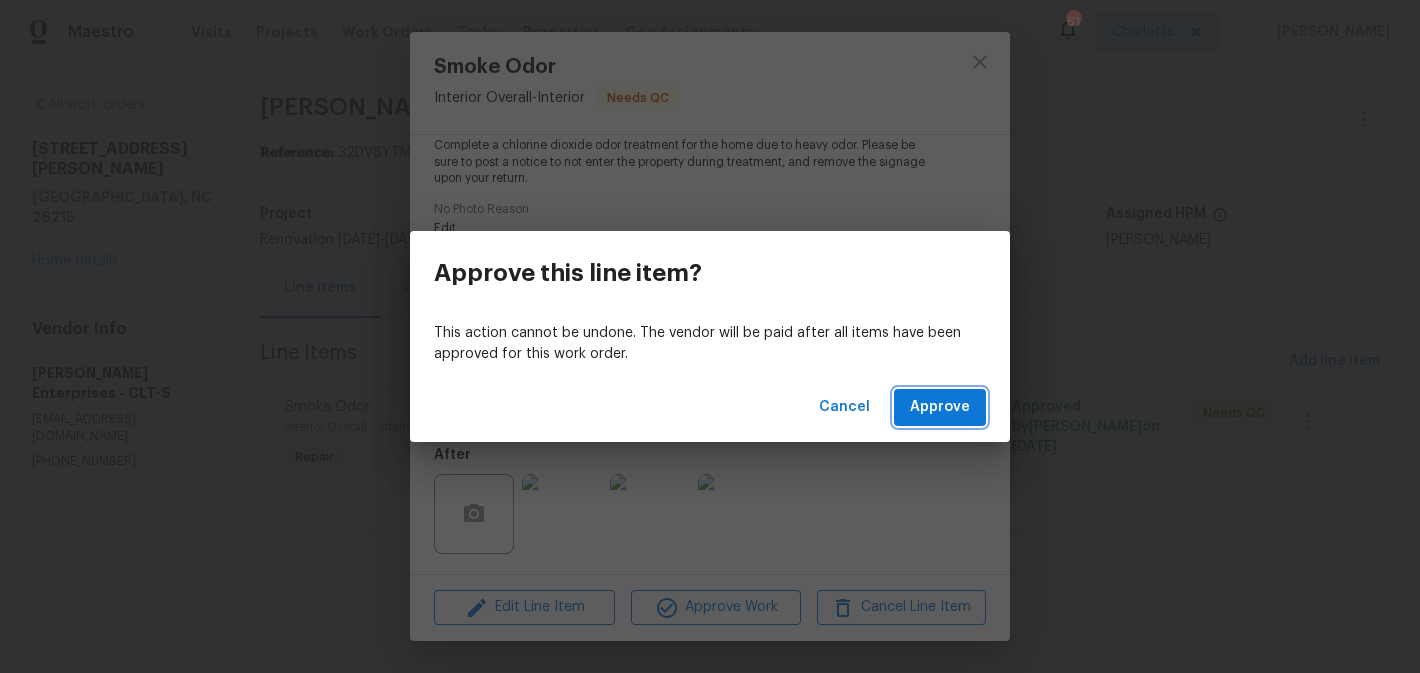 click on "Approve" at bounding box center (940, 407) 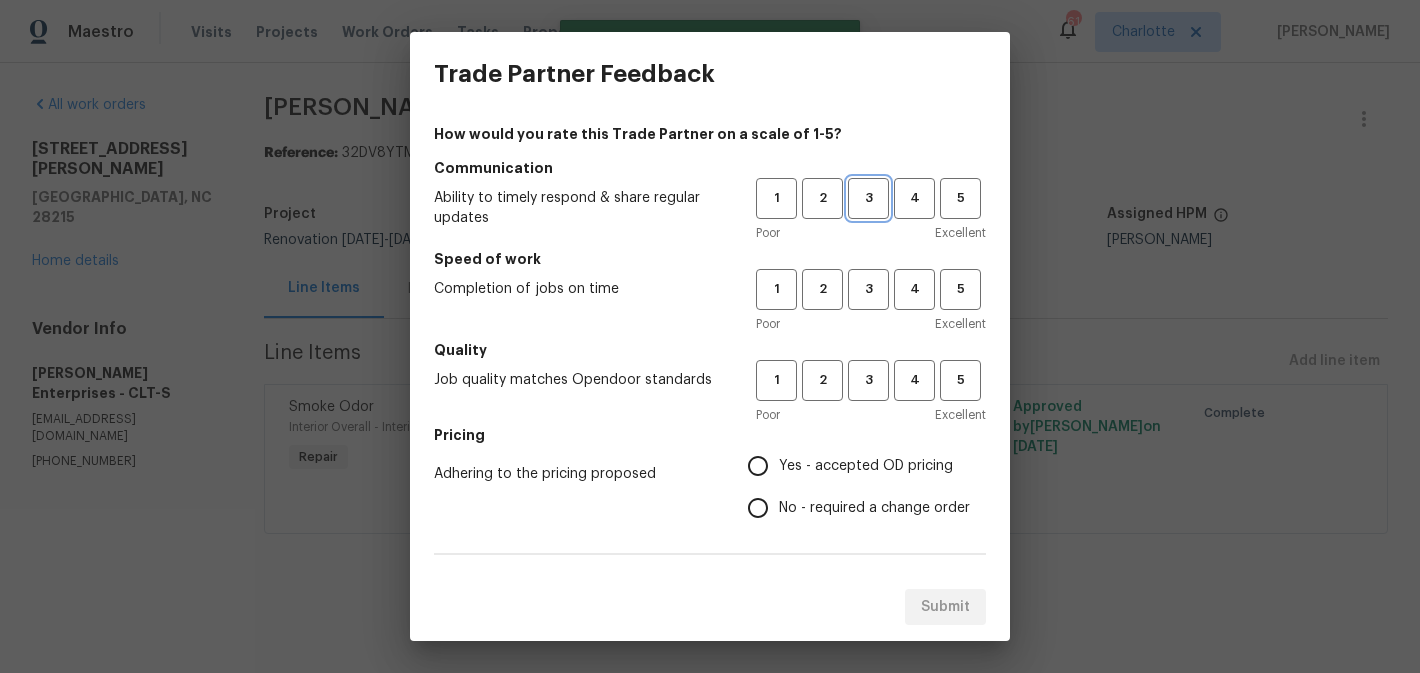 click on "3" at bounding box center (868, 198) 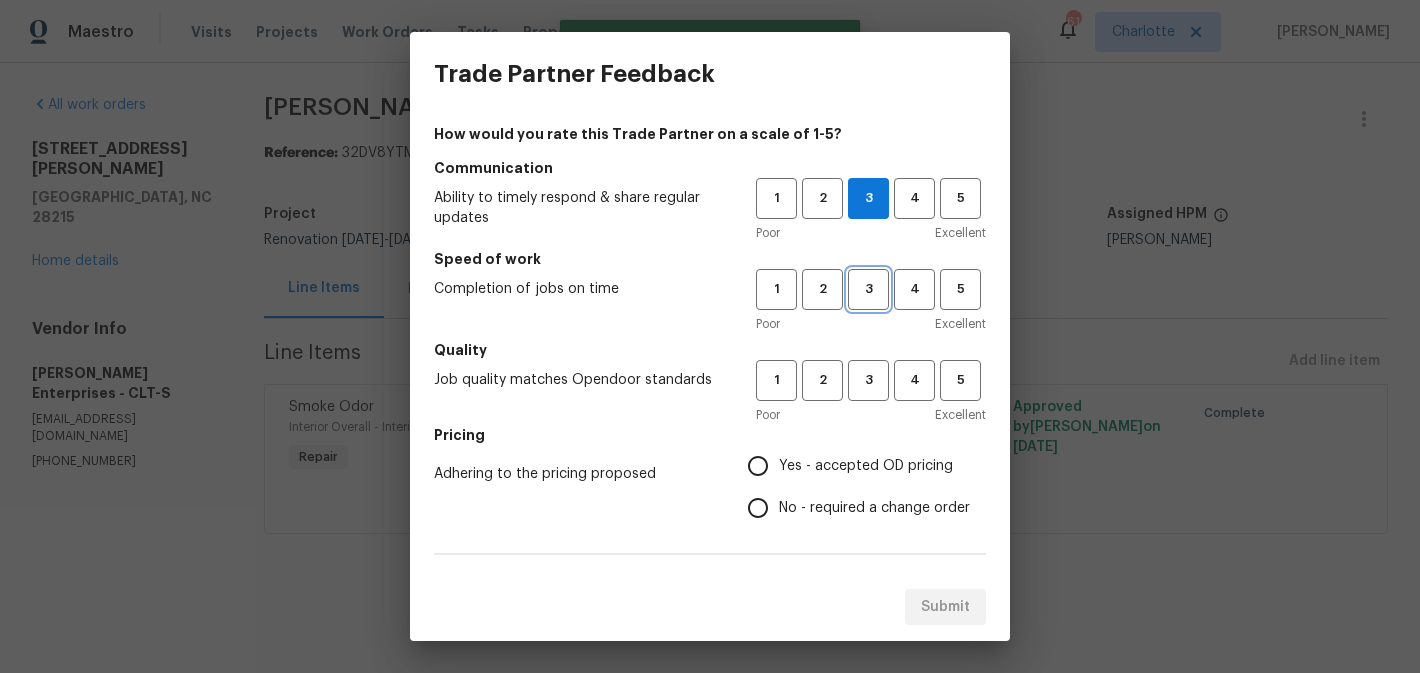 click on "3" at bounding box center [868, 289] 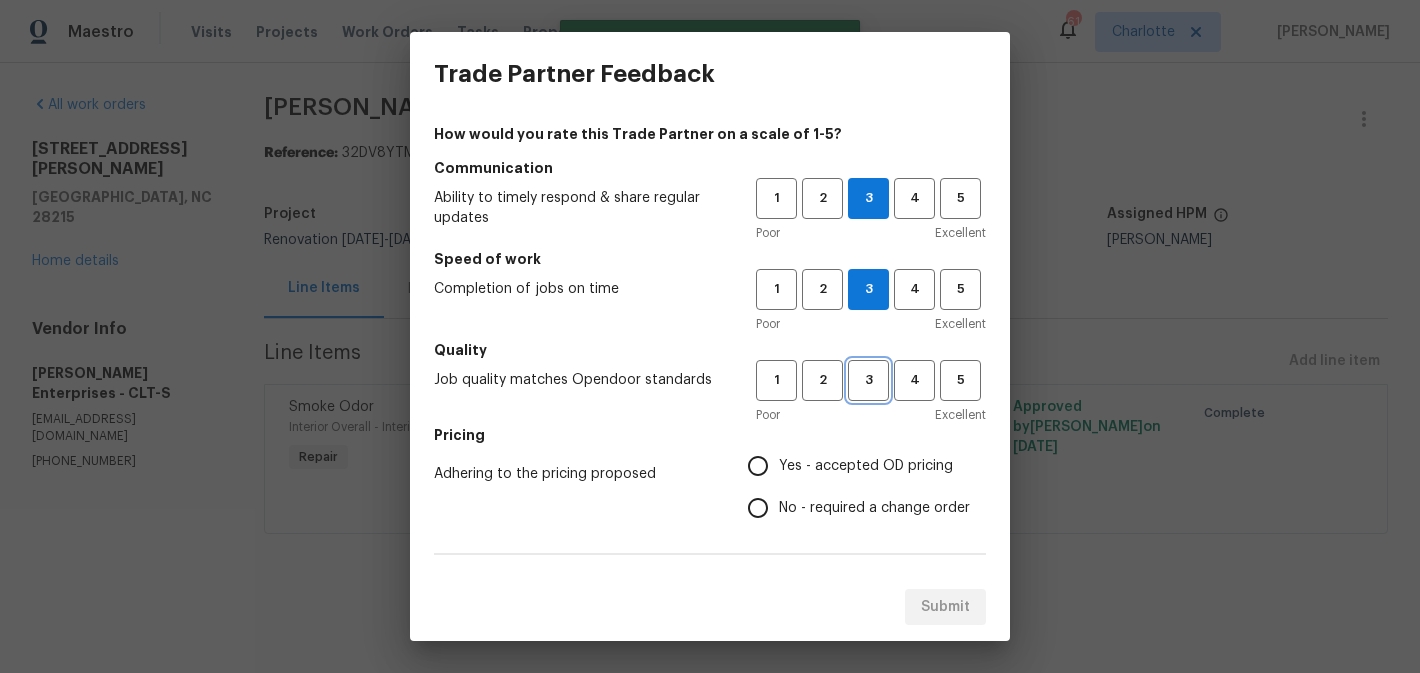 click on "3" at bounding box center (868, 380) 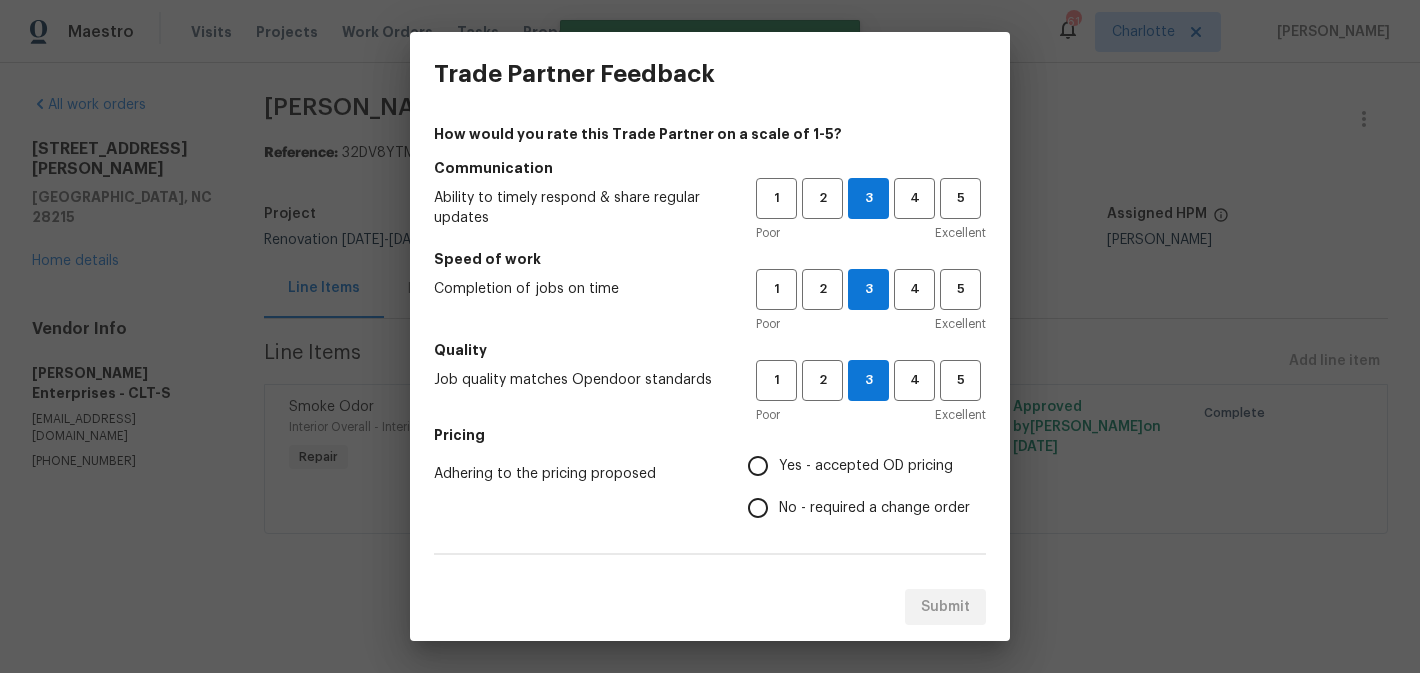 click on "Yes - accepted OD pricing" at bounding box center (866, 466) 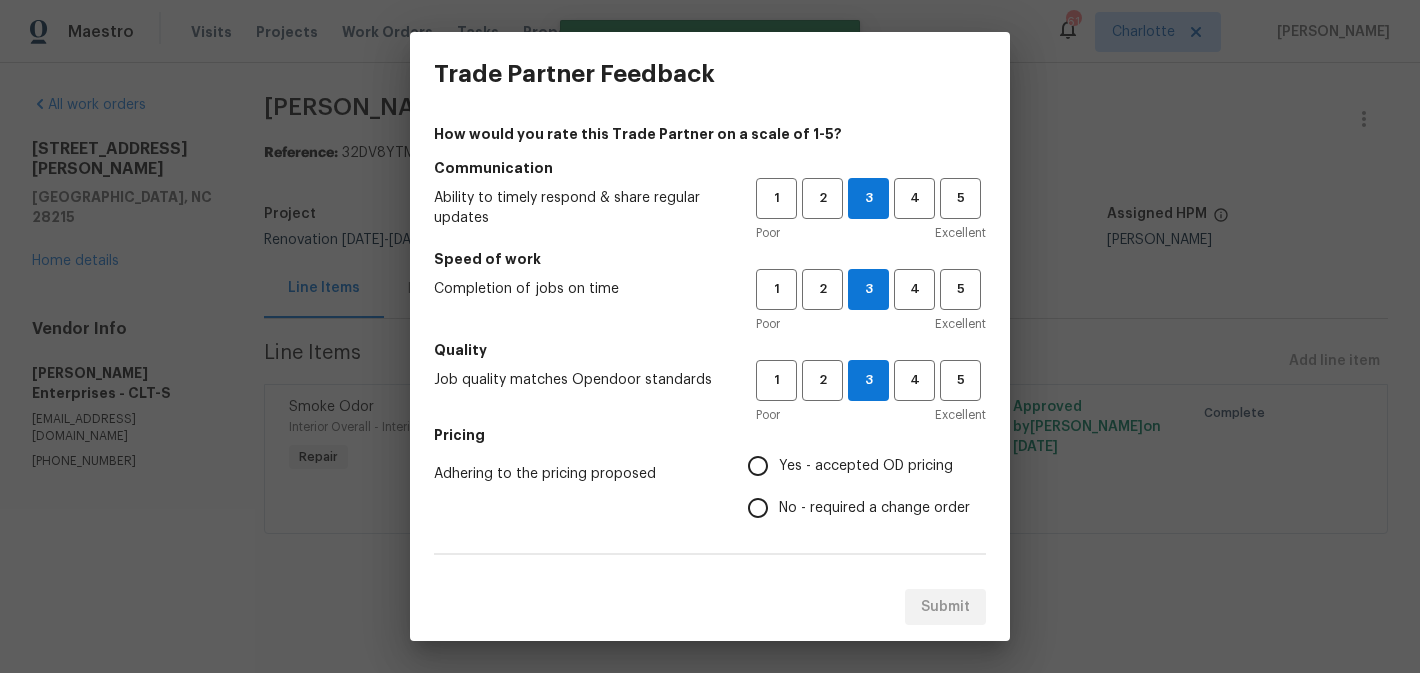 click on "Yes - accepted OD pricing" at bounding box center [758, 466] 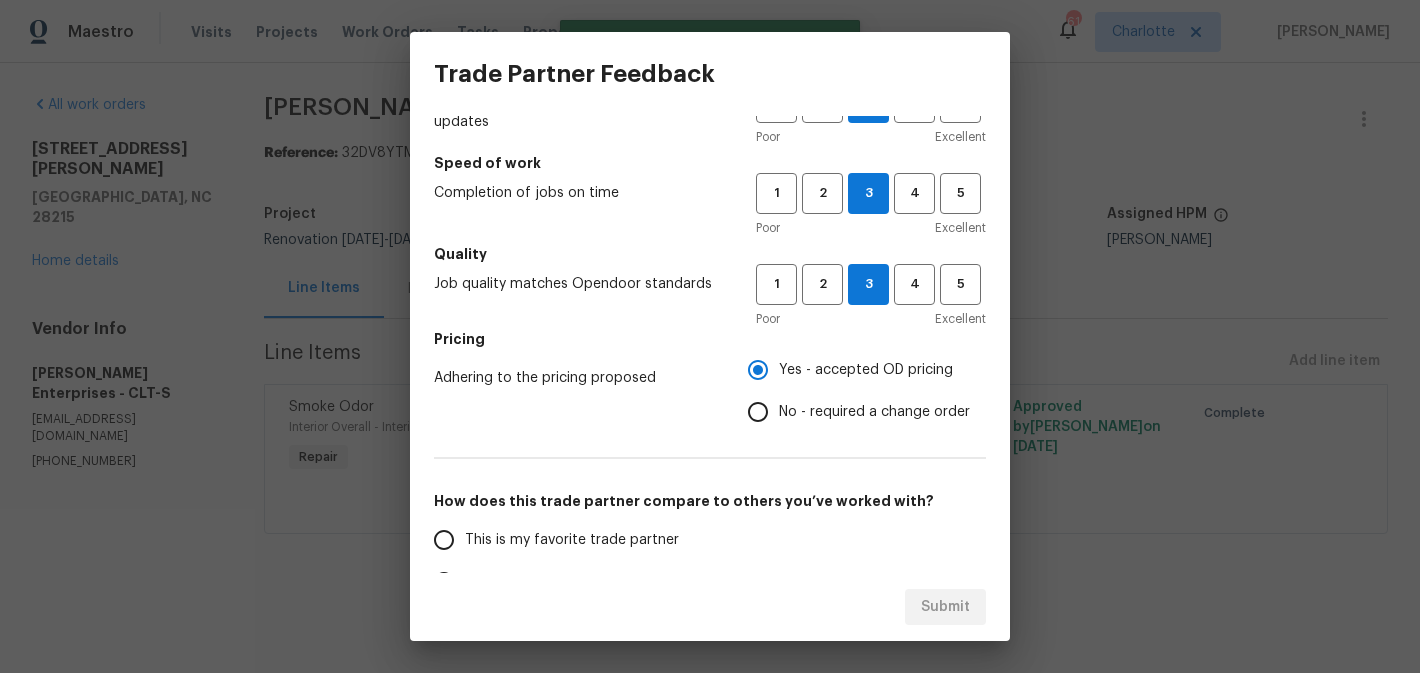 scroll, scrollTop: 158, scrollLeft: 0, axis: vertical 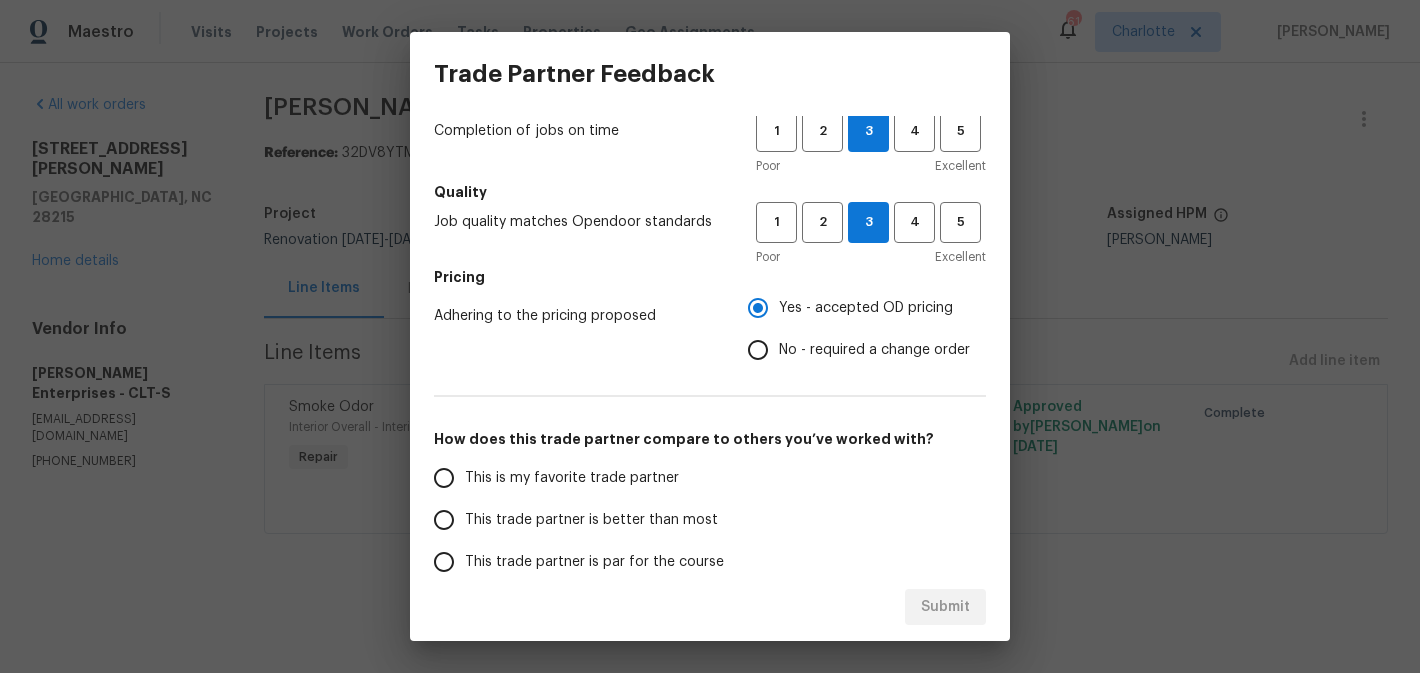 click on "No - required a change order" at bounding box center [874, 350] 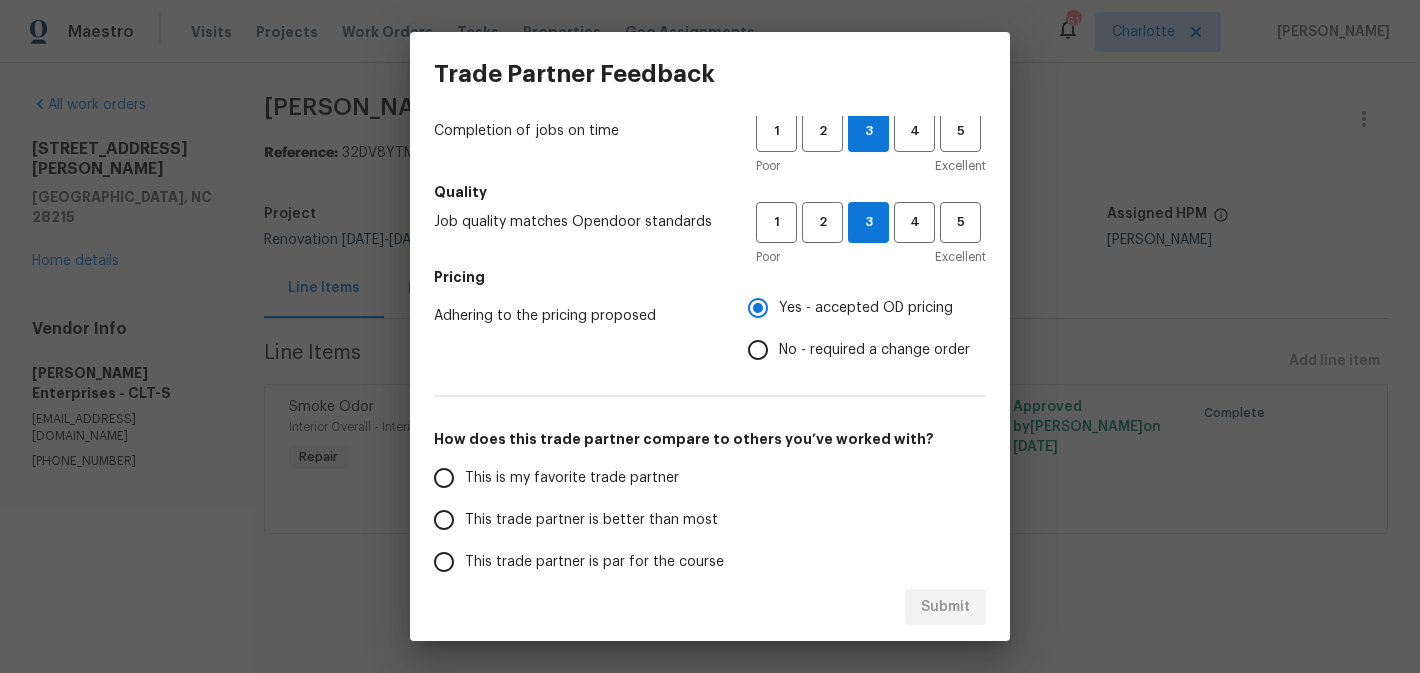 click on "No - required a change order" at bounding box center (758, 350) 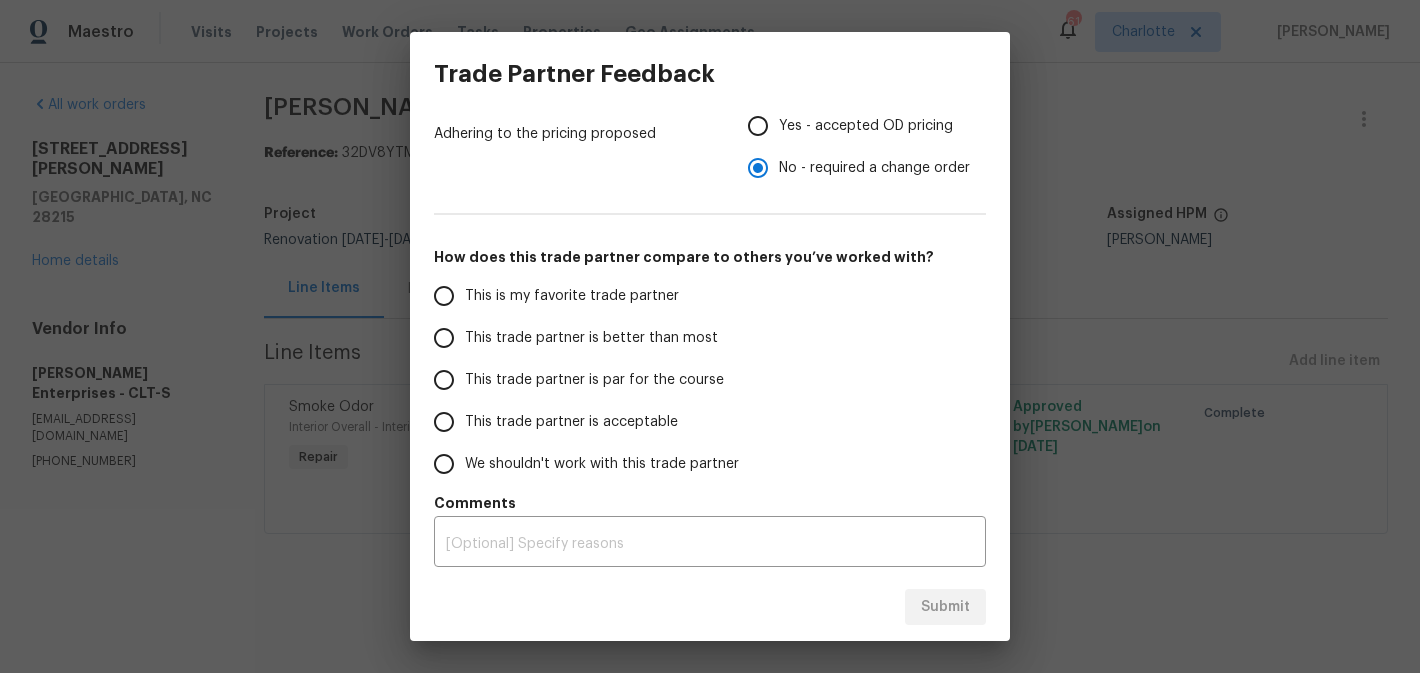 scroll, scrollTop: 342, scrollLeft: 0, axis: vertical 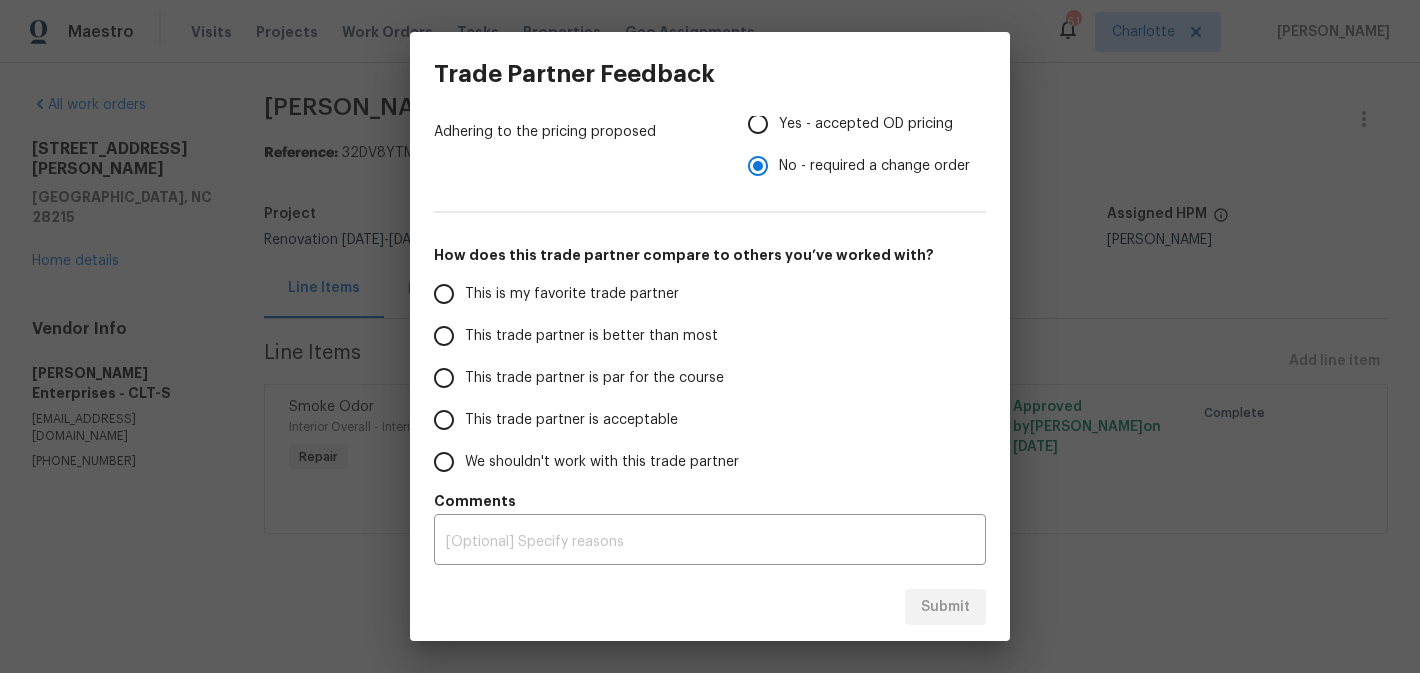 click on "This trade partner is par for the course" at bounding box center (594, 378) 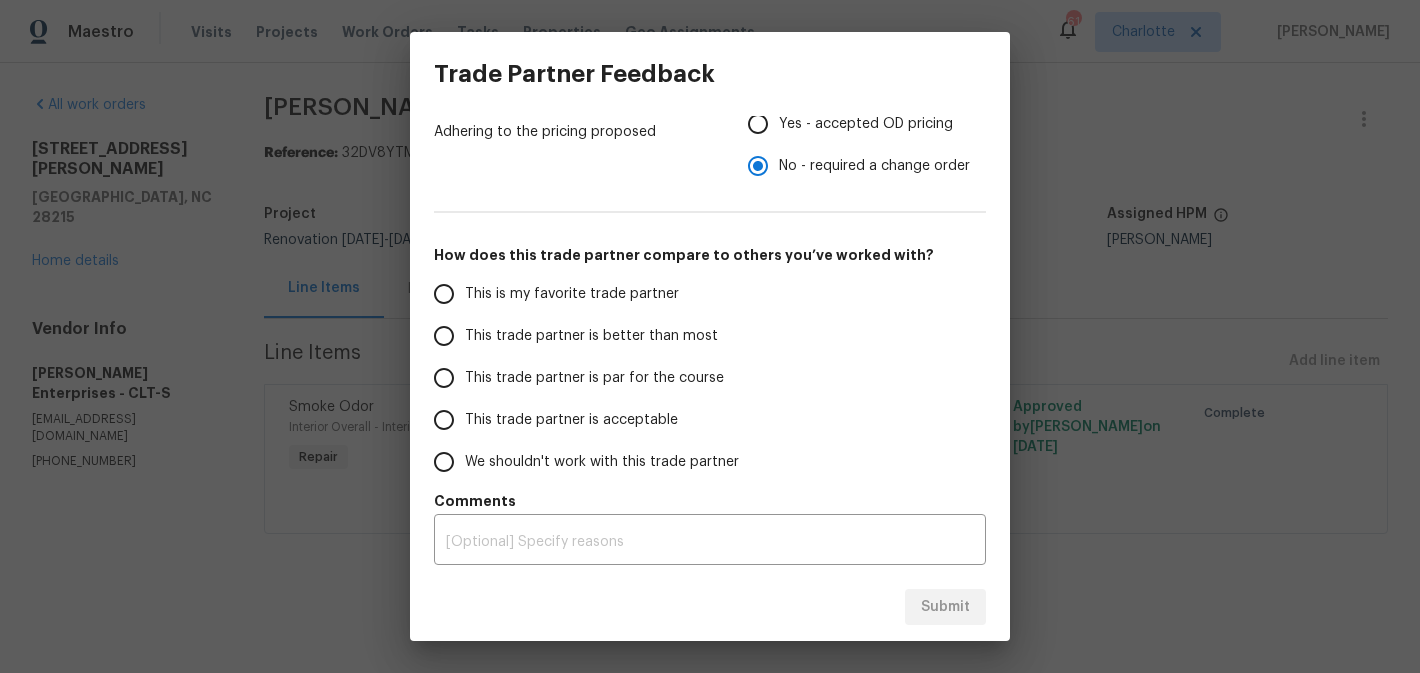 click on "This trade partner is par for the course" at bounding box center [444, 378] 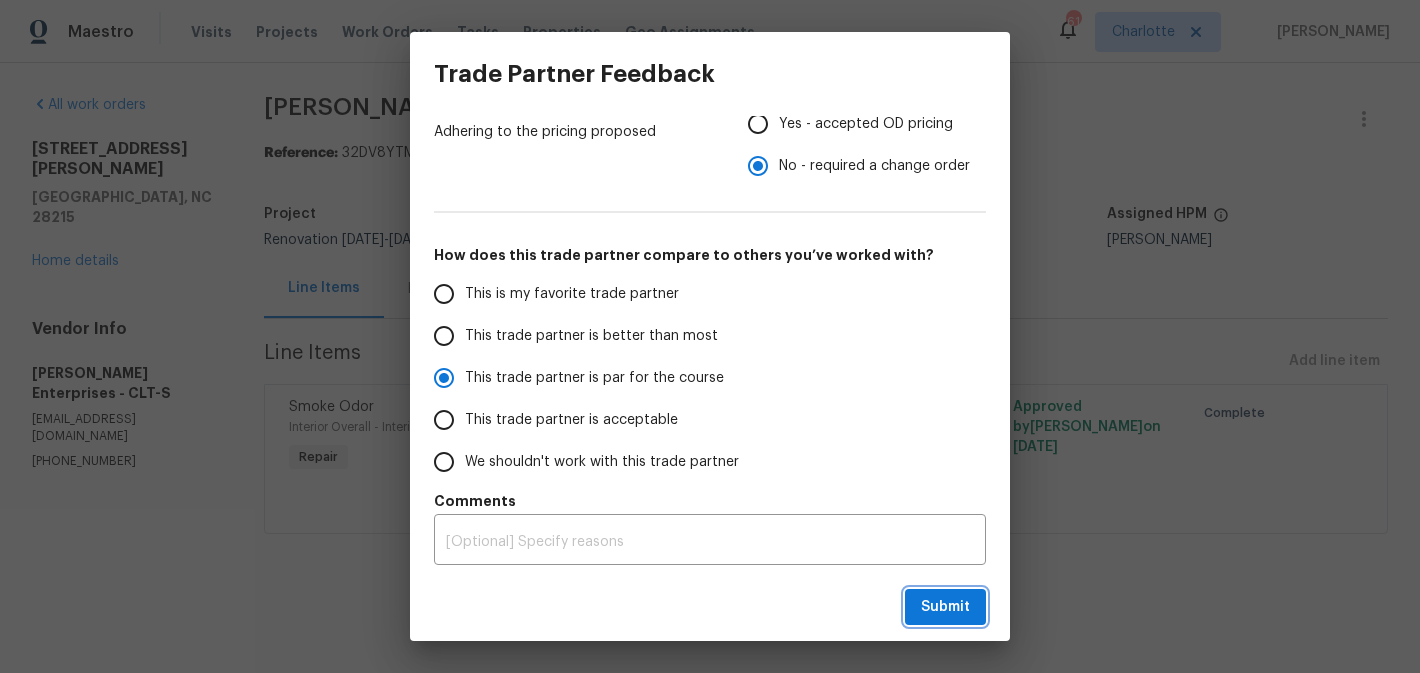 click on "Submit" at bounding box center [945, 607] 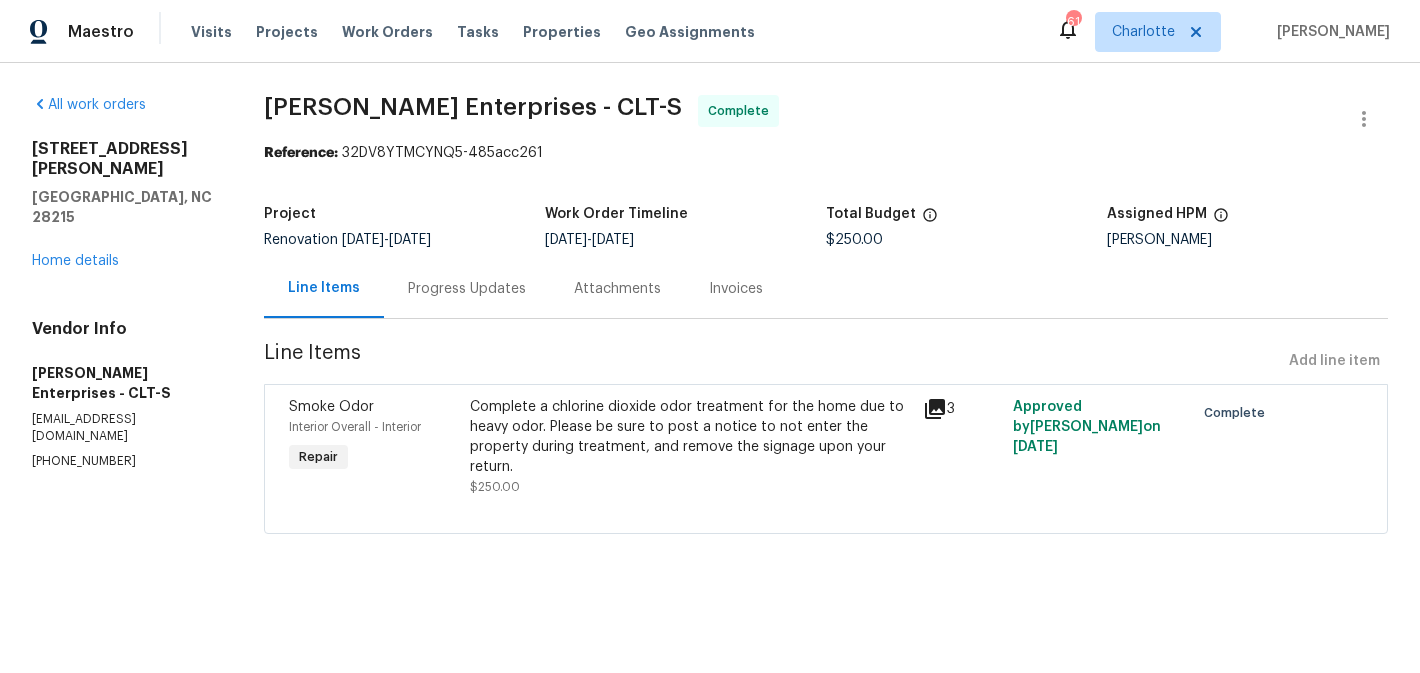 radio on "false" 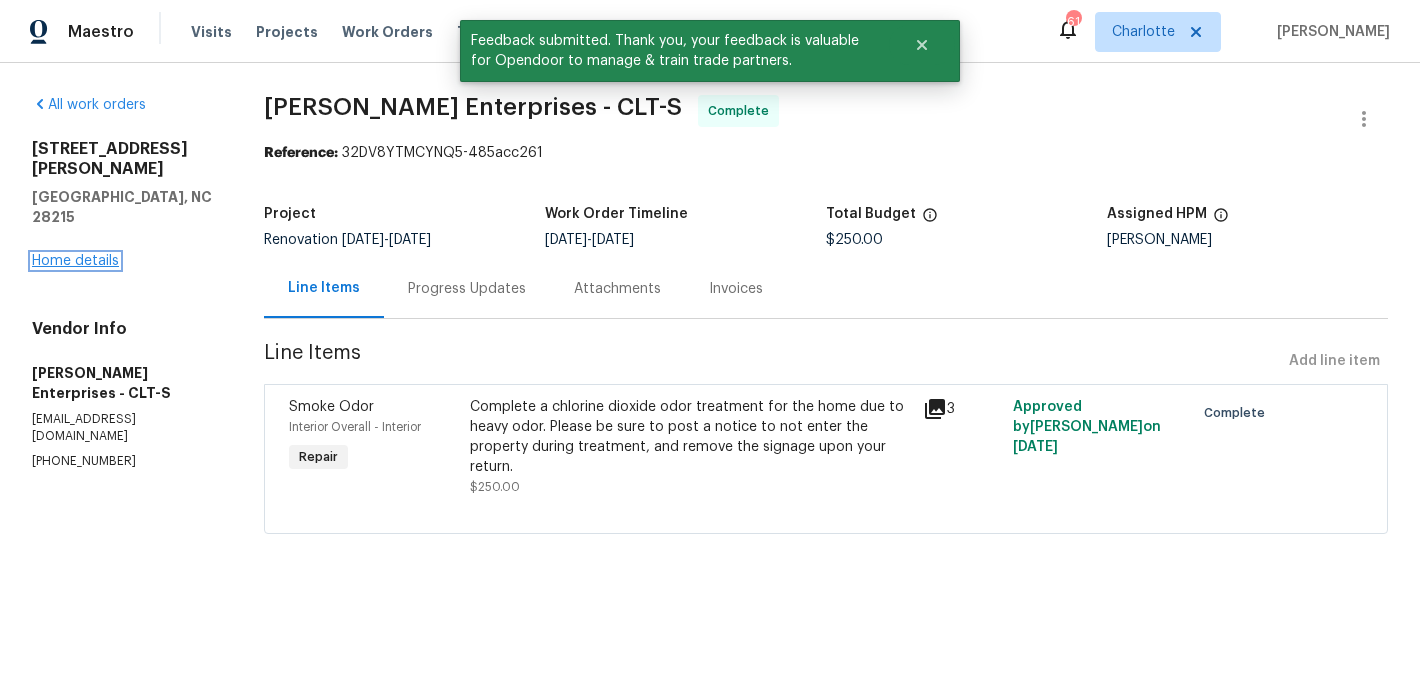 click on "Home details" at bounding box center (75, 261) 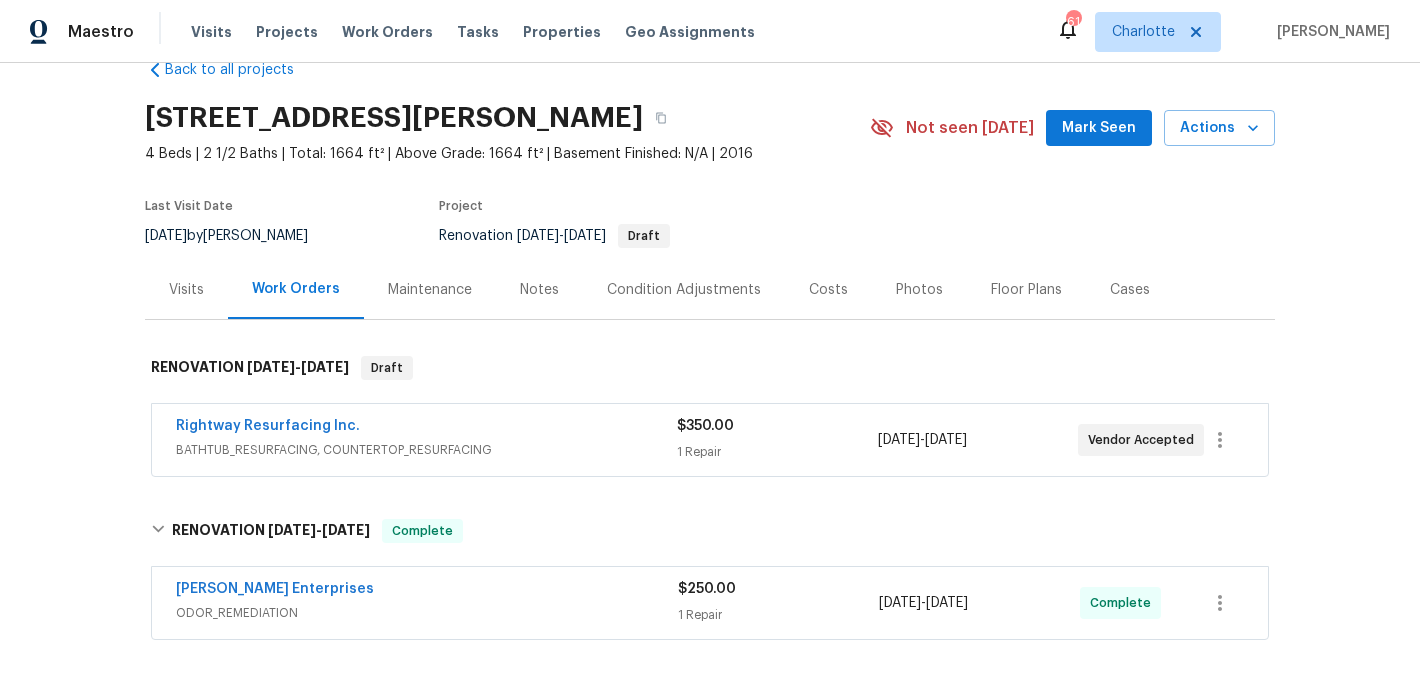 scroll, scrollTop: 0, scrollLeft: 0, axis: both 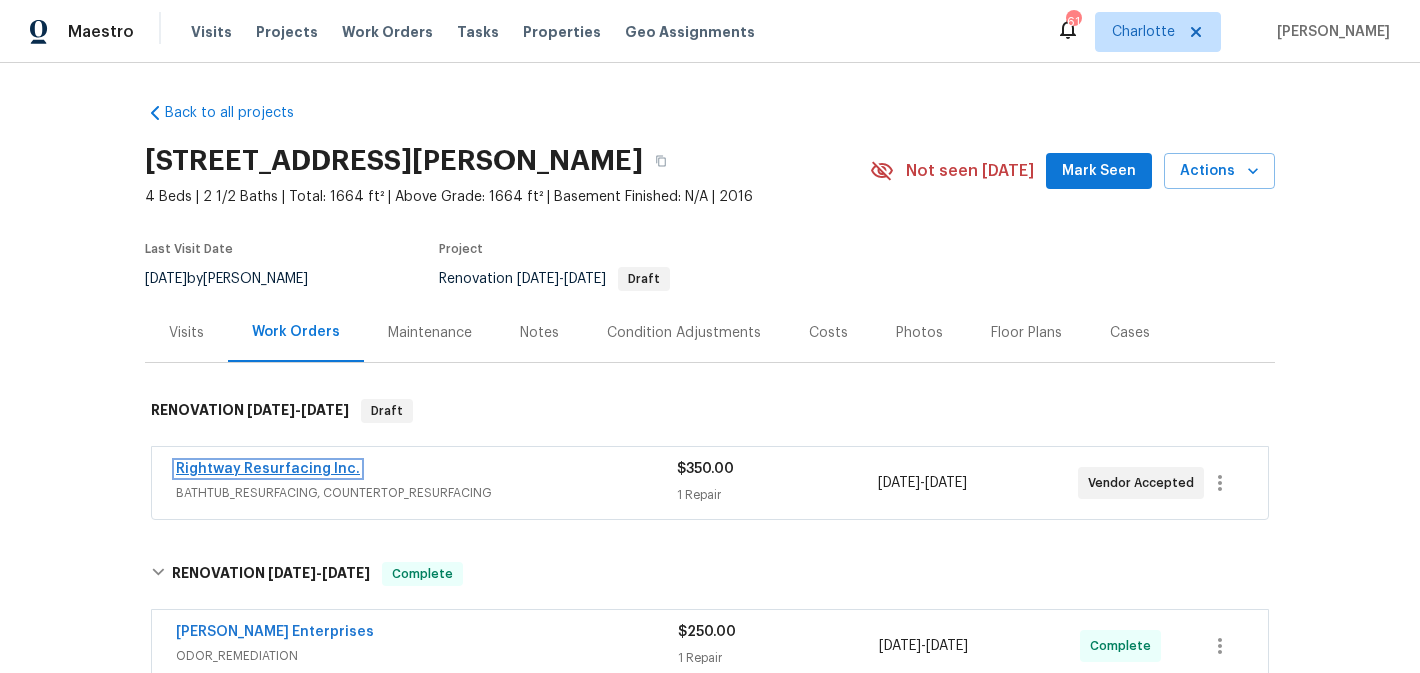 click on "Rightway Resurfacing Inc." at bounding box center (268, 469) 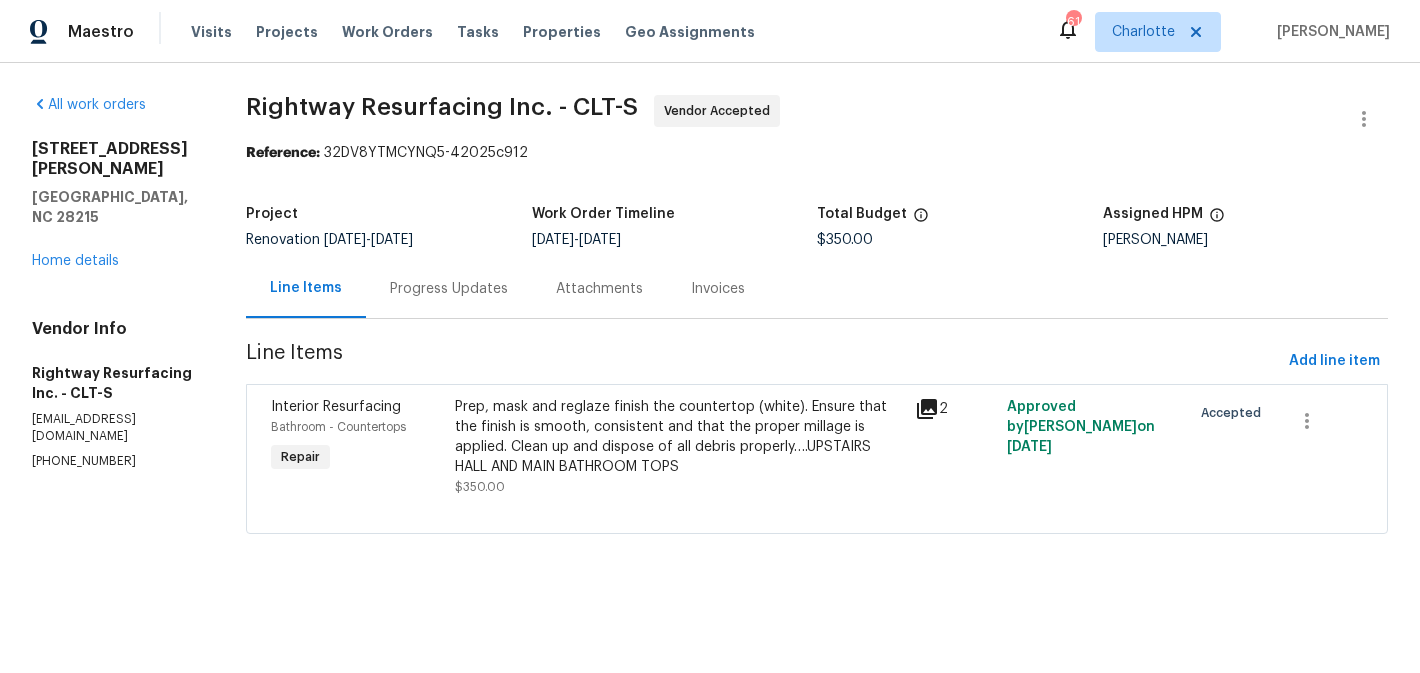 click on "Progress Updates" at bounding box center (449, 289) 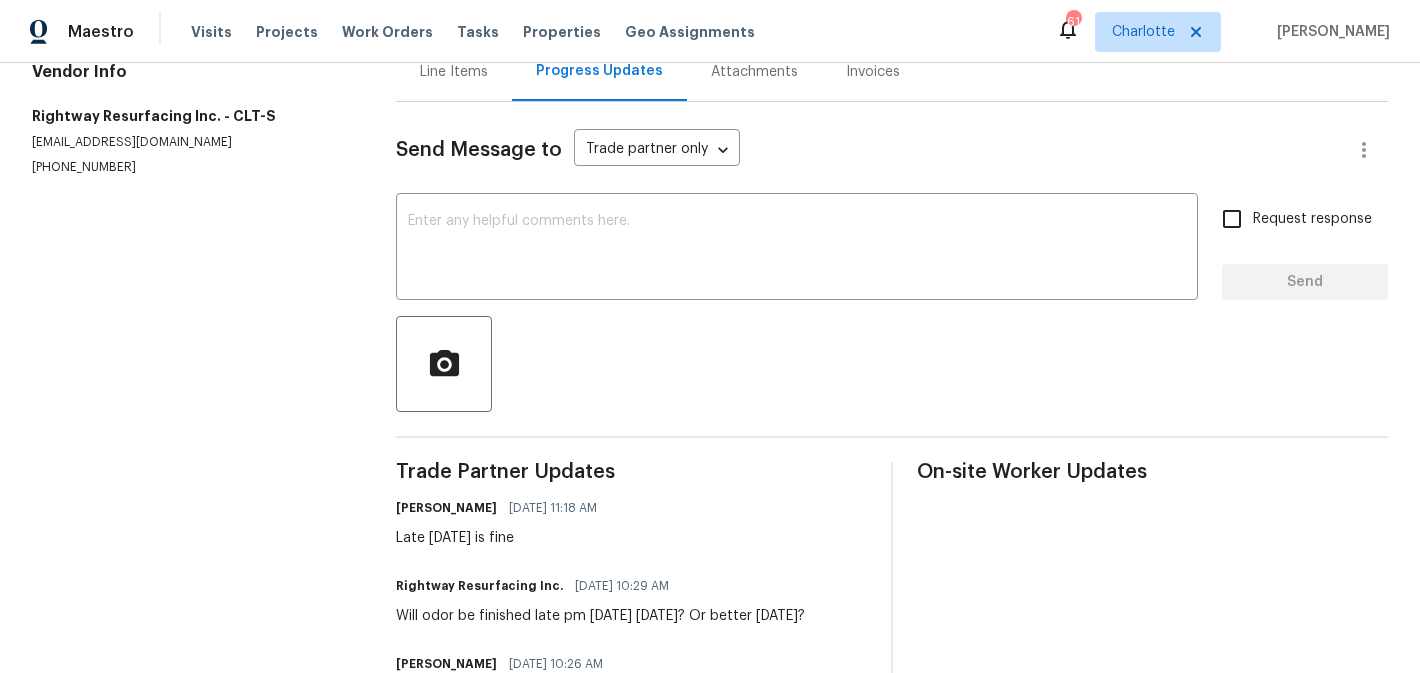 scroll, scrollTop: 201, scrollLeft: 0, axis: vertical 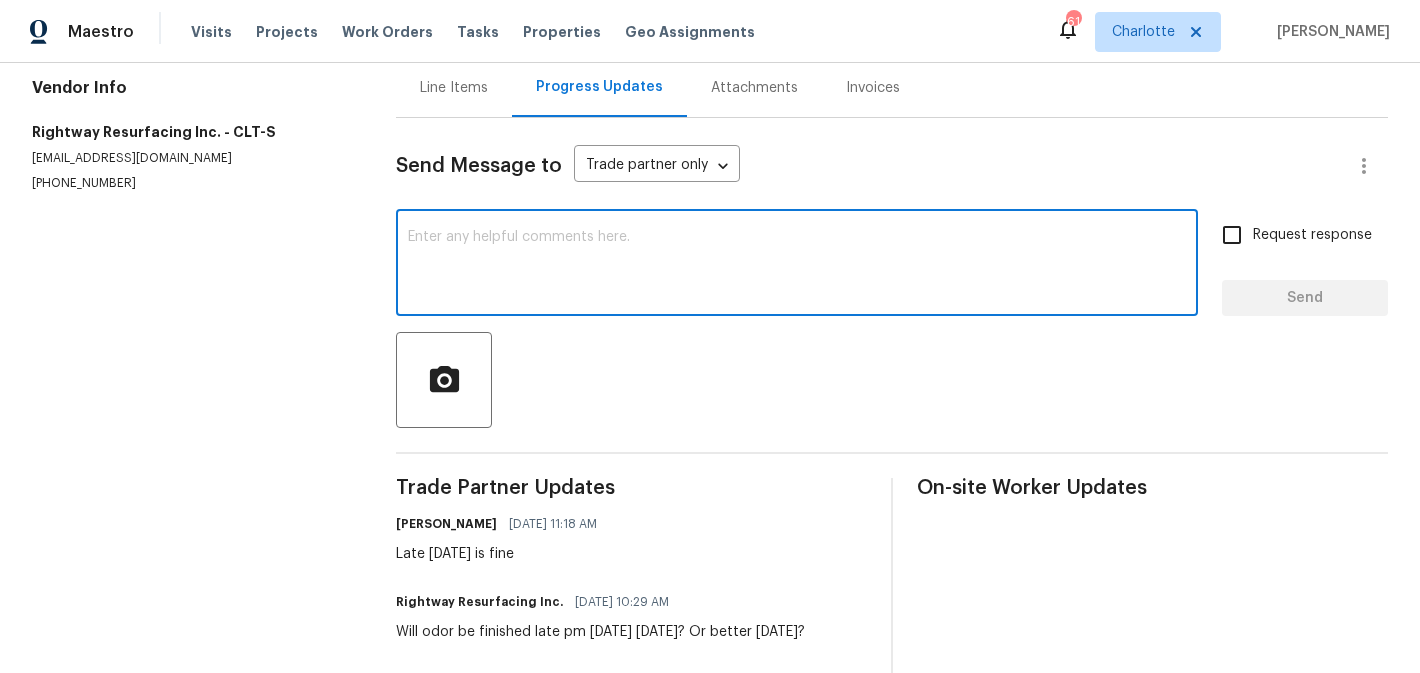 click at bounding box center [797, 265] 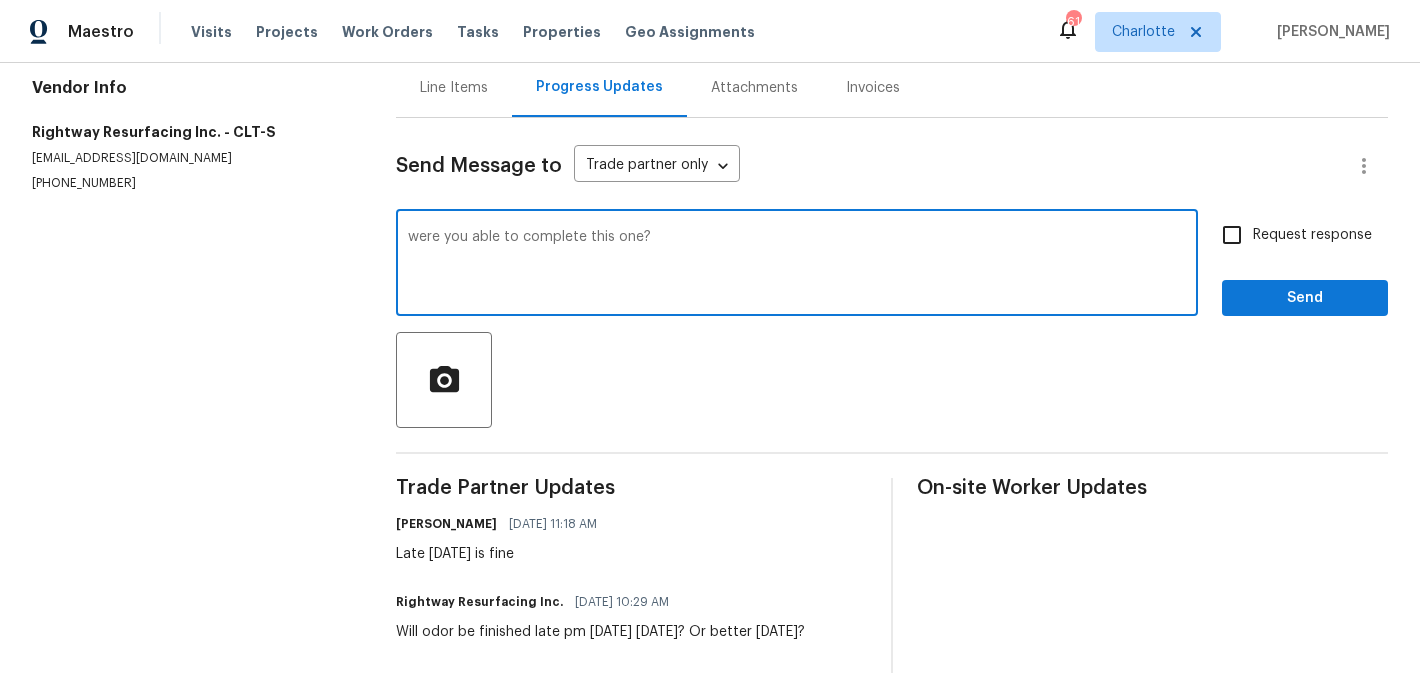 type on "were you able to complete this one?" 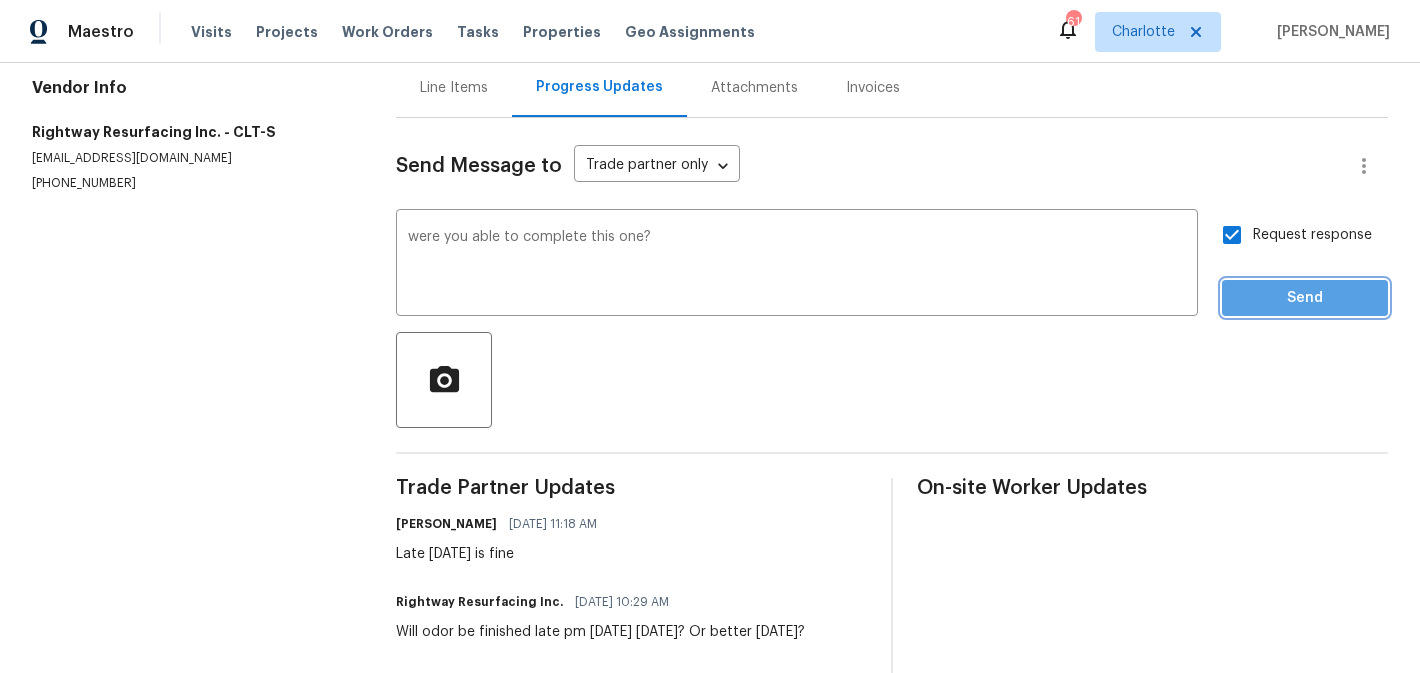 click on "Send" at bounding box center (1305, 298) 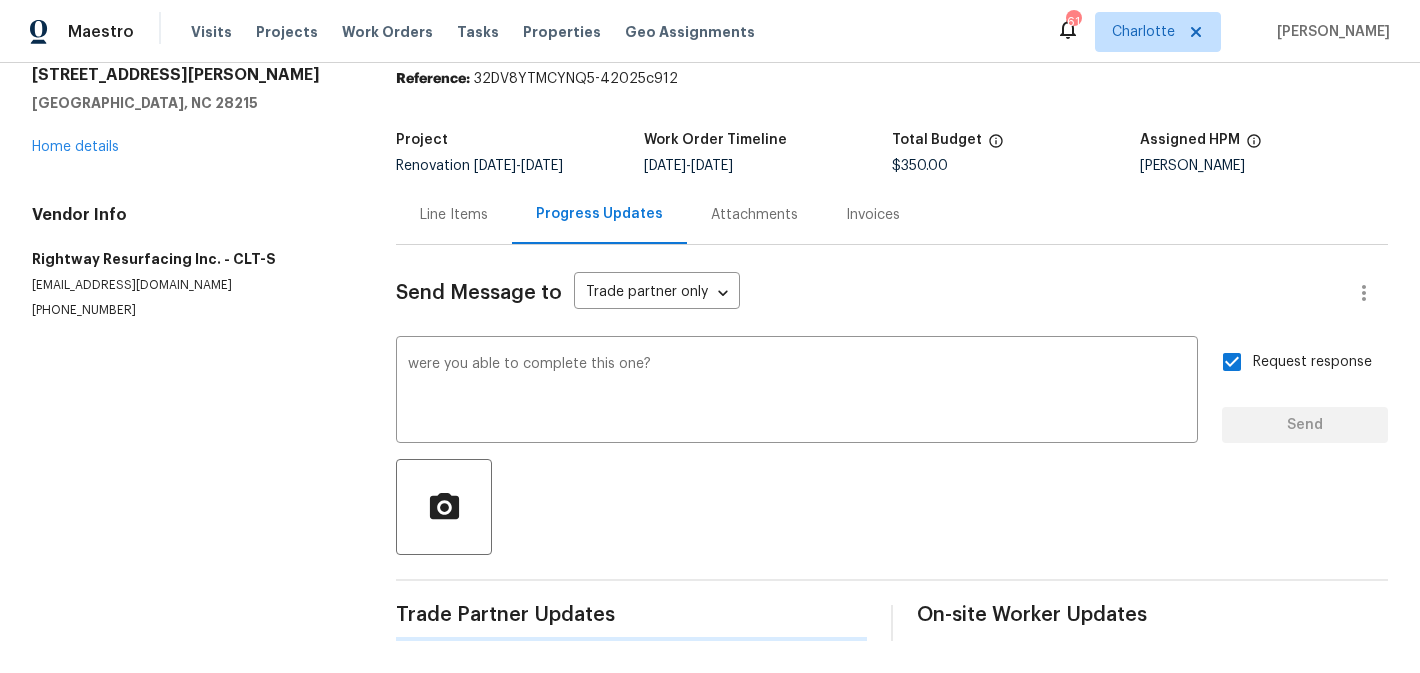 type 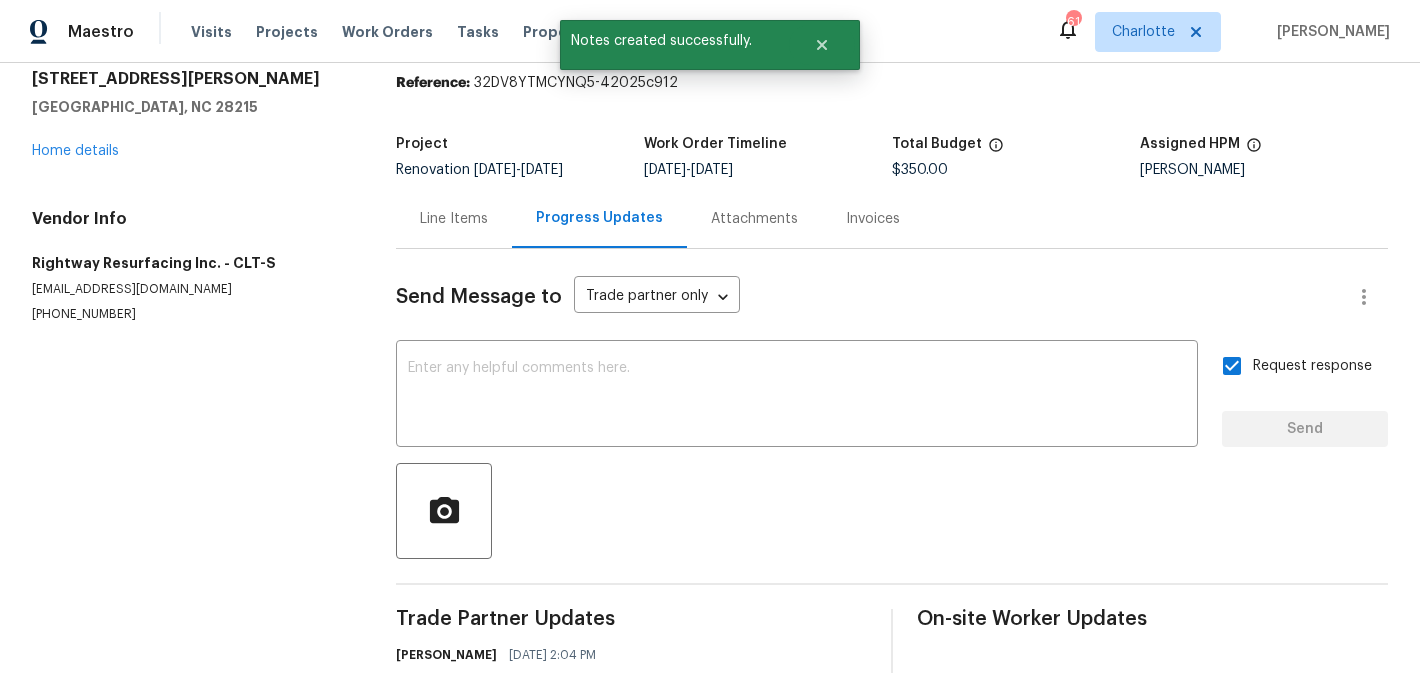 scroll, scrollTop: 0, scrollLeft: 0, axis: both 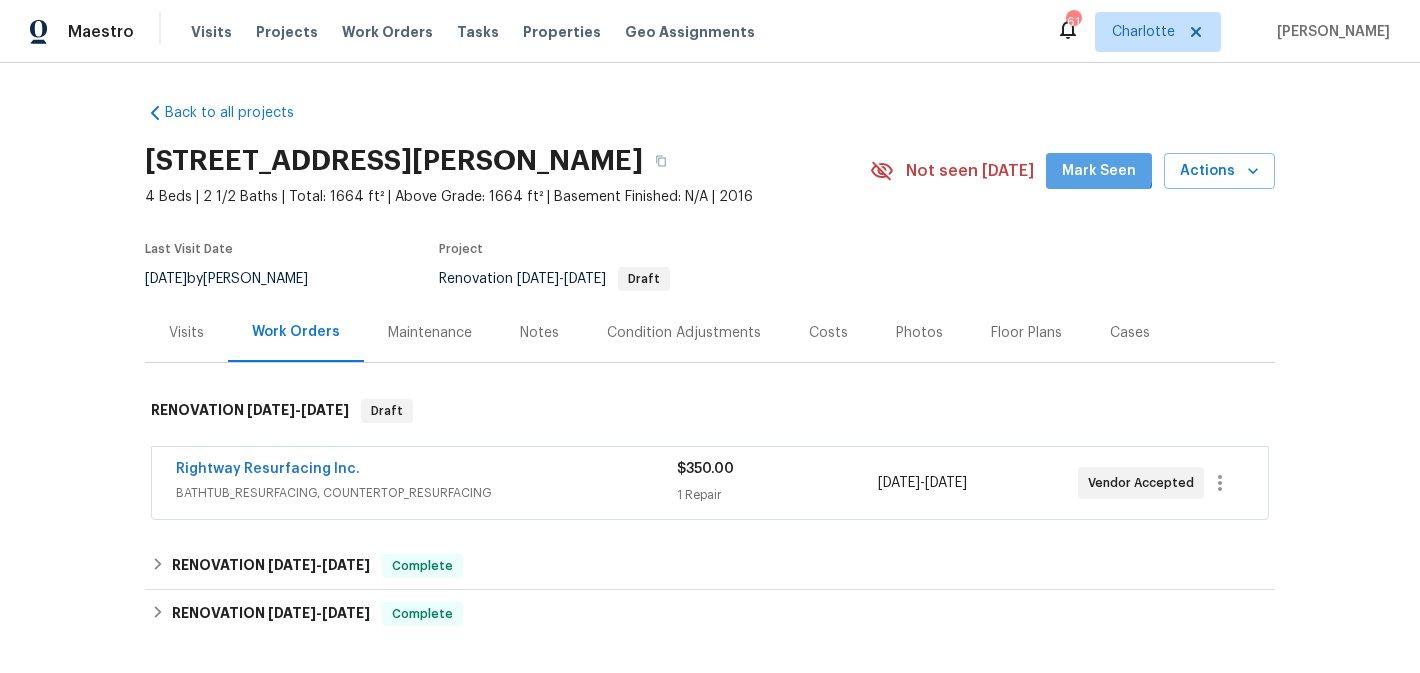 click on "Mark Seen" at bounding box center (1099, 171) 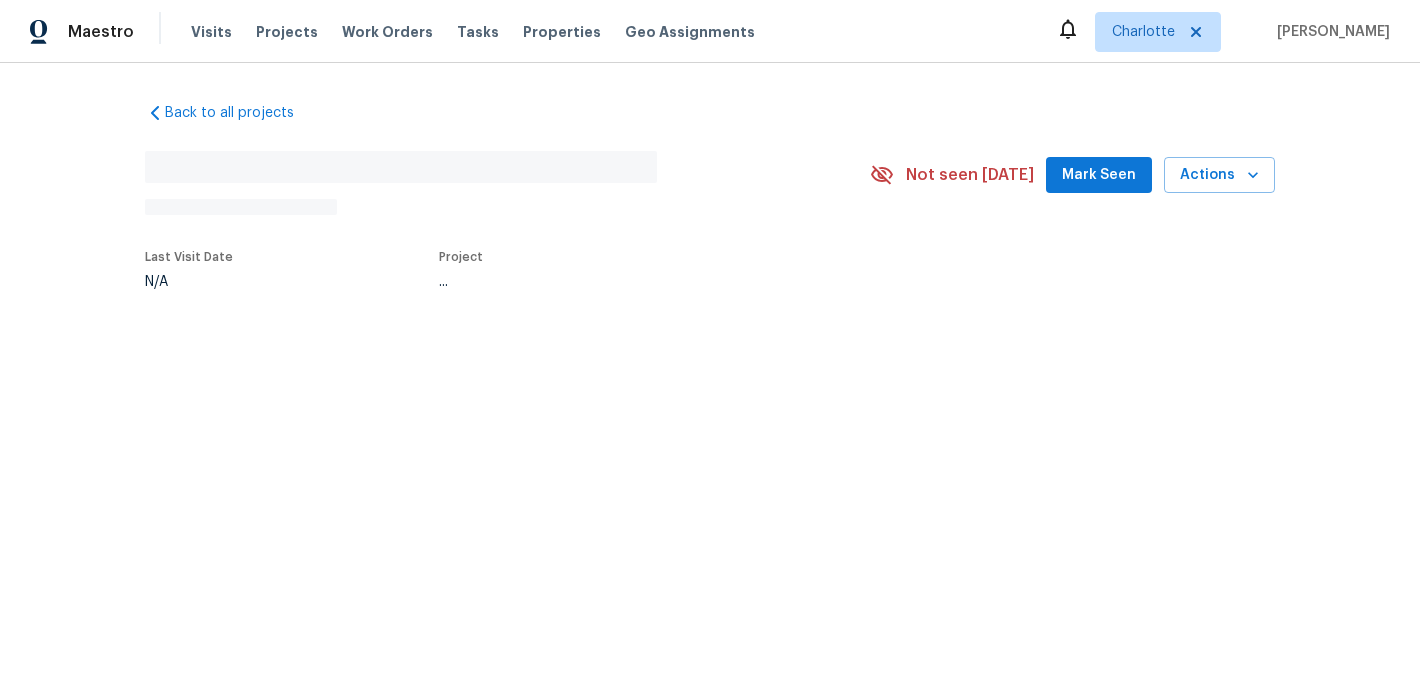 scroll, scrollTop: 0, scrollLeft: 0, axis: both 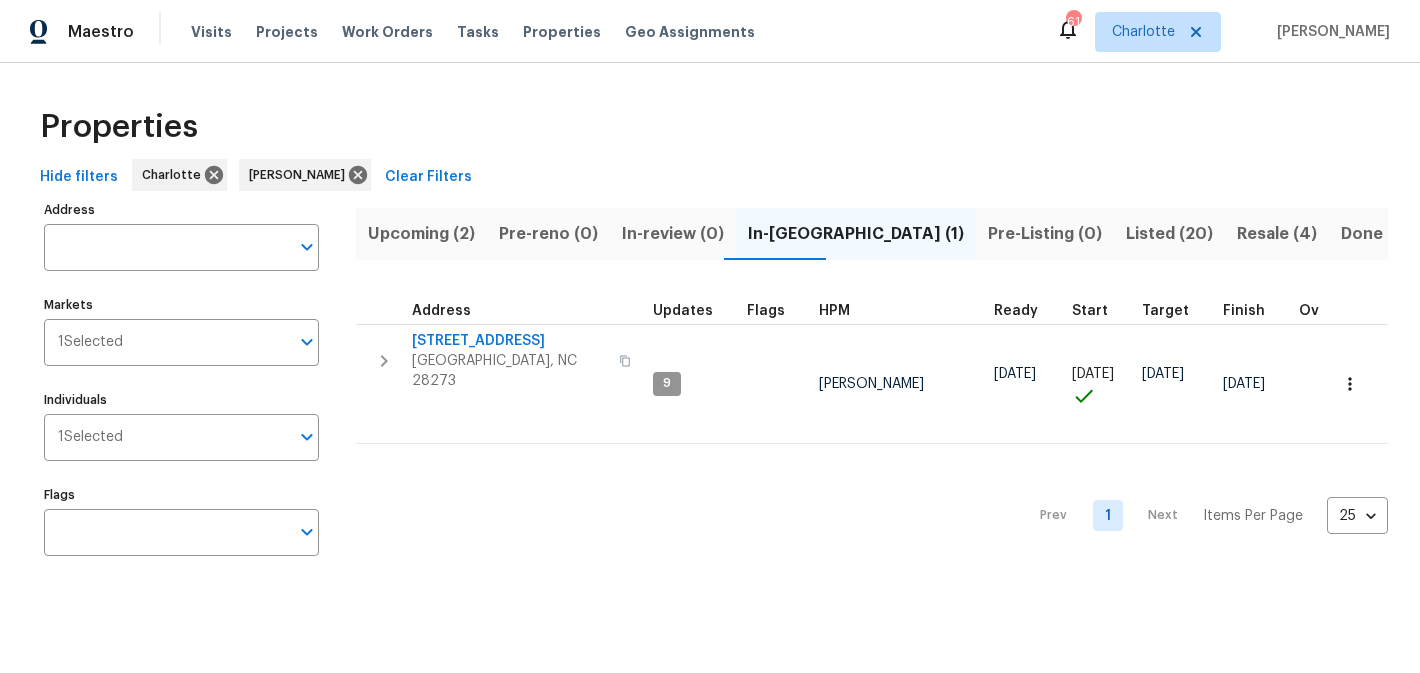 click on "Upcoming (2)" at bounding box center [421, 234] 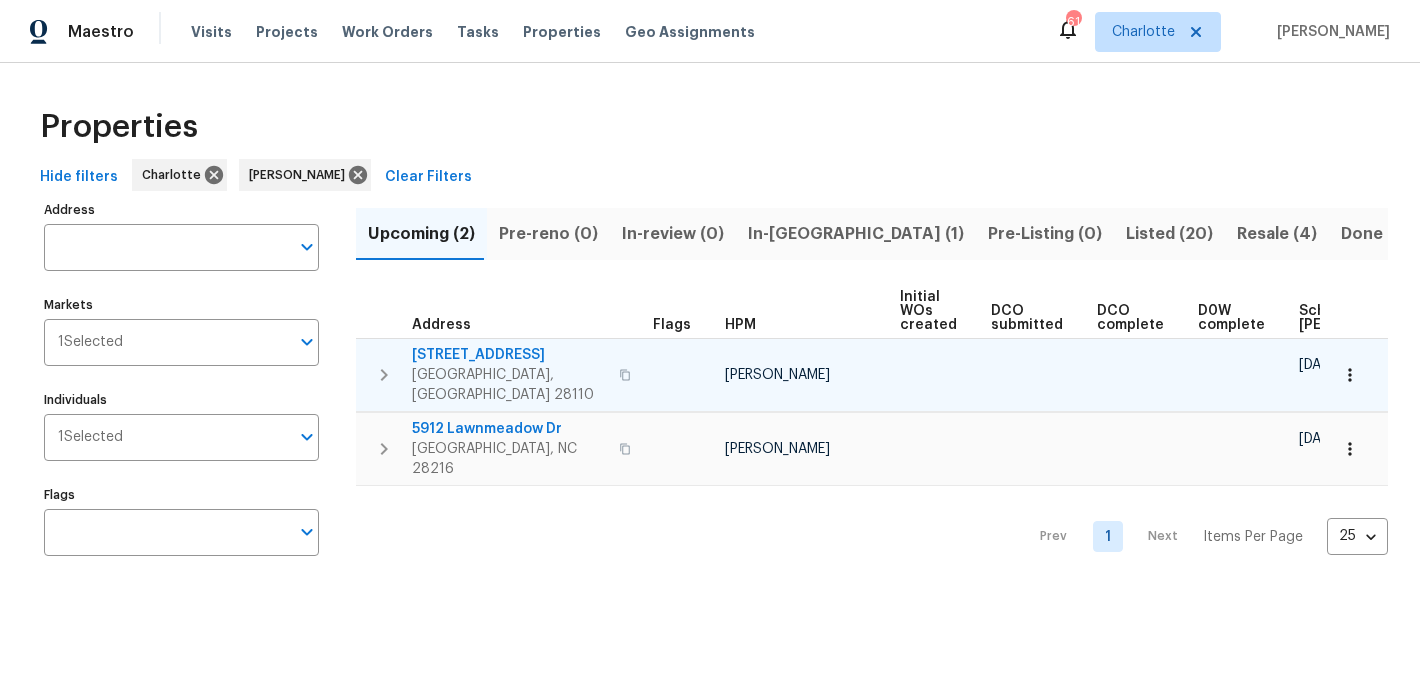 click on "2903 Rosemeade Dr" at bounding box center [509, 355] 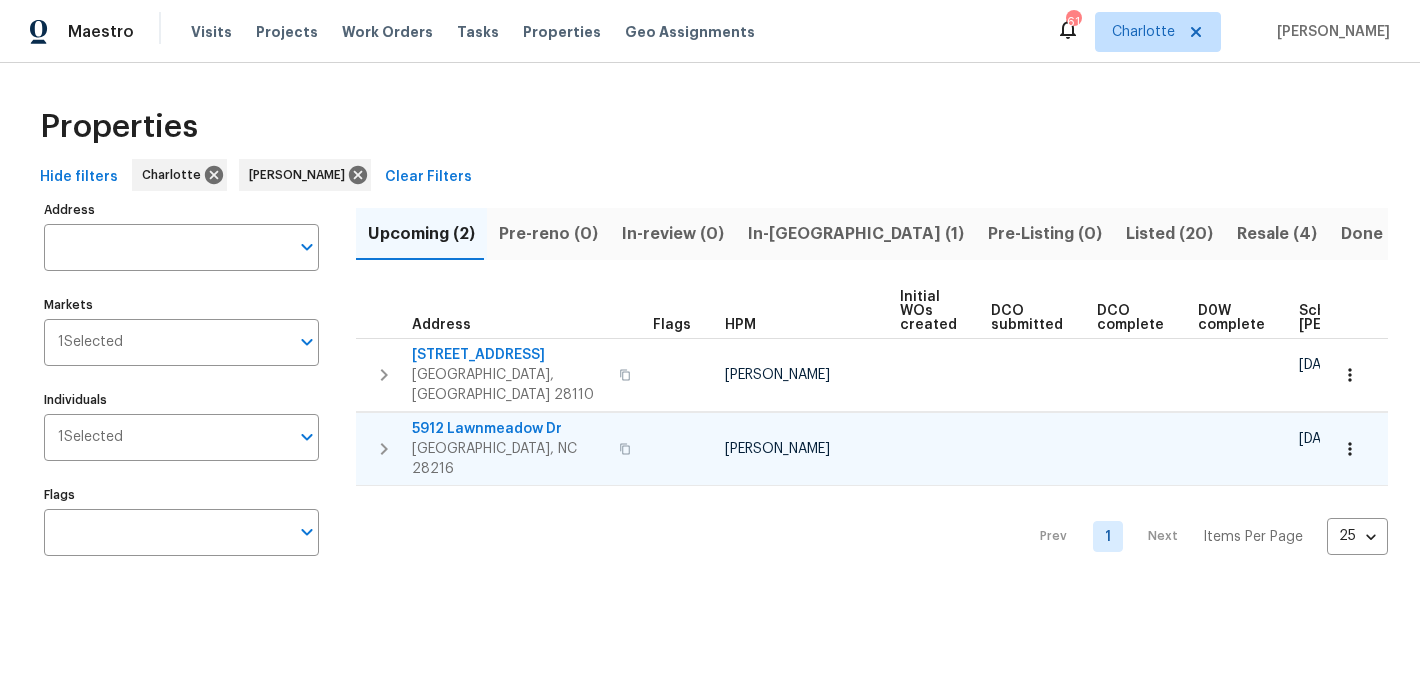 click on "5912 Lawnmeadow Dr" at bounding box center [509, 429] 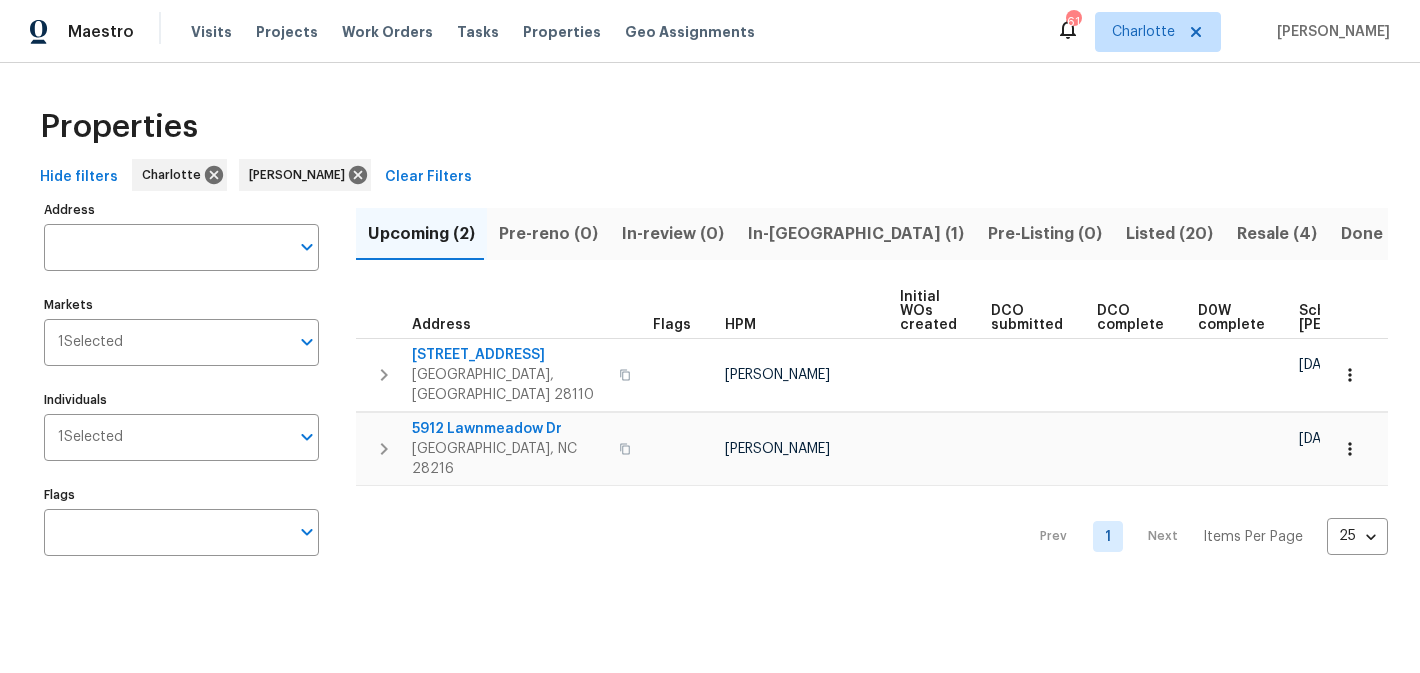 click on "In-reno (1)" at bounding box center (856, 234) 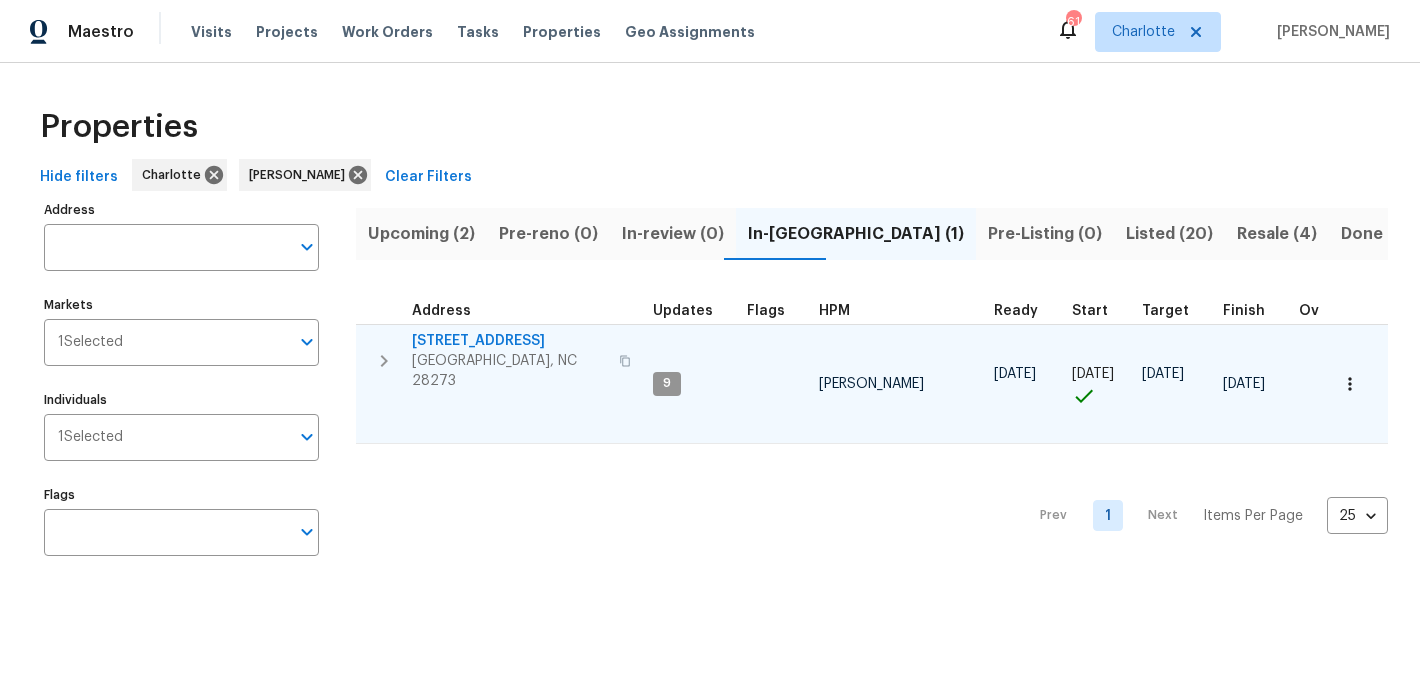 click on "13617 Red Wine Ct" at bounding box center [509, 341] 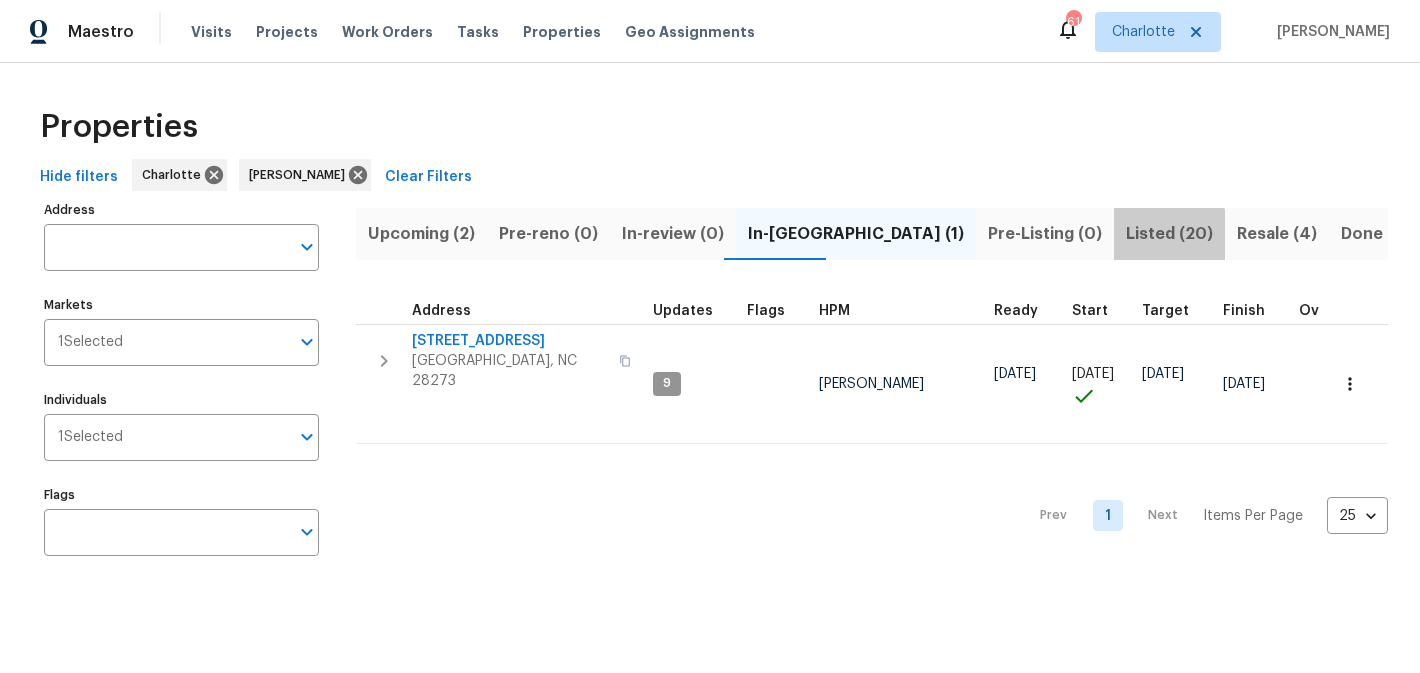 click on "Listed (20)" at bounding box center [1169, 234] 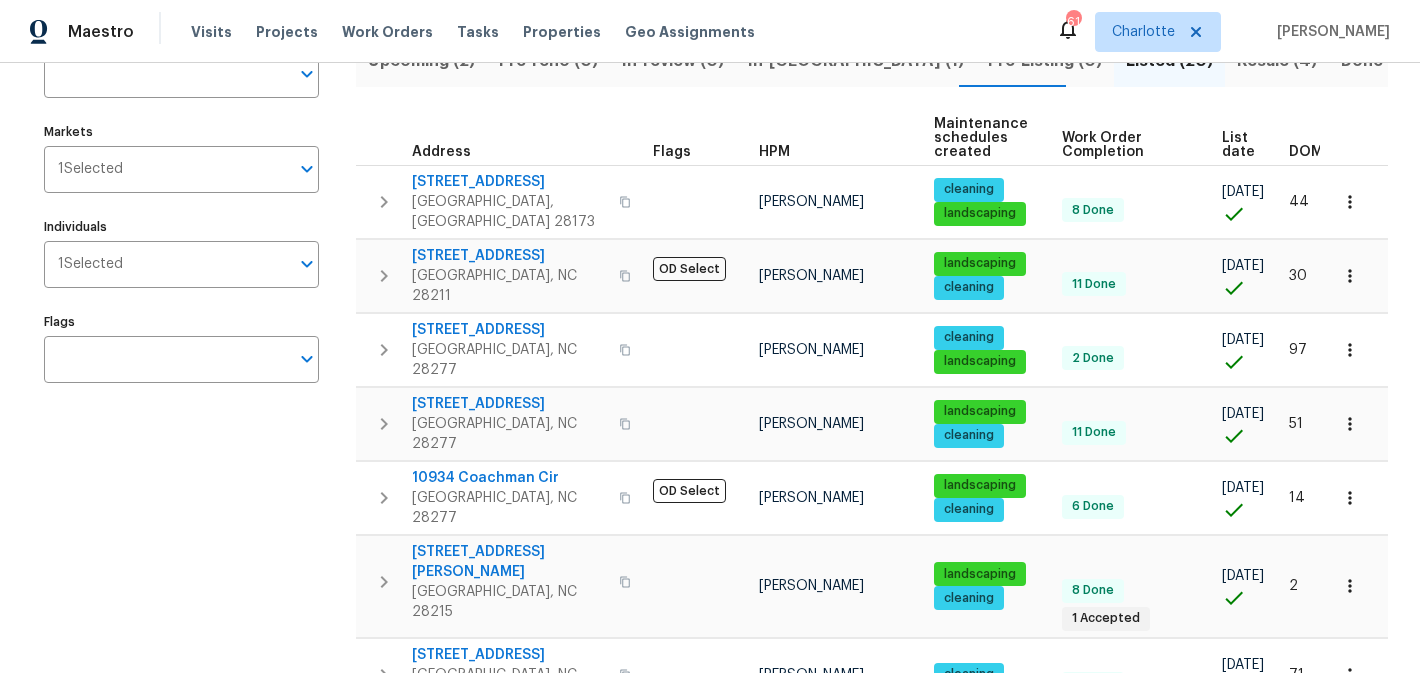 scroll, scrollTop: 185, scrollLeft: 0, axis: vertical 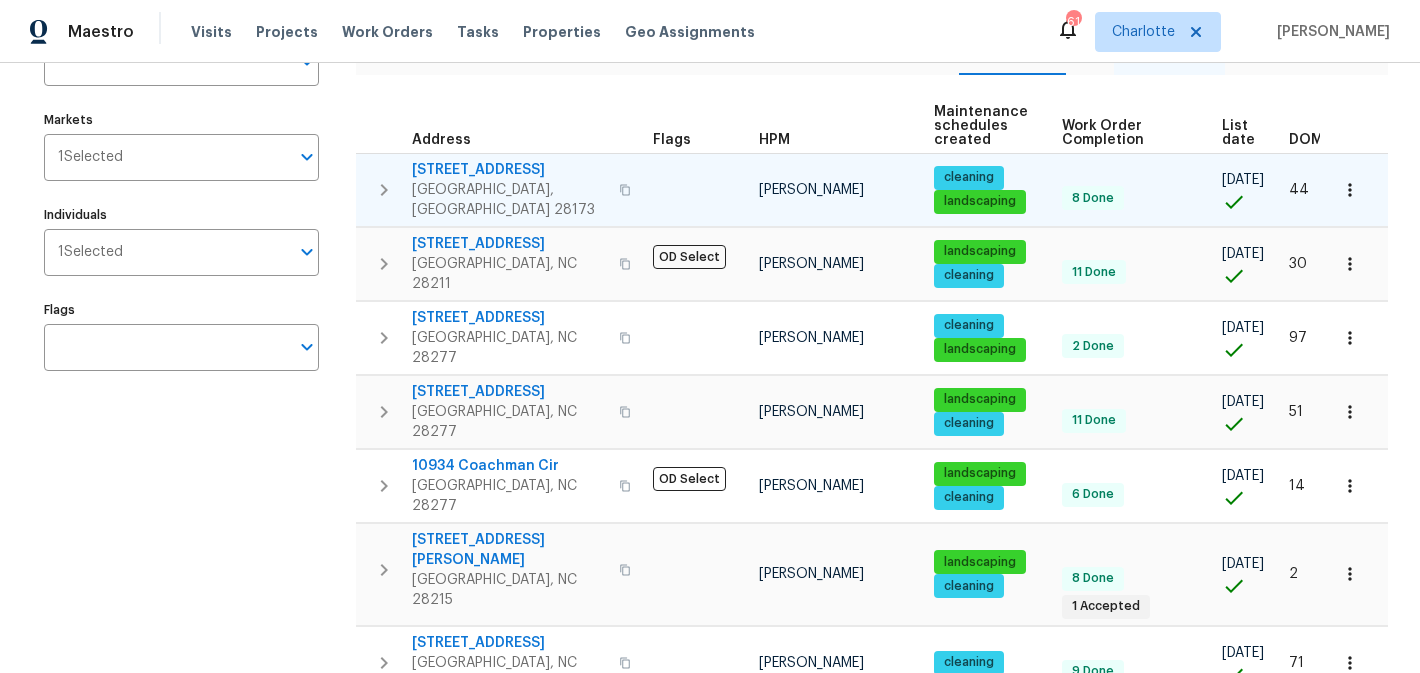 click on "8803 Sweetwater Pl" at bounding box center [509, 170] 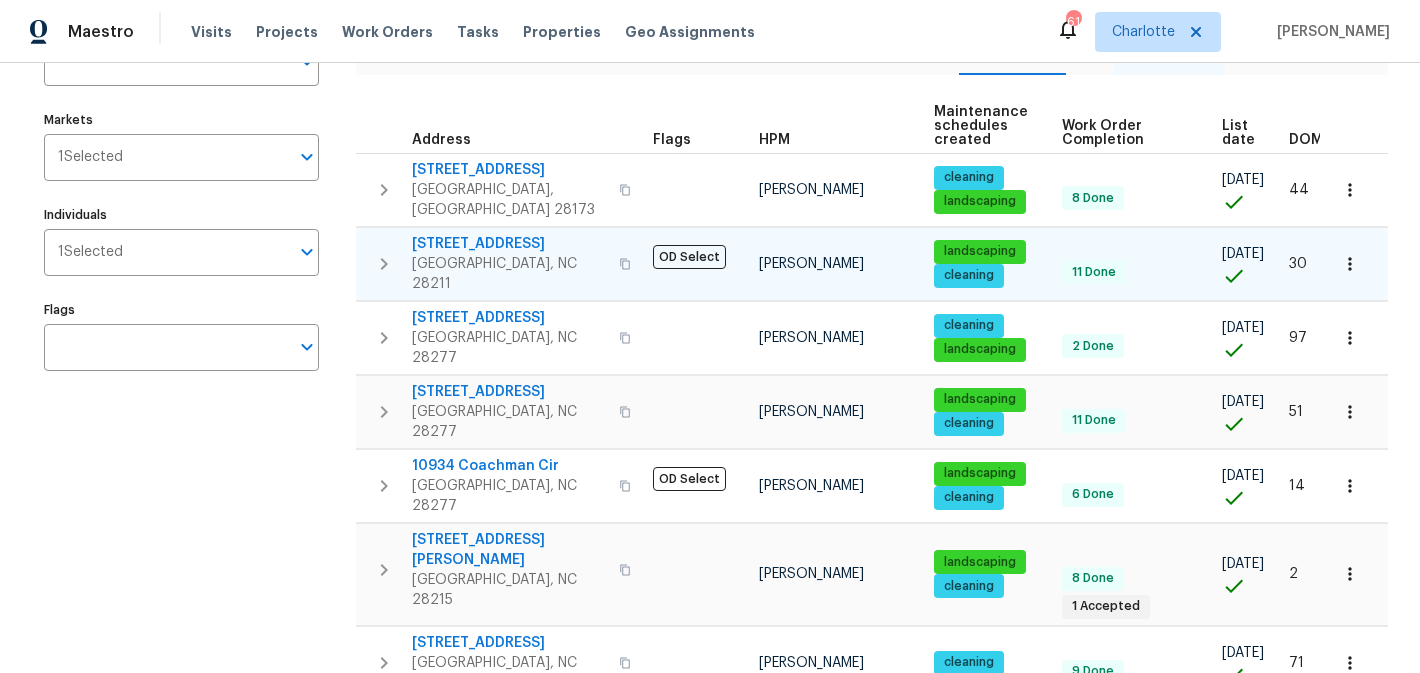 click on "7134 Rollingridge Dr" at bounding box center [509, 244] 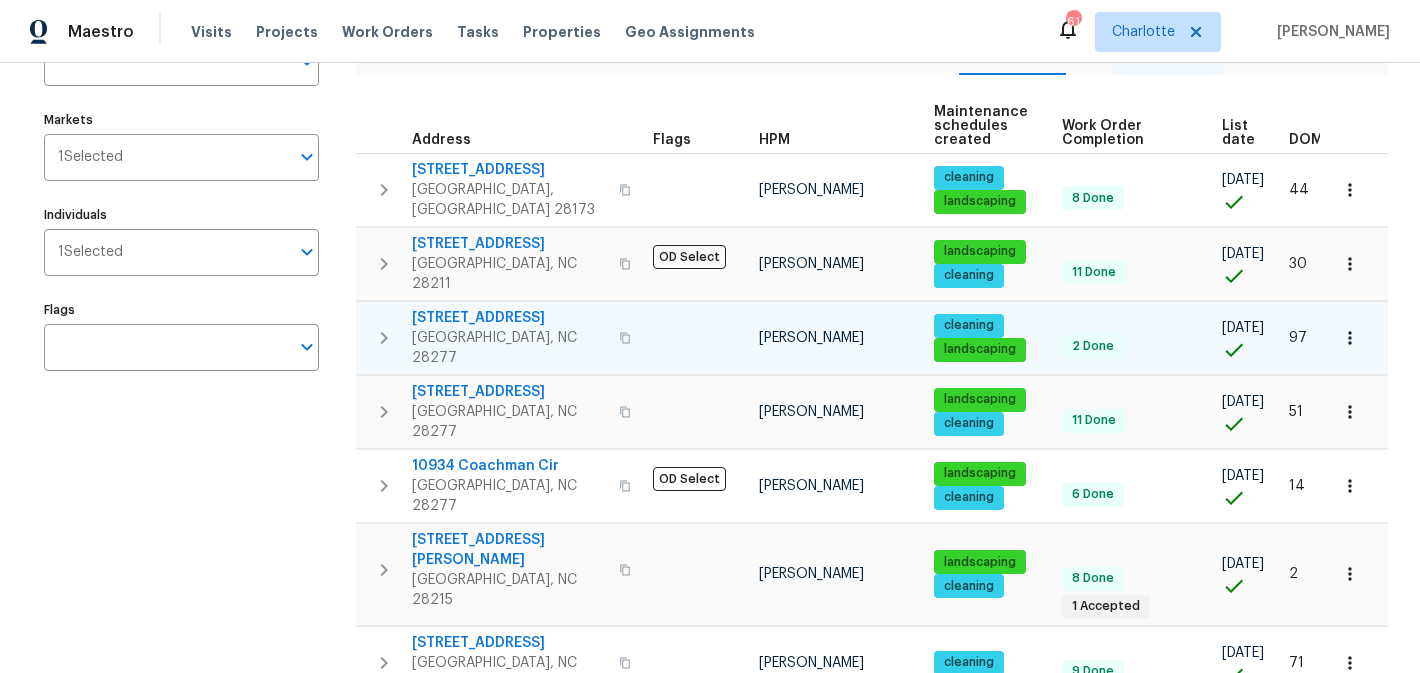 click on "9527 Scotland Hall Ct" at bounding box center [509, 318] 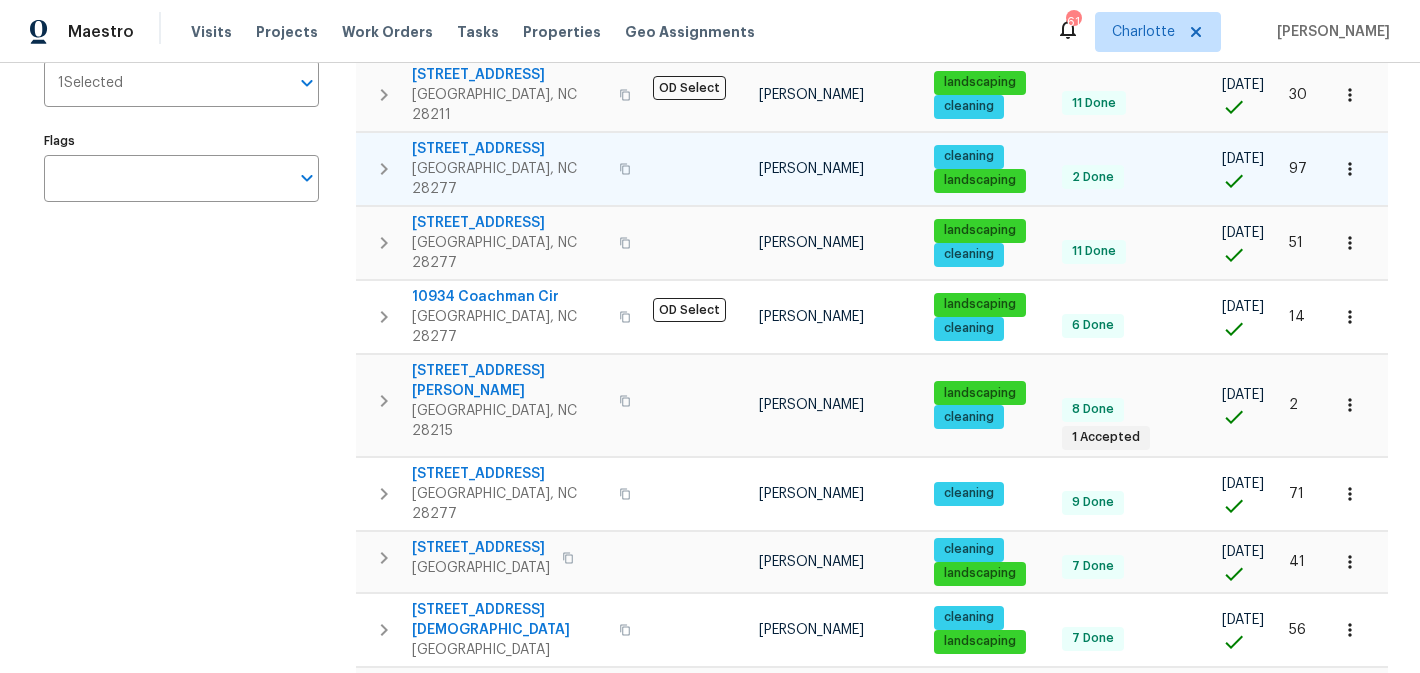 scroll, scrollTop: 389, scrollLeft: 0, axis: vertical 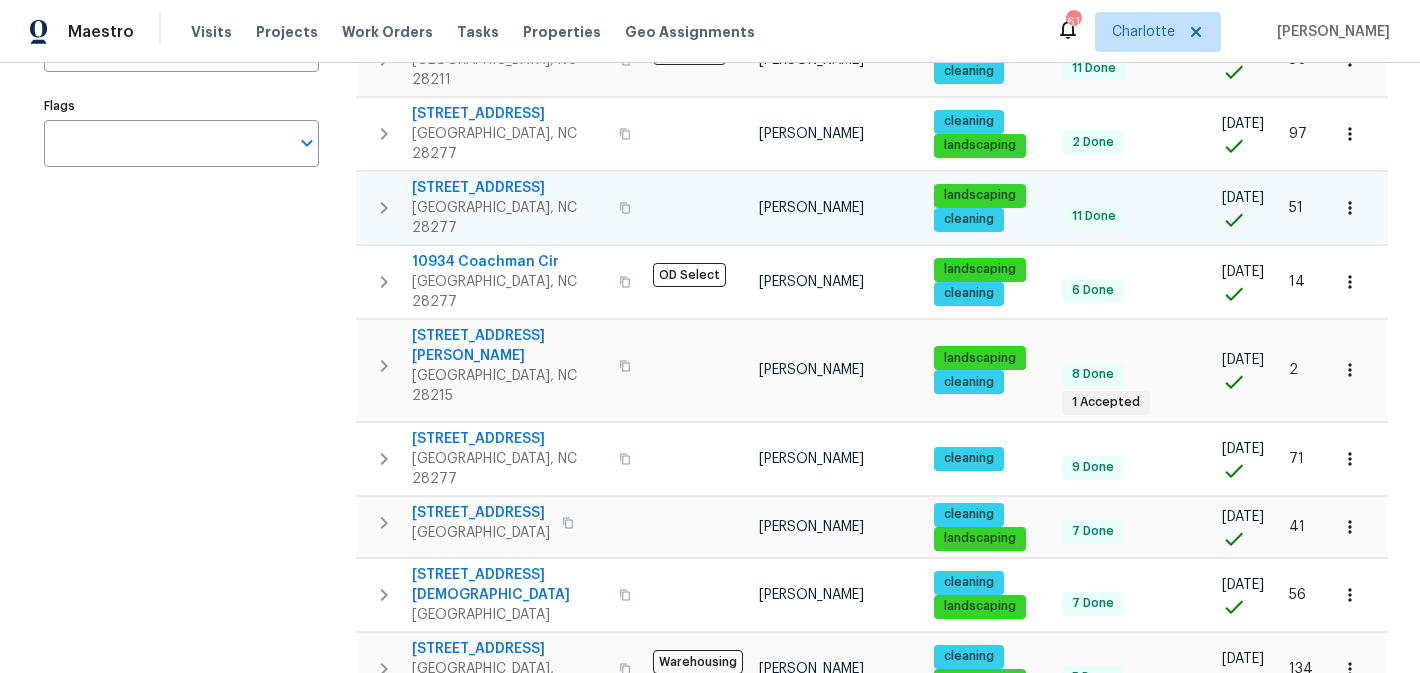 click on "10518 Fairway Ridge Rd" at bounding box center [509, 188] 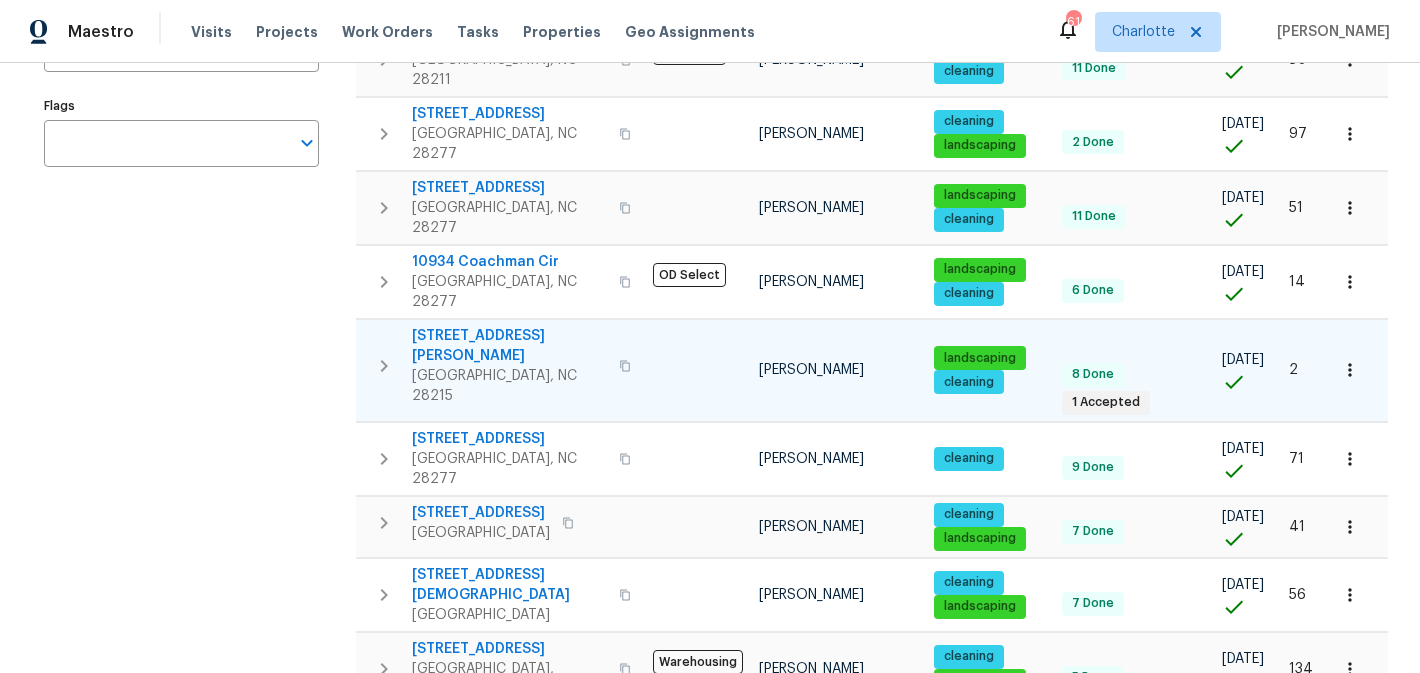 scroll, scrollTop: 0, scrollLeft: 9, axis: horizontal 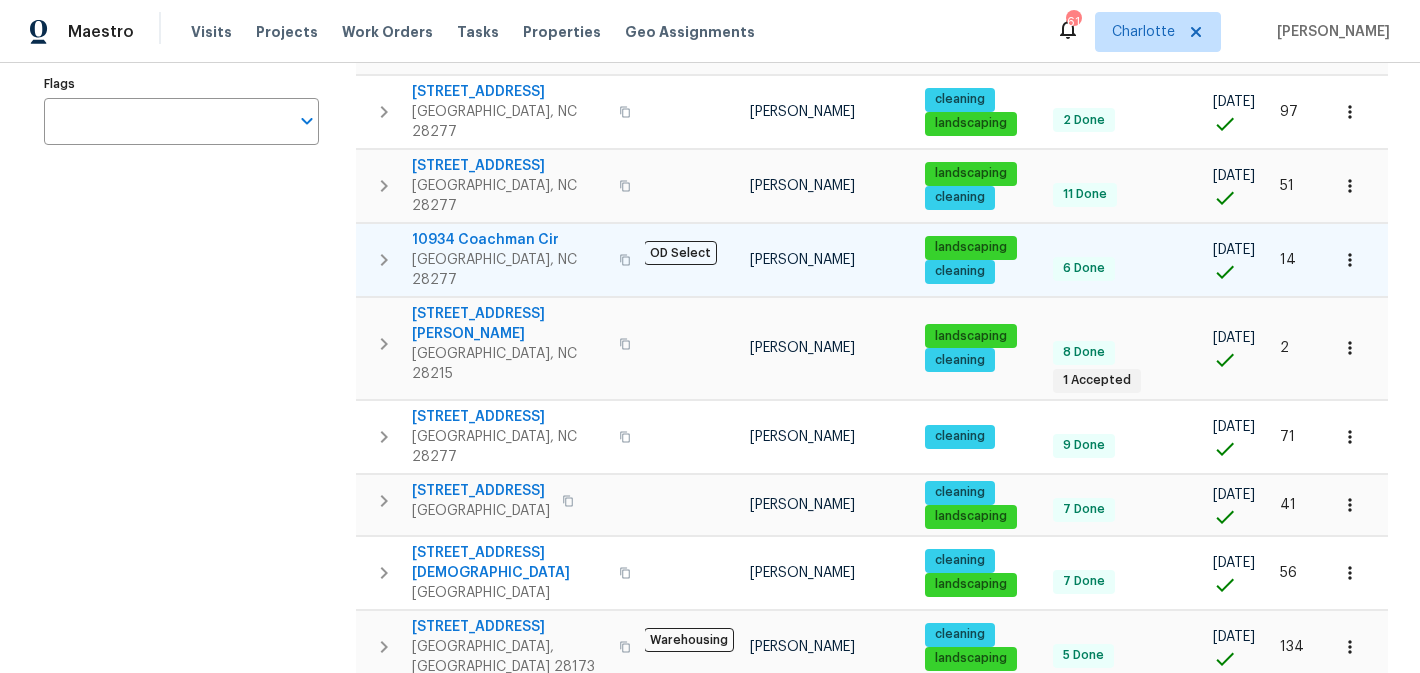 click on "10934 Coachman Cir" at bounding box center [509, 240] 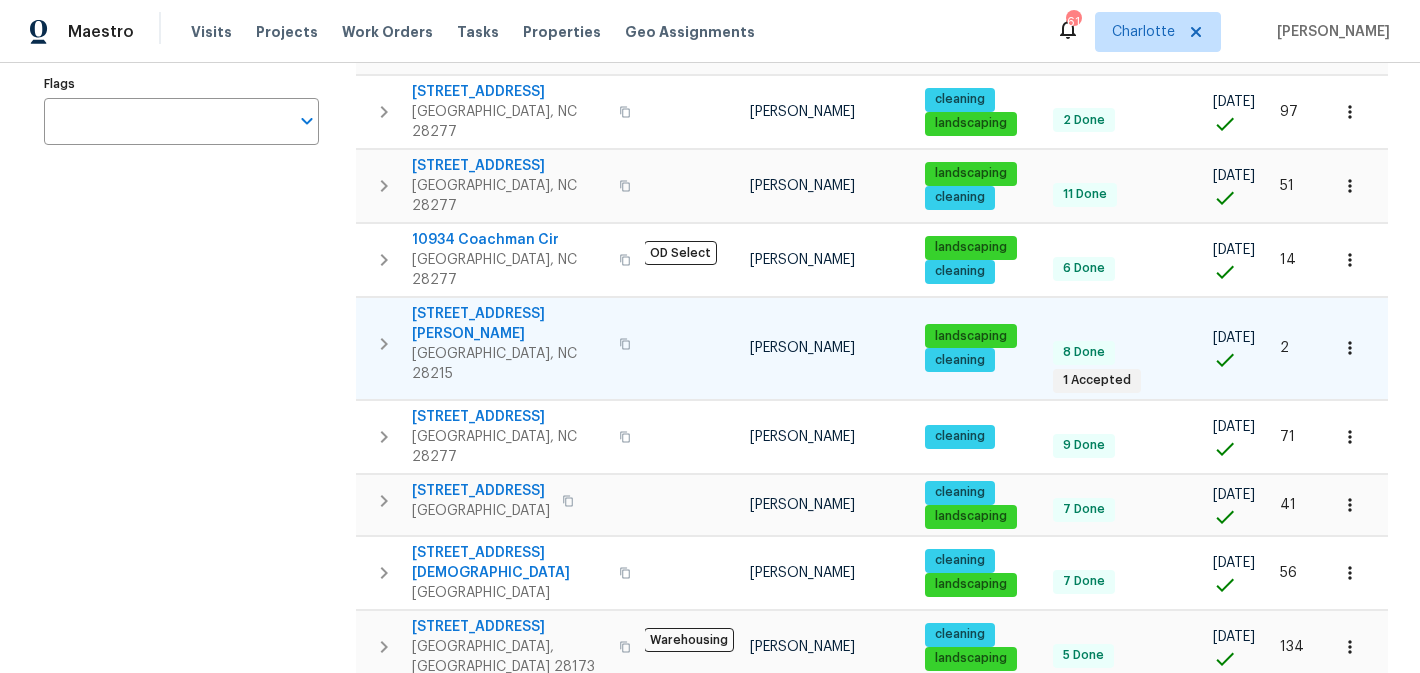 click on "8004 Stevie Oaks Ln" at bounding box center [509, 324] 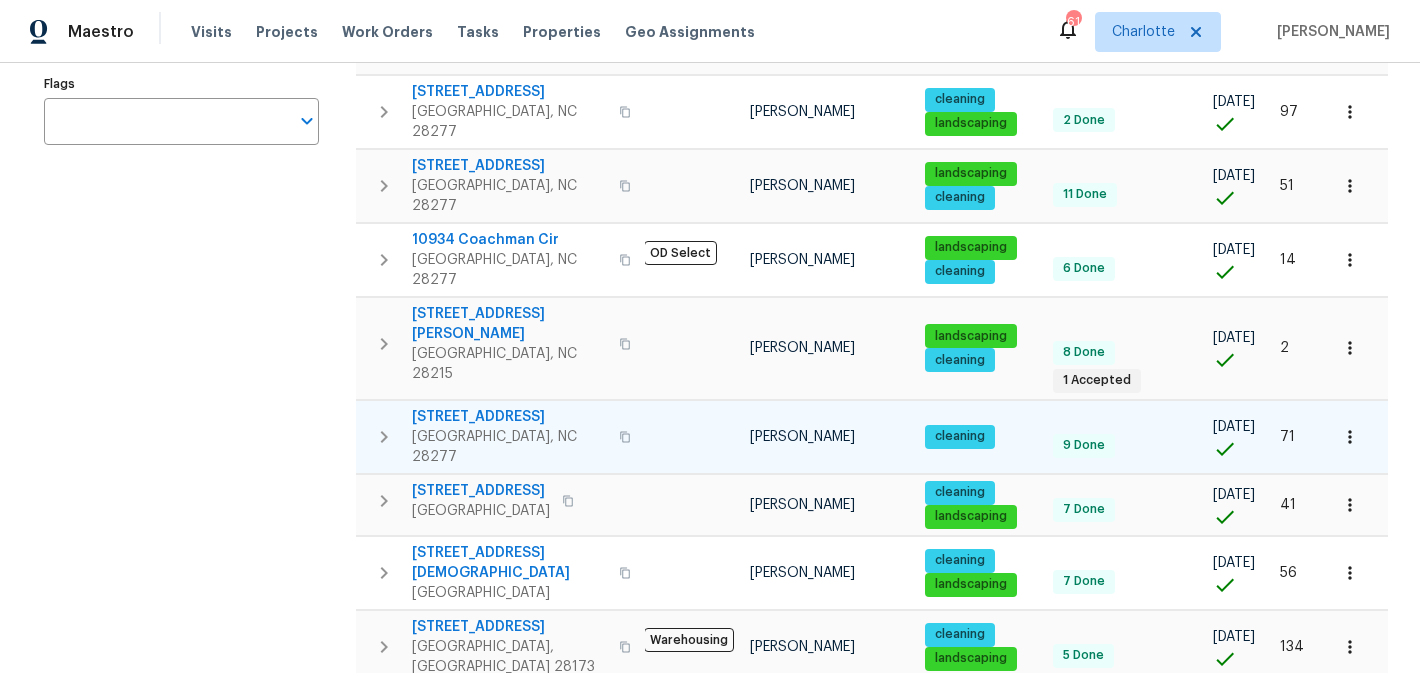 click on "3143 Windbluff Dr" at bounding box center [509, 417] 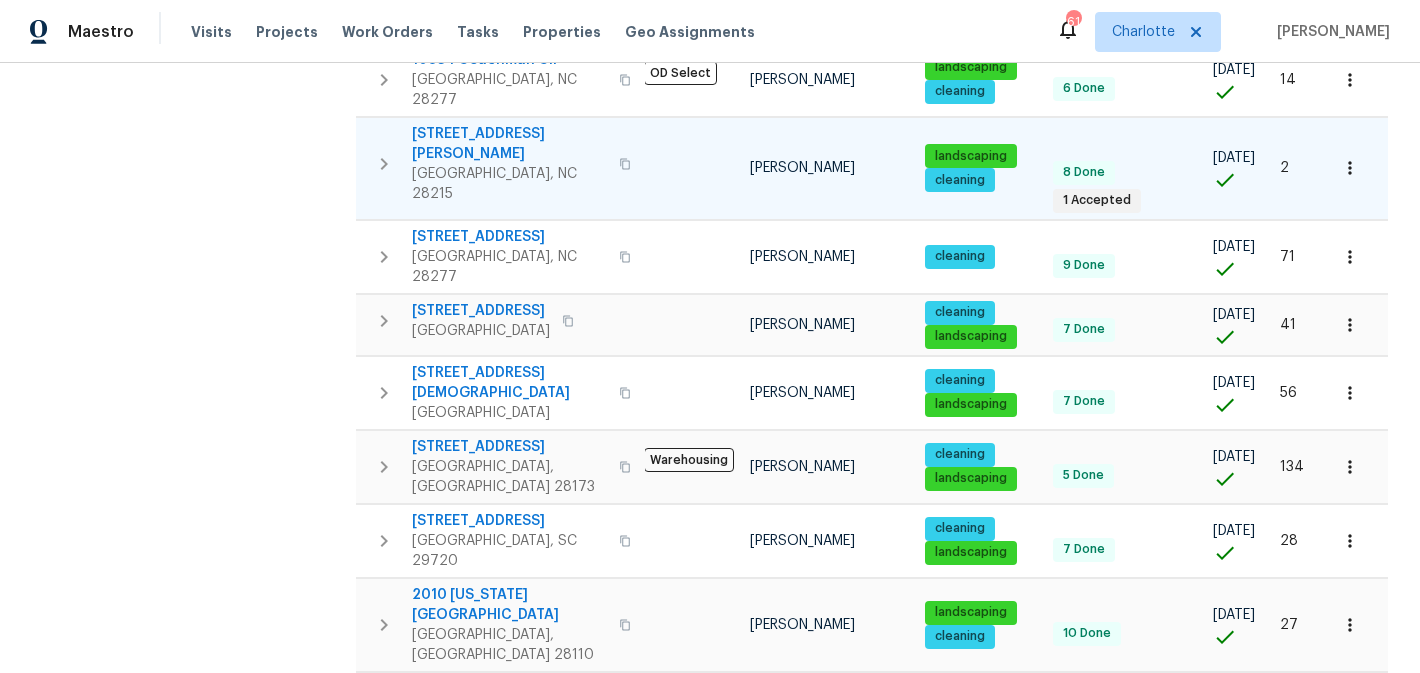 scroll, scrollTop: 640, scrollLeft: 0, axis: vertical 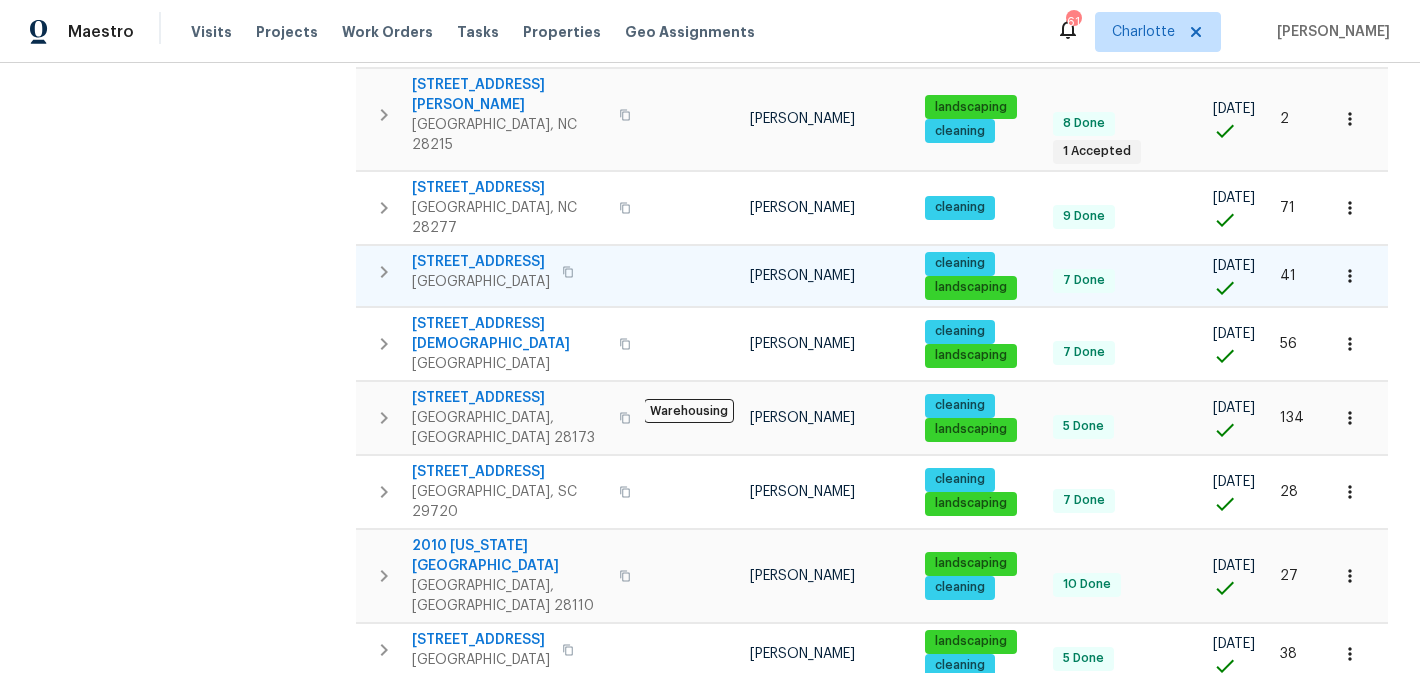 click on "2479 N Legacy Park Blvd" at bounding box center (481, 262) 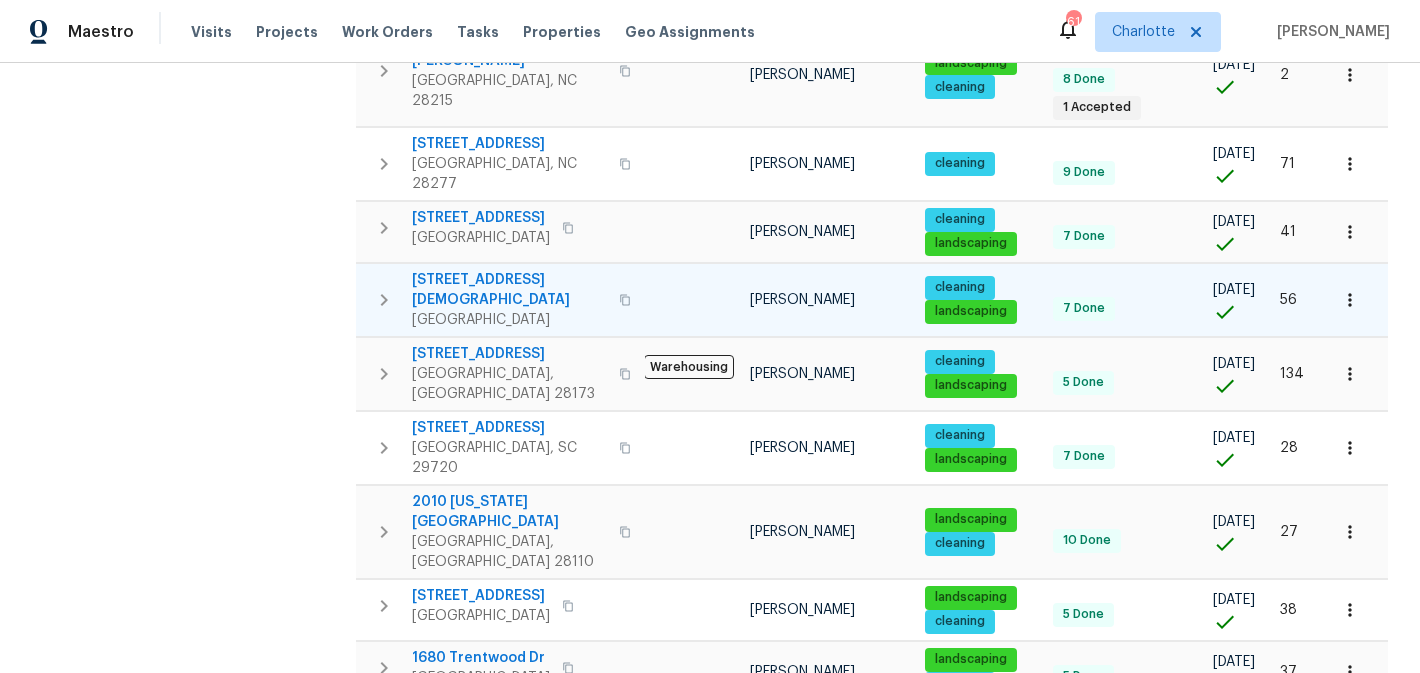 scroll, scrollTop: 695, scrollLeft: 0, axis: vertical 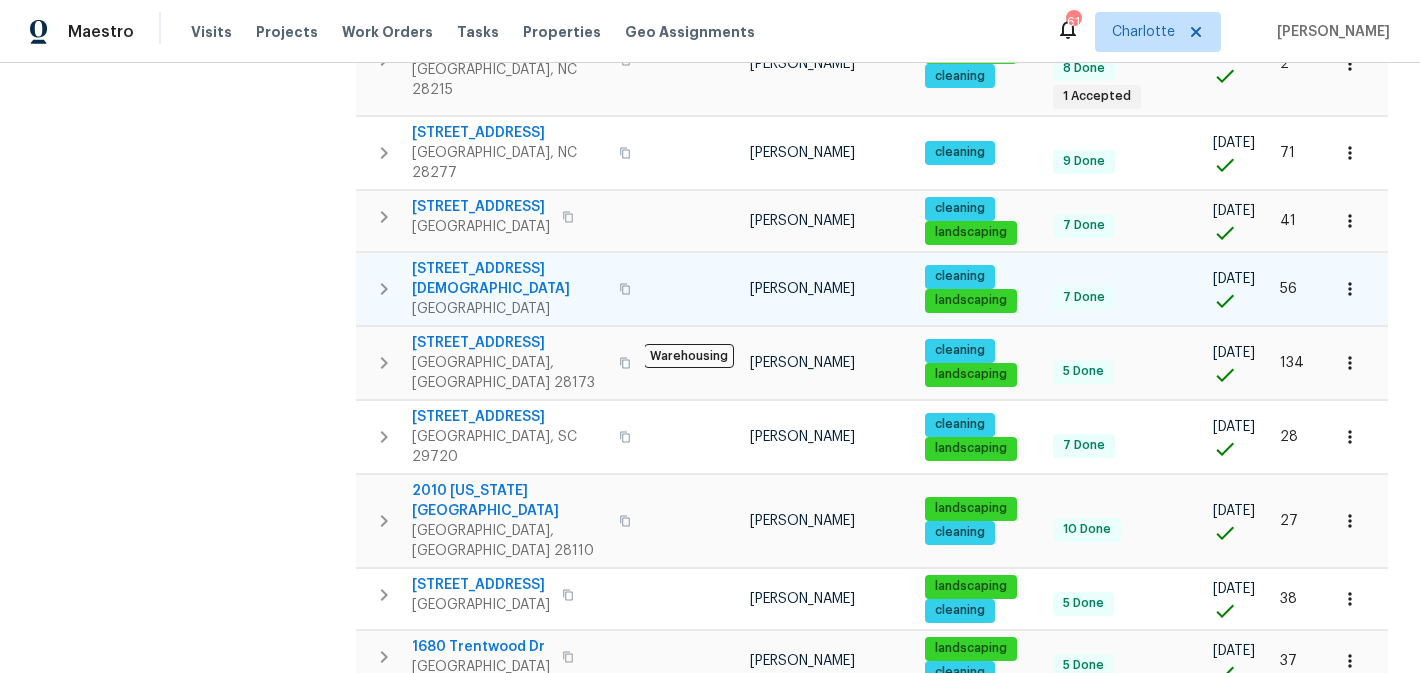 click on "7308 Pleasant Hill Church Rd" at bounding box center [509, 279] 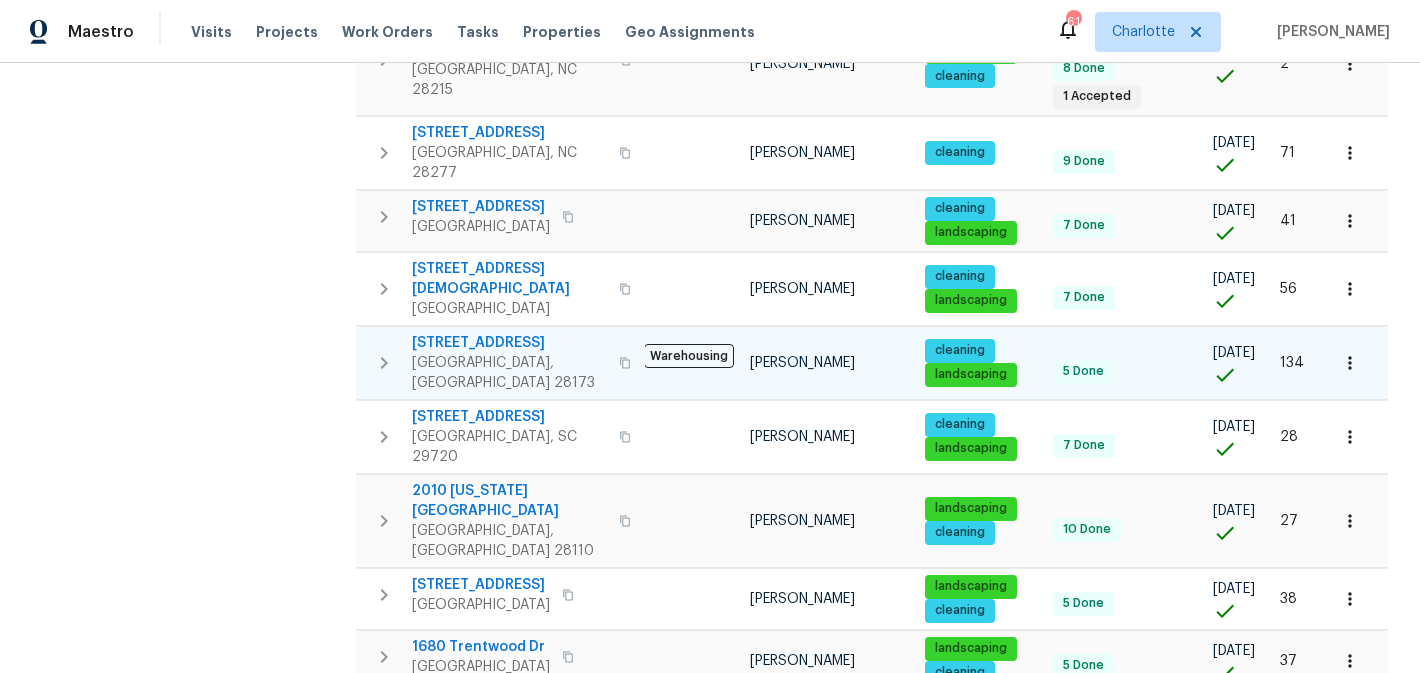 click on "2702 Occaneechi Ct" at bounding box center [509, 343] 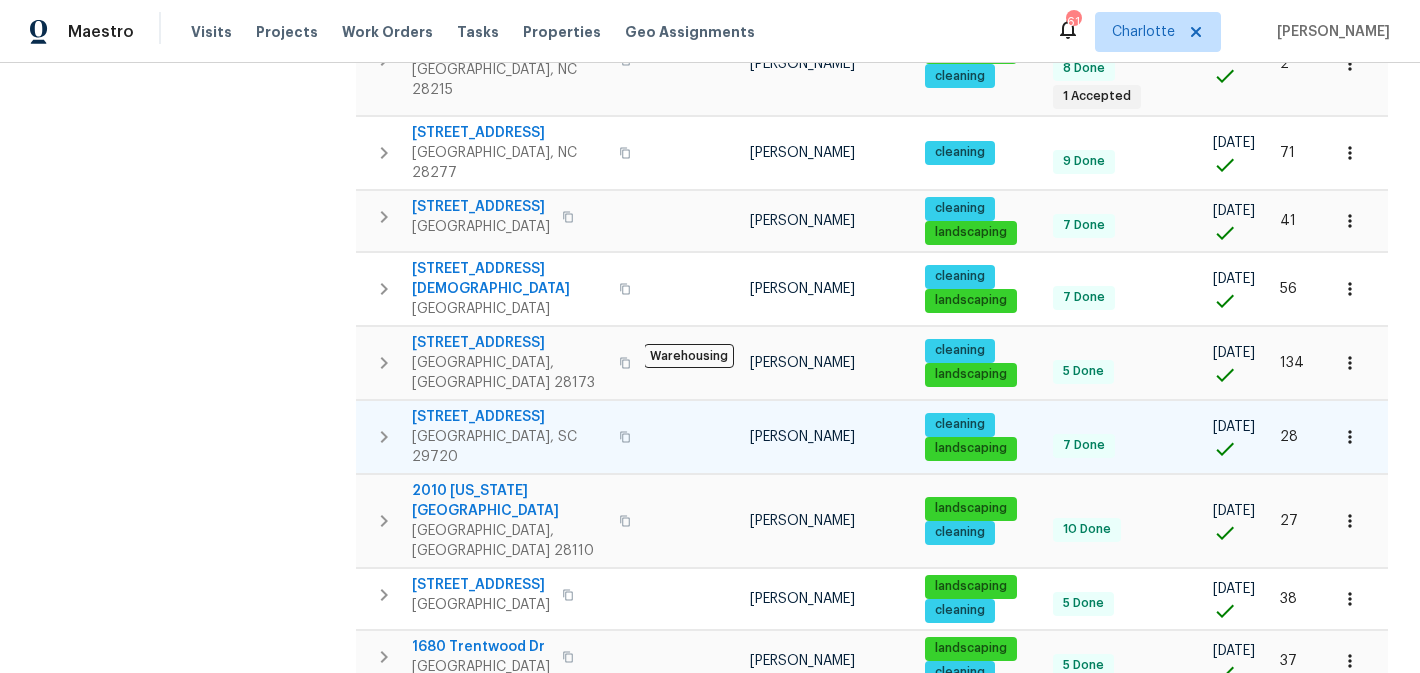 click on "3090 Bridgewater St" at bounding box center [509, 417] 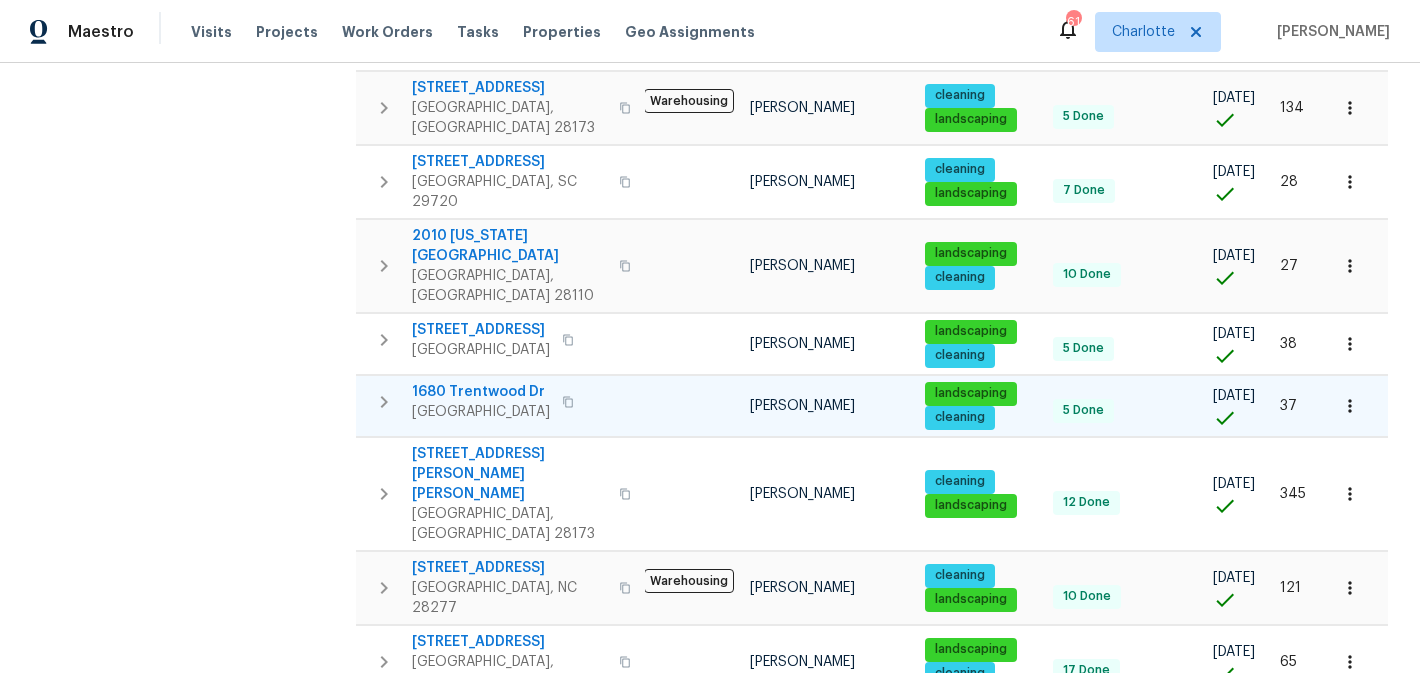 scroll, scrollTop: 949, scrollLeft: 0, axis: vertical 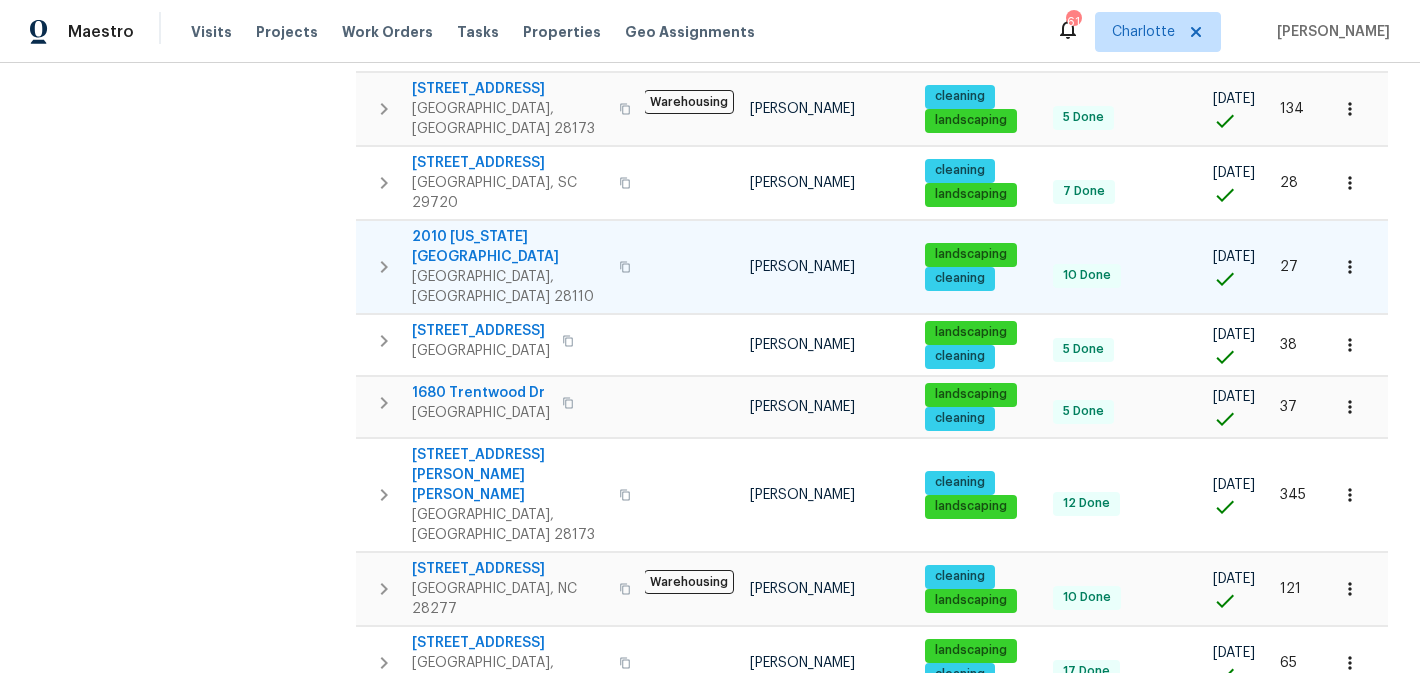 click on "2010 Kansas City Dr" at bounding box center (509, 247) 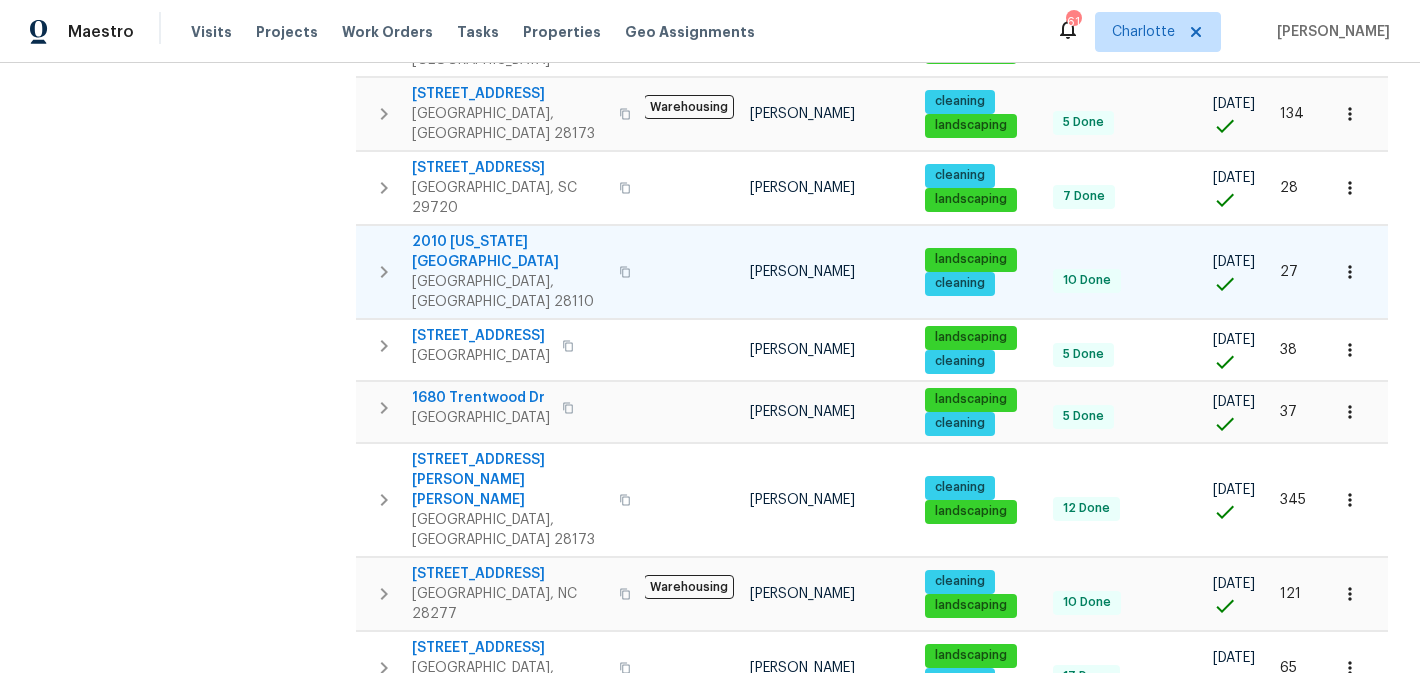 scroll, scrollTop: 946, scrollLeft: 0, axis: vertical 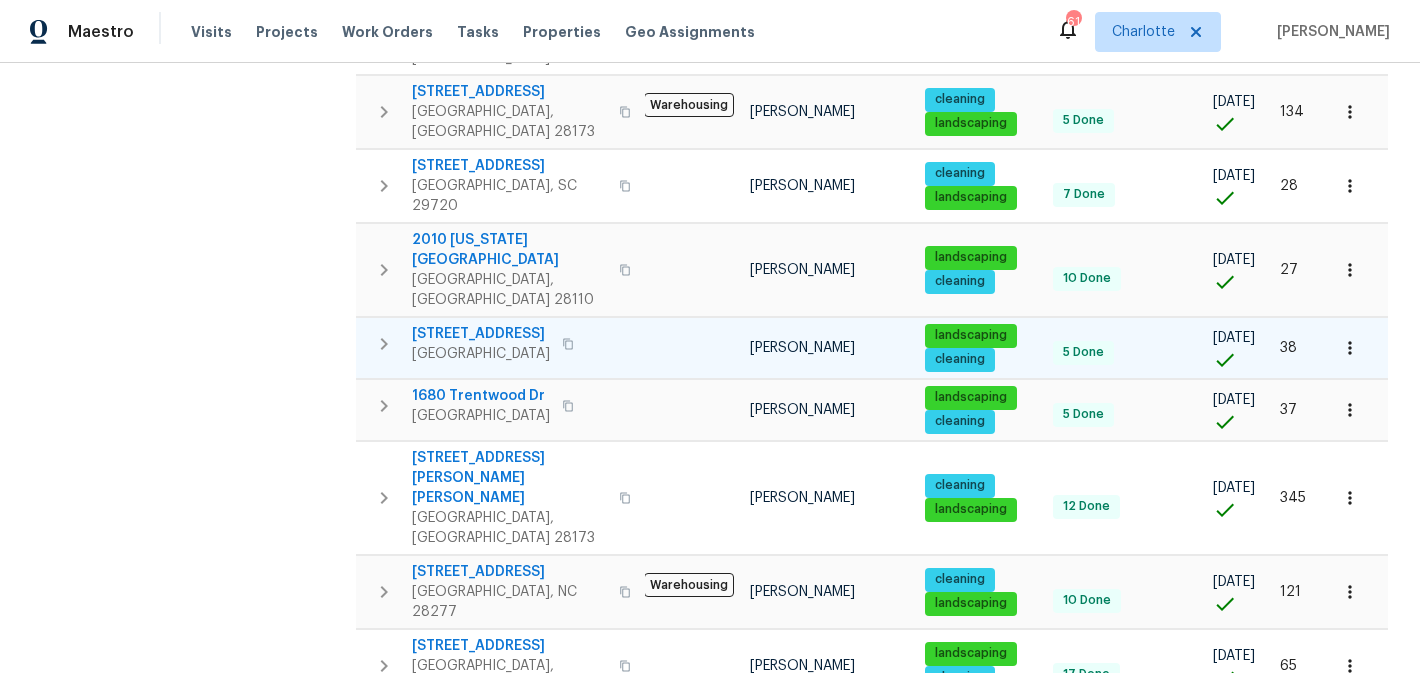 click on "3486 Duchess Ave" at bounding box center (481, 334) 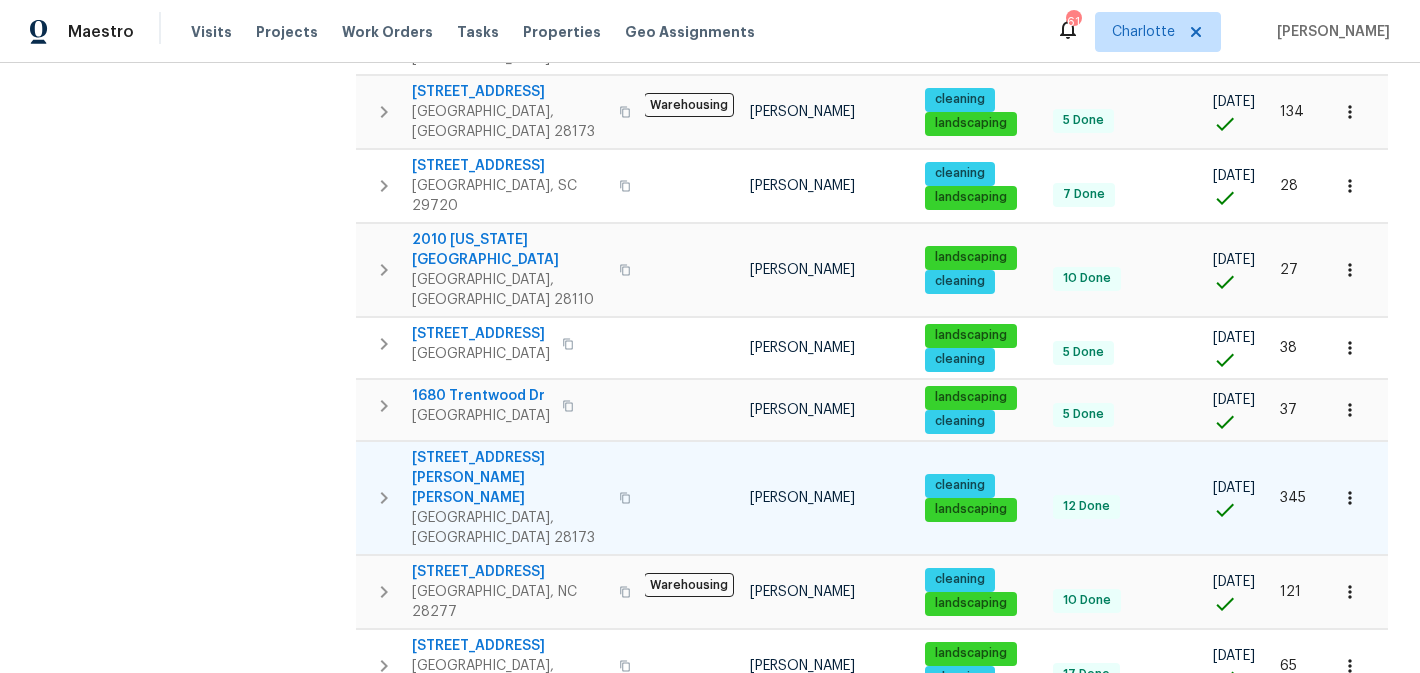 scroll, scrollTop: 998, scrollLeft: 0, axis: vertical 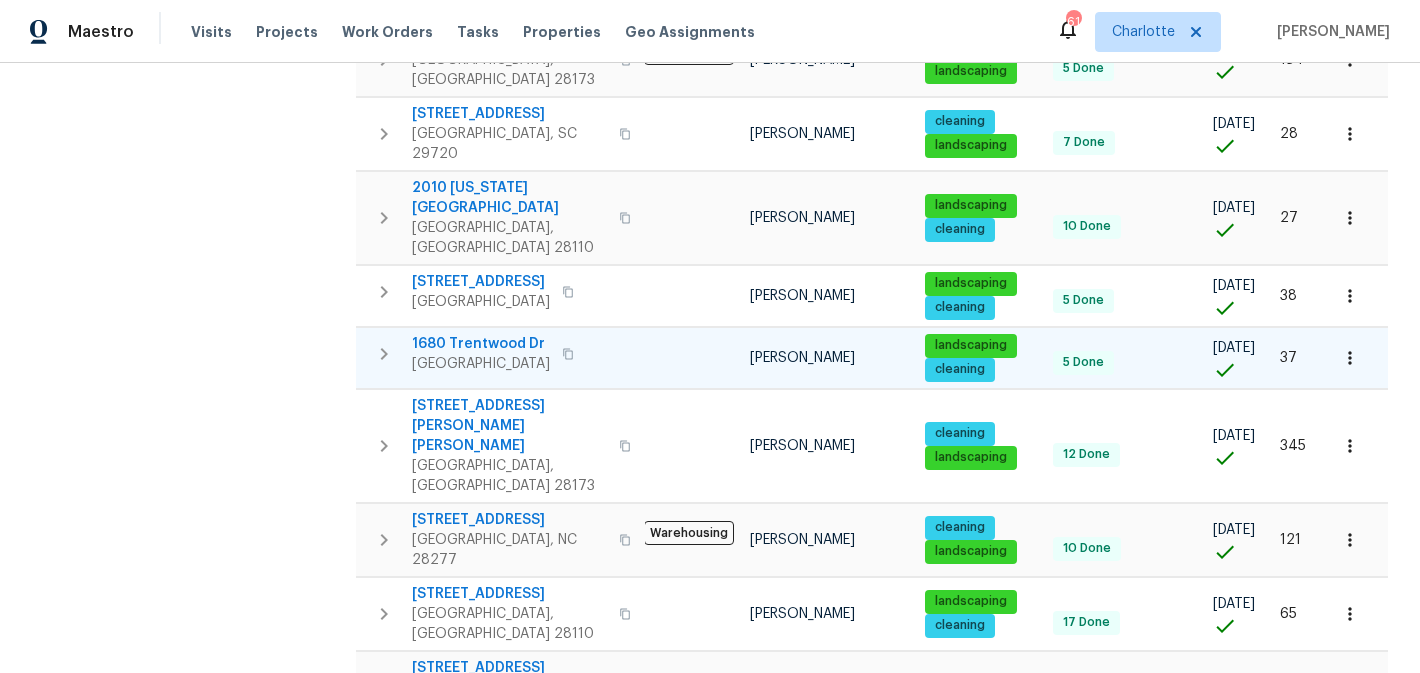 click on "1680 Trentwood Dr" at bounding box center (481, 344) 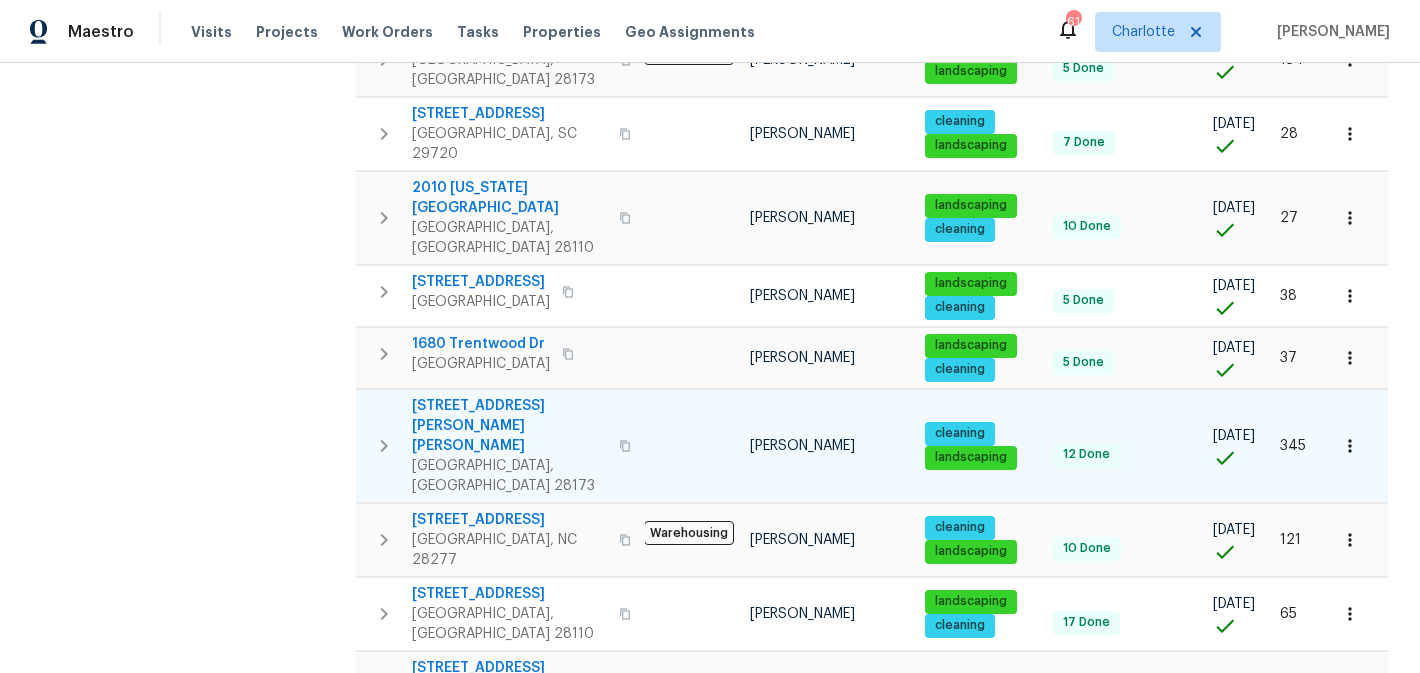 click on "8819 Richardson King Rd" at bounding box center [509, 426] 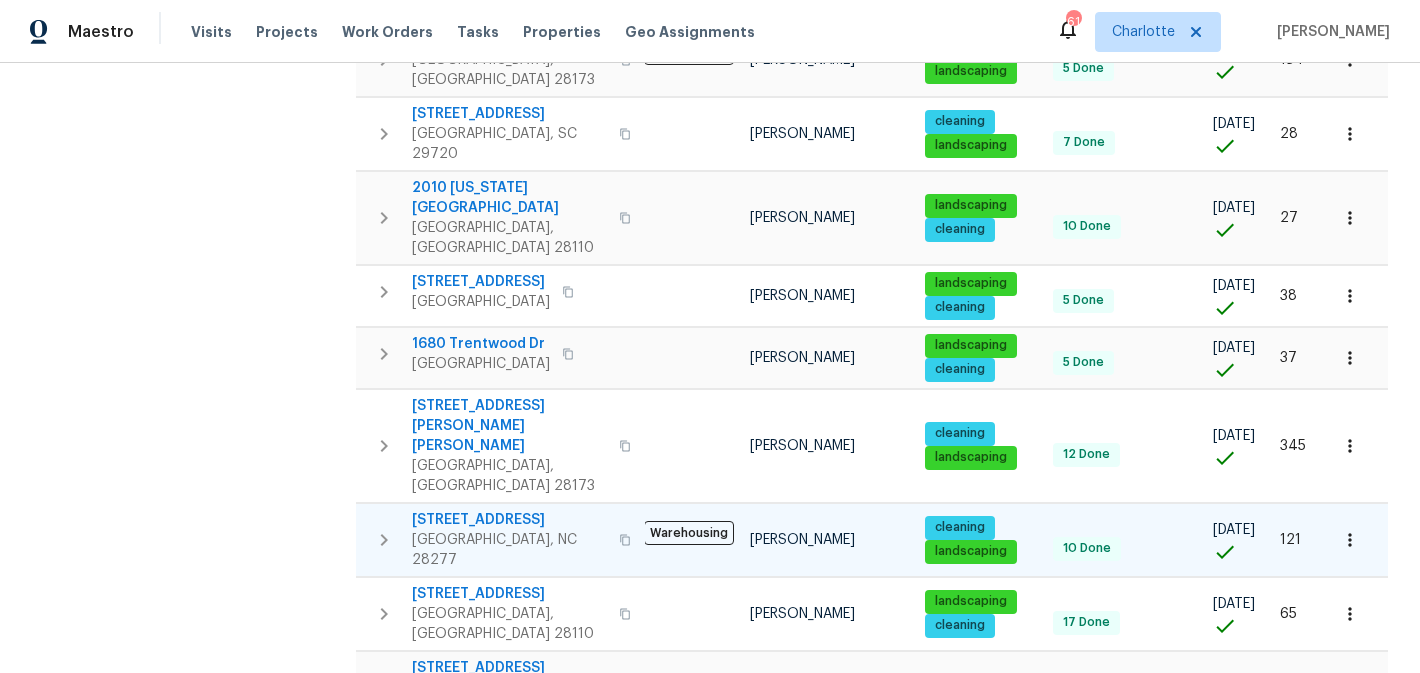 click on "10940 Wild Dove Ln" at bounding box center (509, 520) 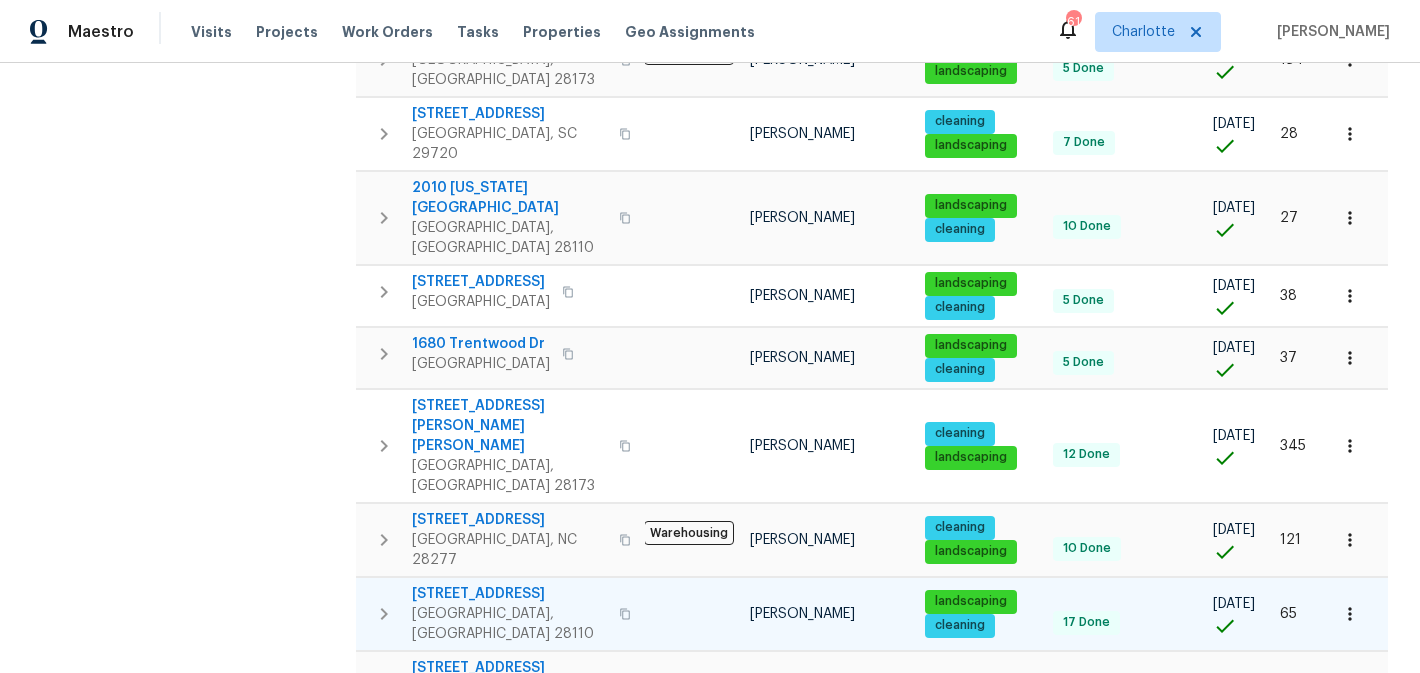 click on "3203 Oakdale Dr" at bounding box center [509, 594] 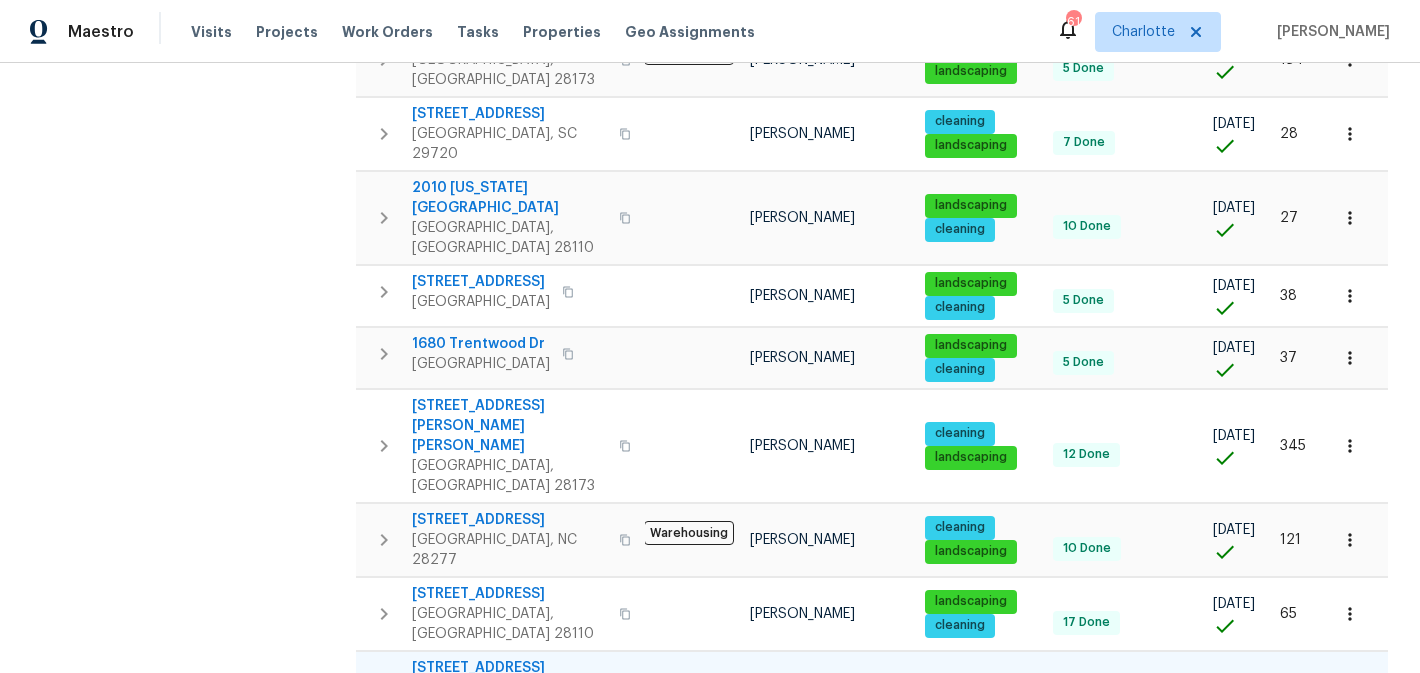click on "15923 Prescott Hill Ave" at bounding box center (509, 678) 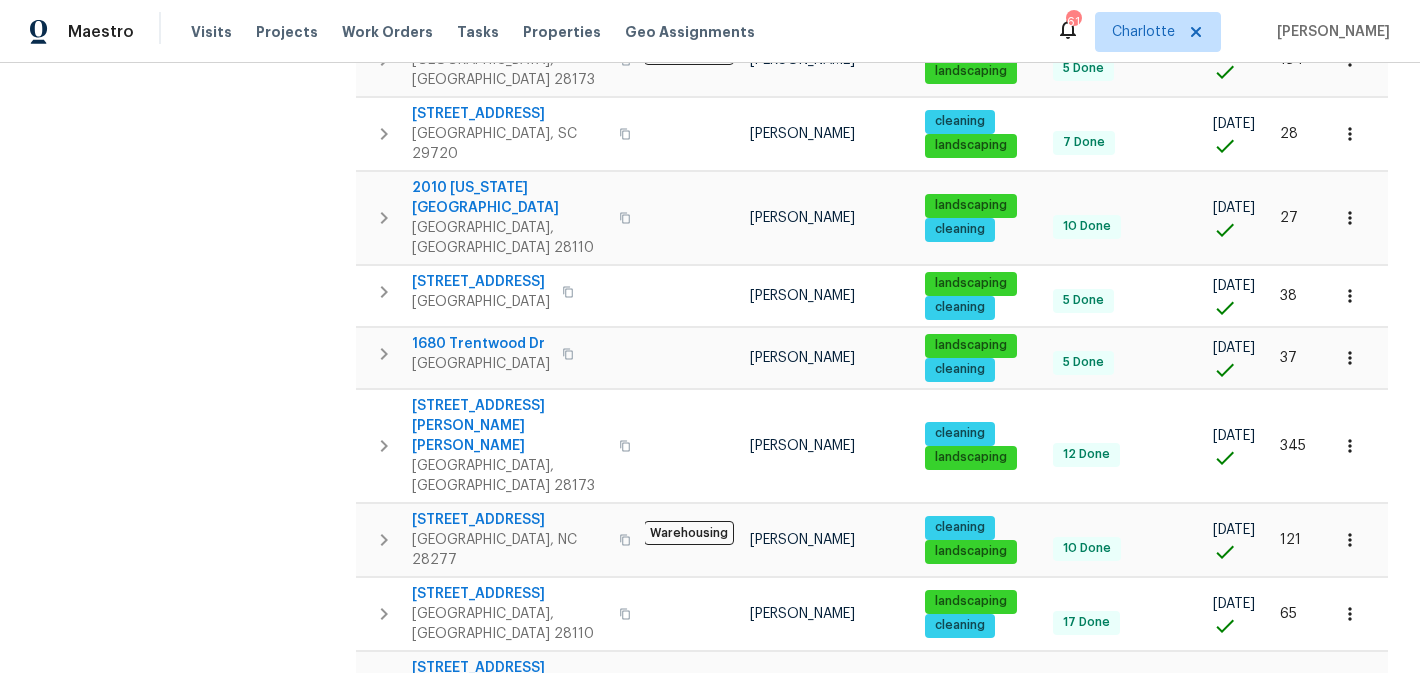 click on "11005 Cobb Creek Ct" at bounding box center (509, 772) 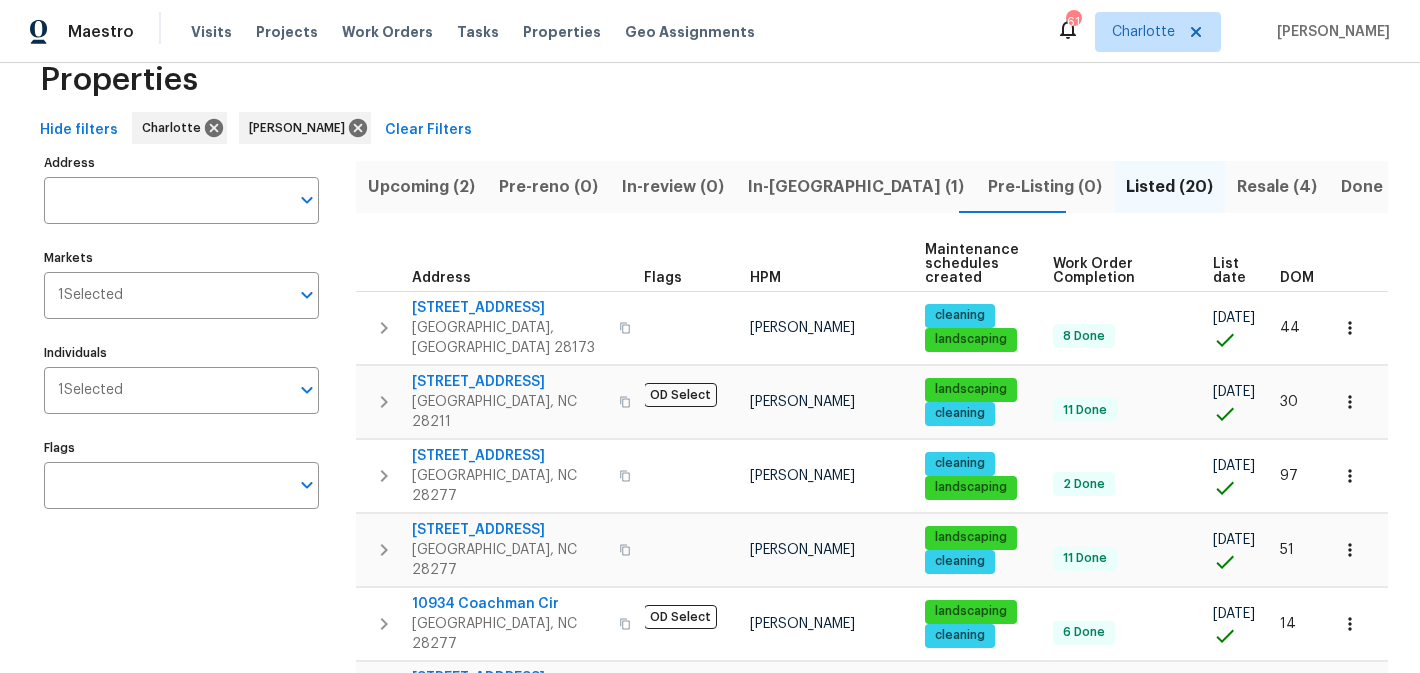 scroll, scrollTop: 0, scrollLeft: 0, axis: both 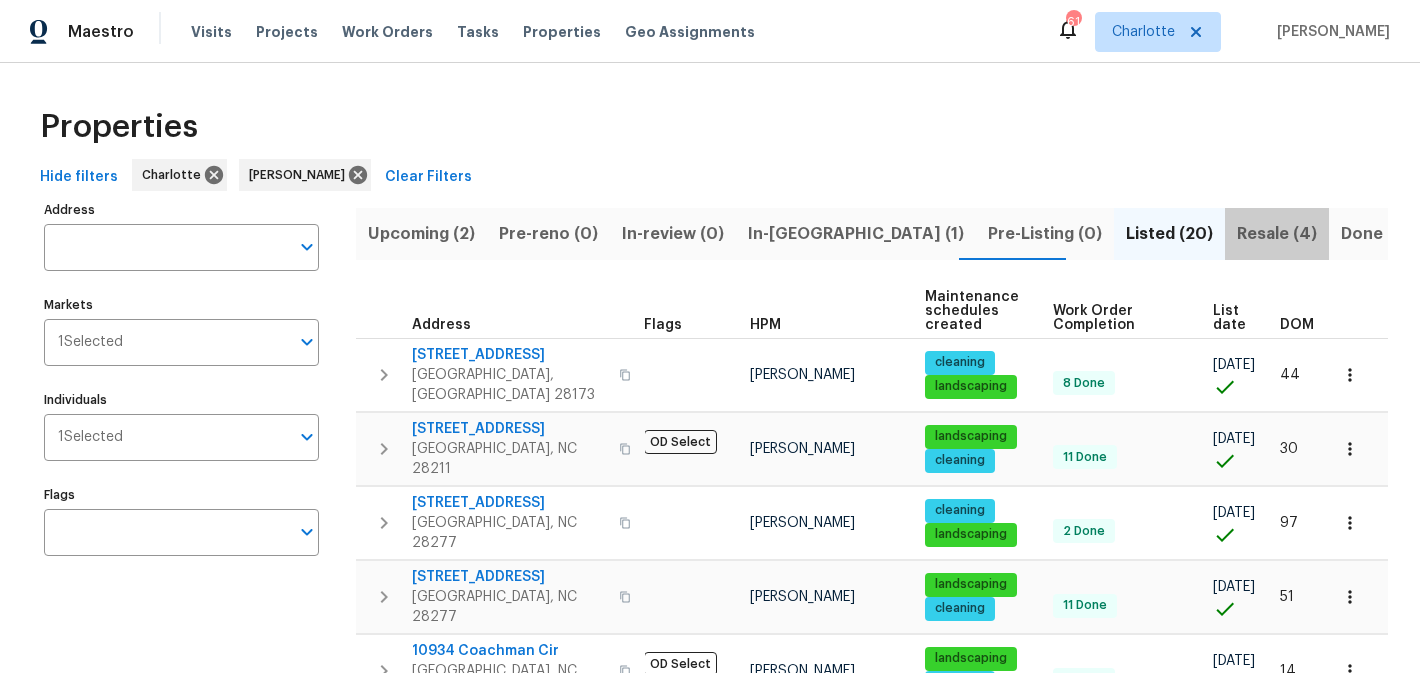 click on "Resale (4)" at bounding box center (1277, 234) 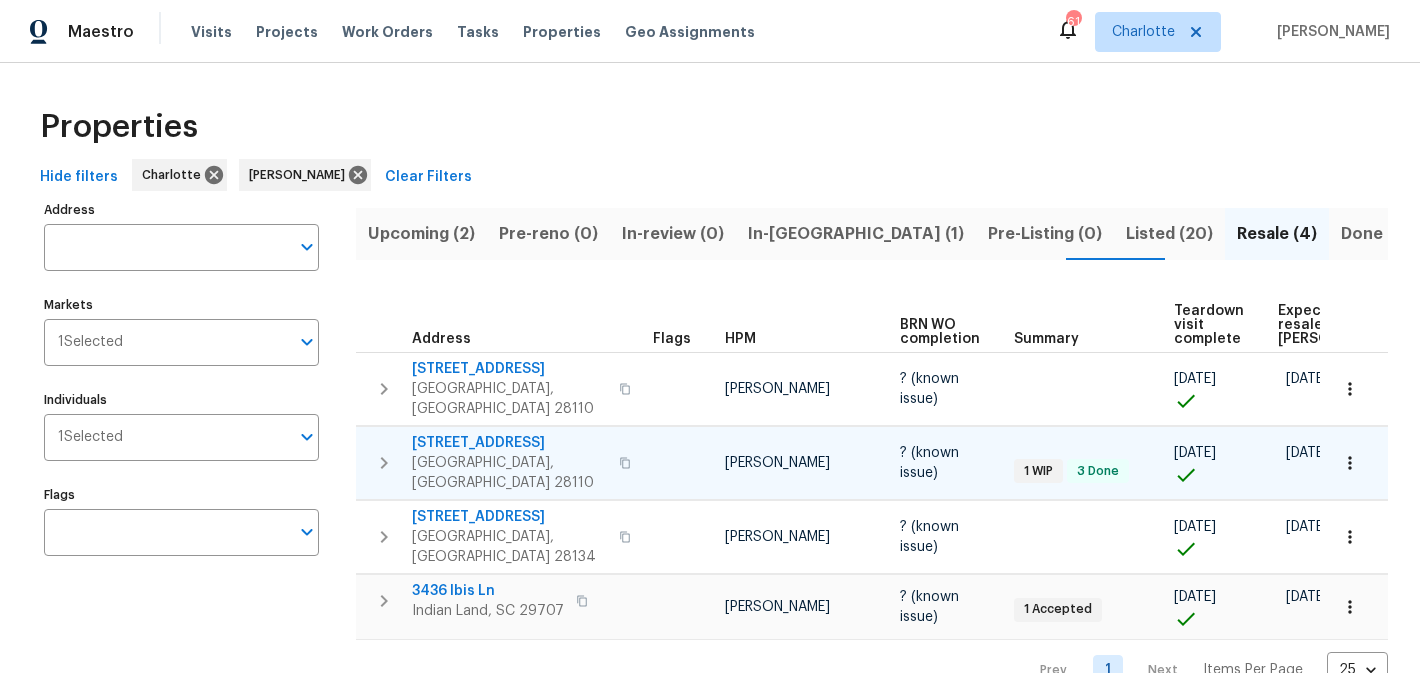 scroll, scrollTop: 23, scrollLeft: 0, axis: vertical 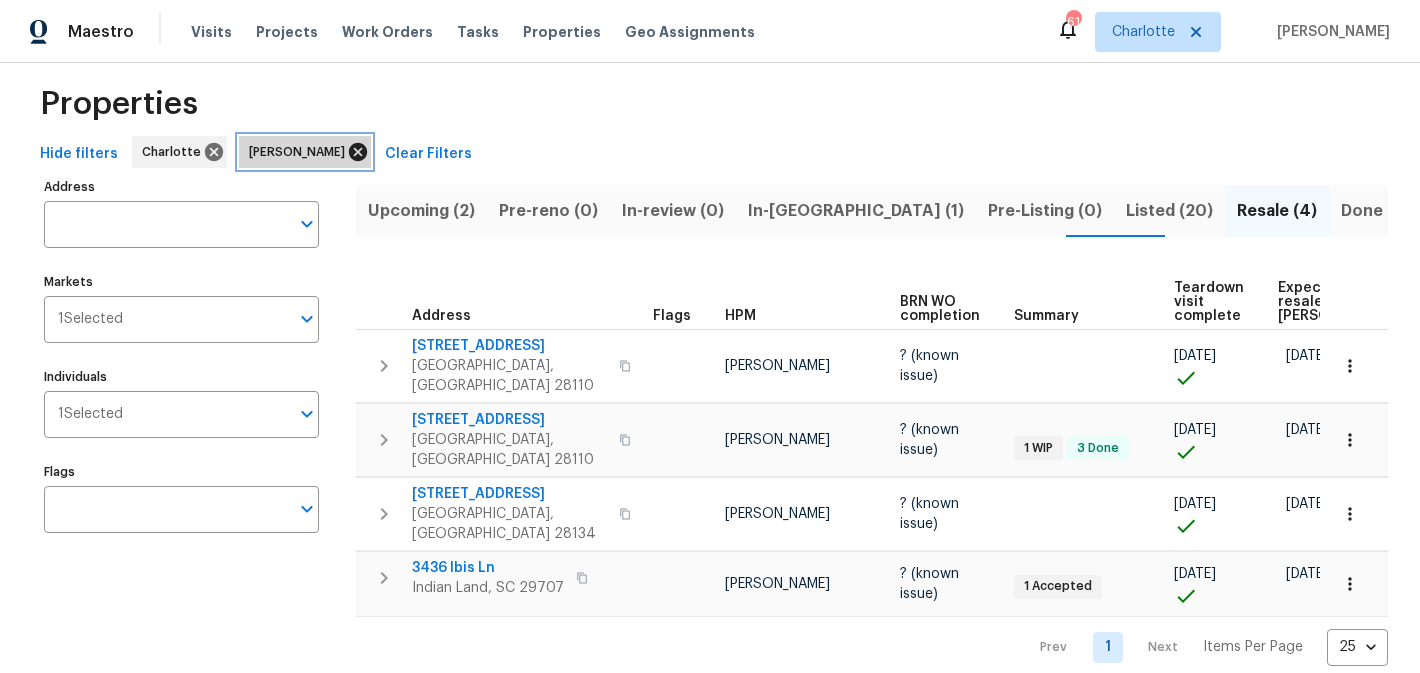 click 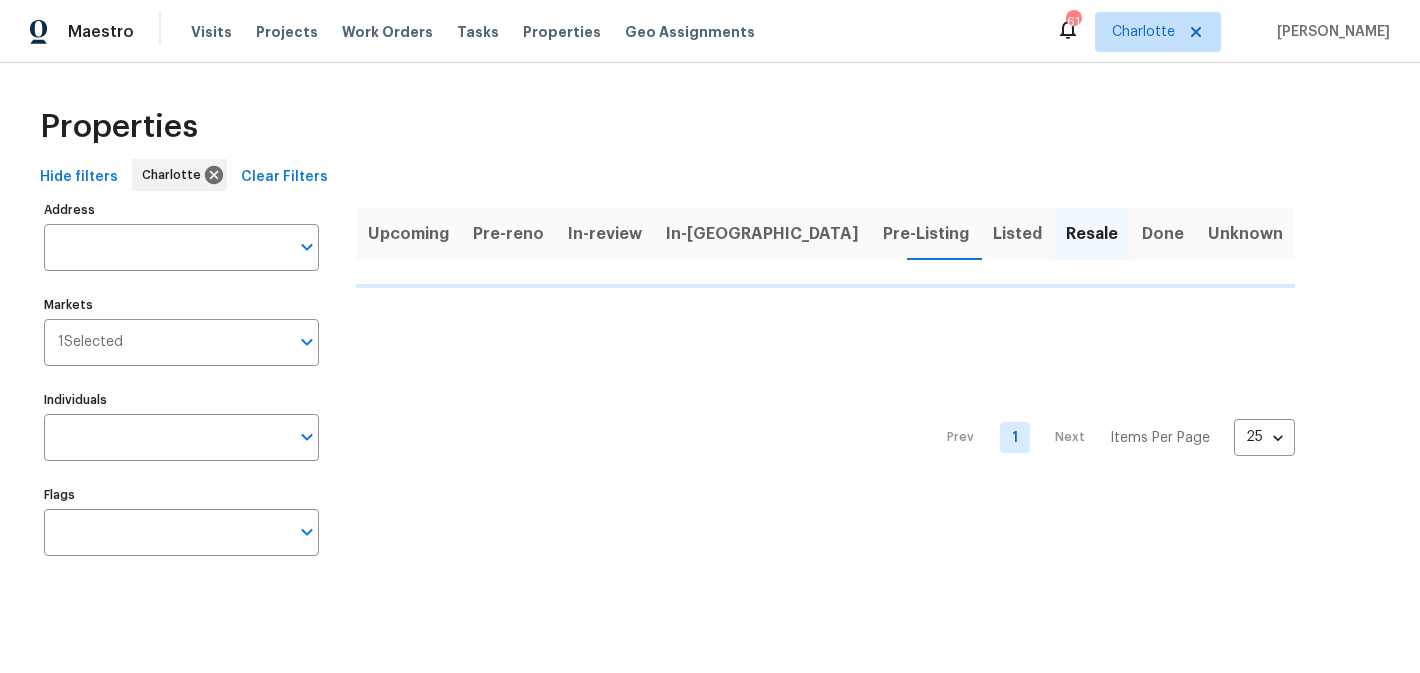 scroll, scrollTop: 0, scrollLeft: 0, axis: both 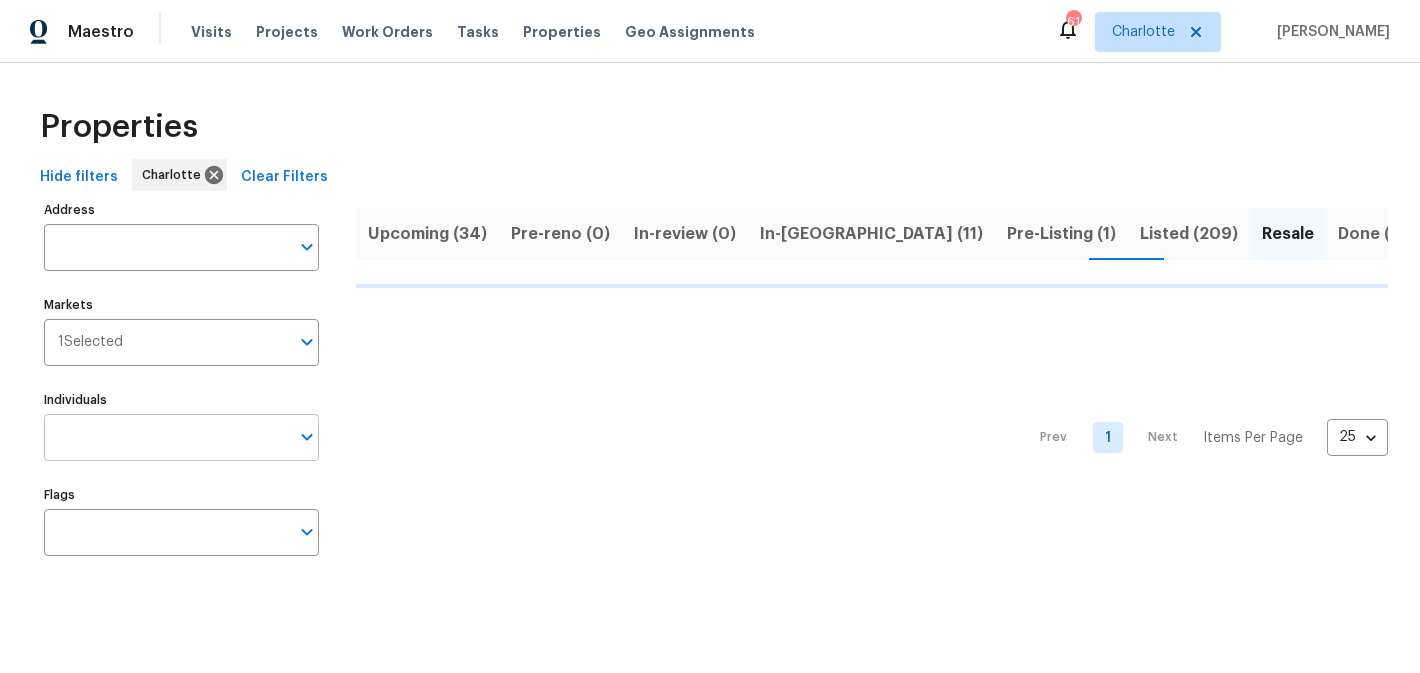 click on "Individuals" at bounding box center [166, 437] 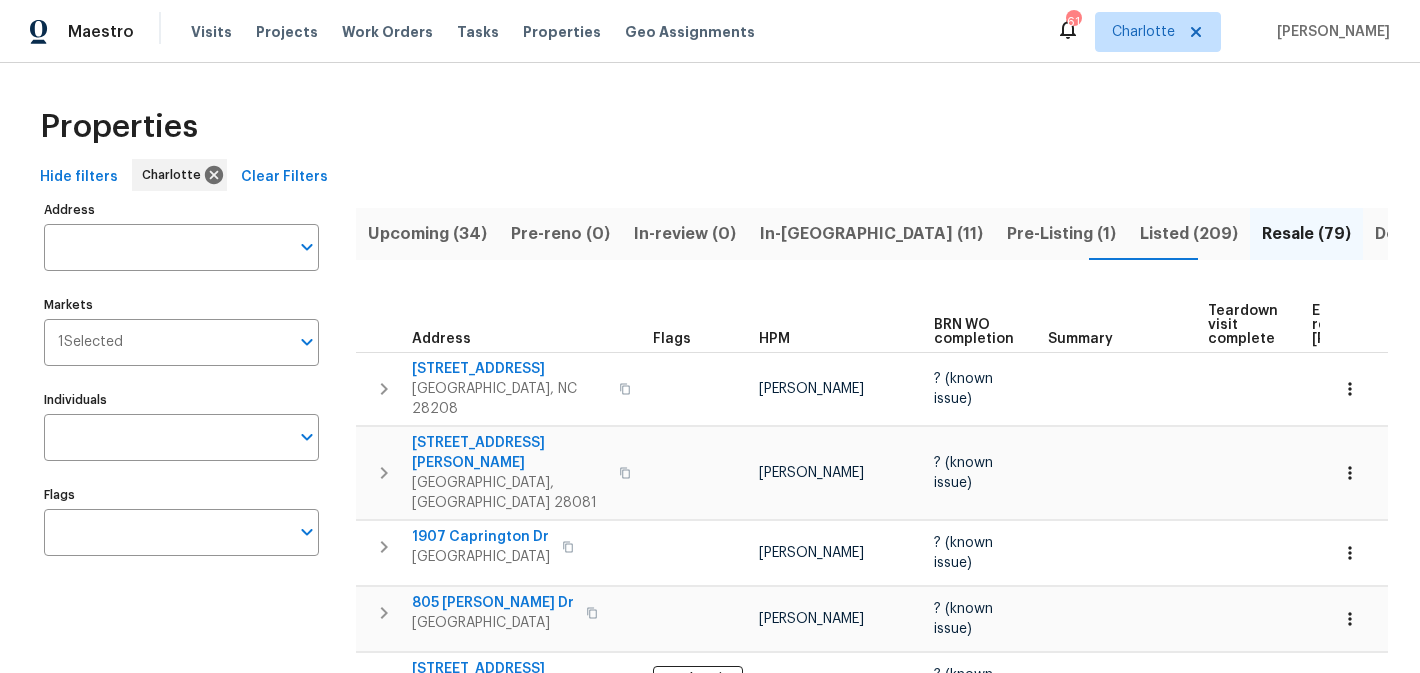 click on "Individuals" at bounding box center (166, 437) 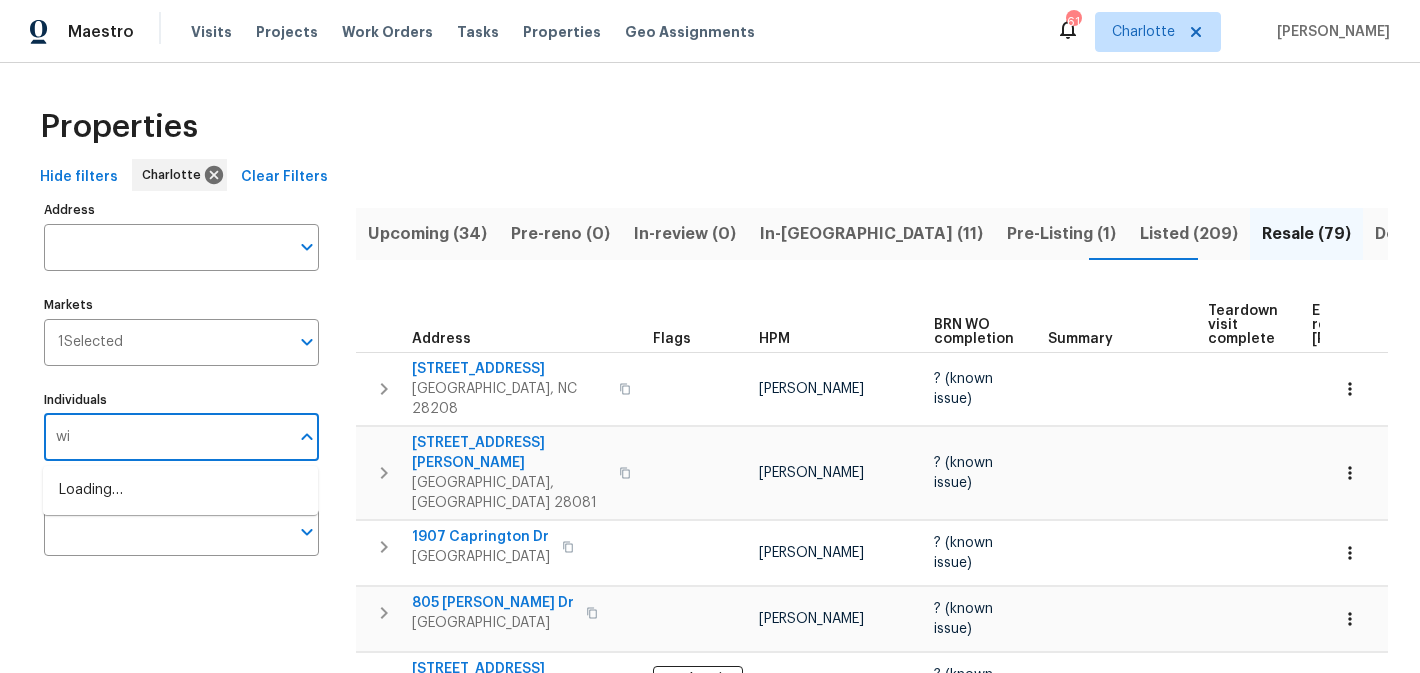 type on "w" 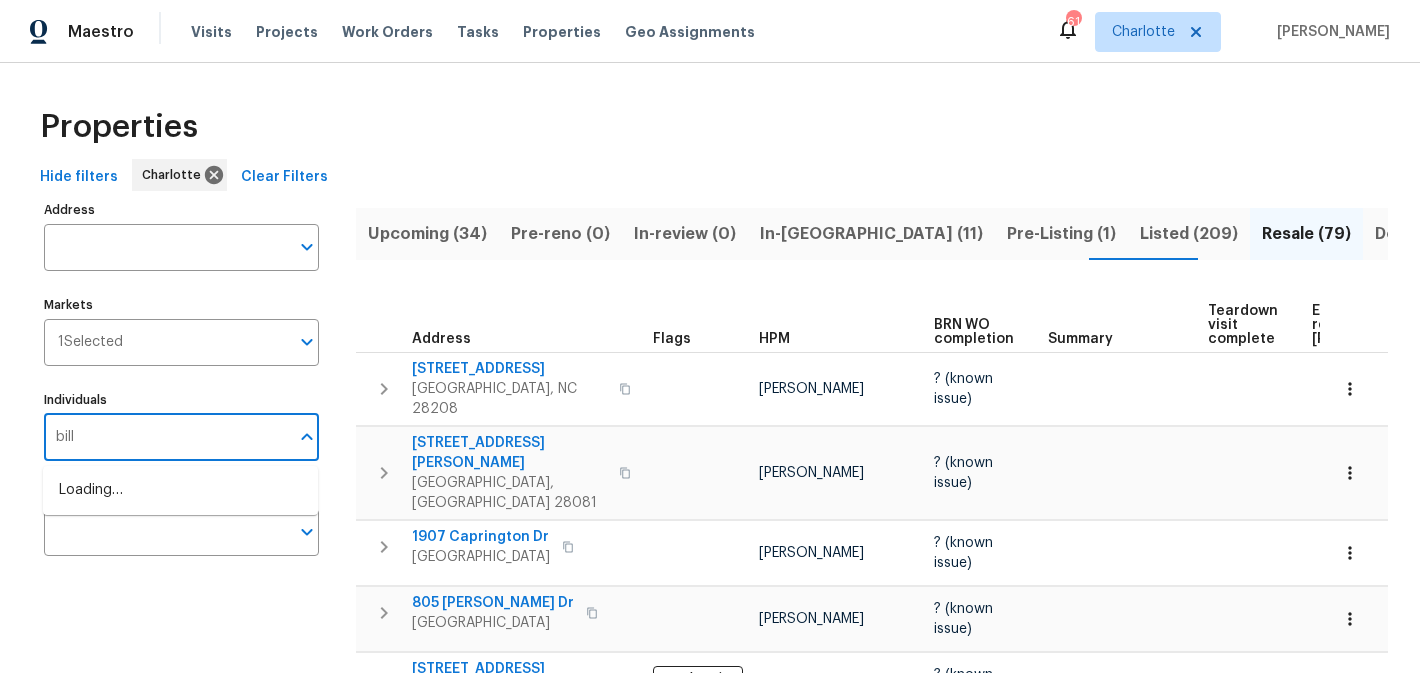 type on "billy" 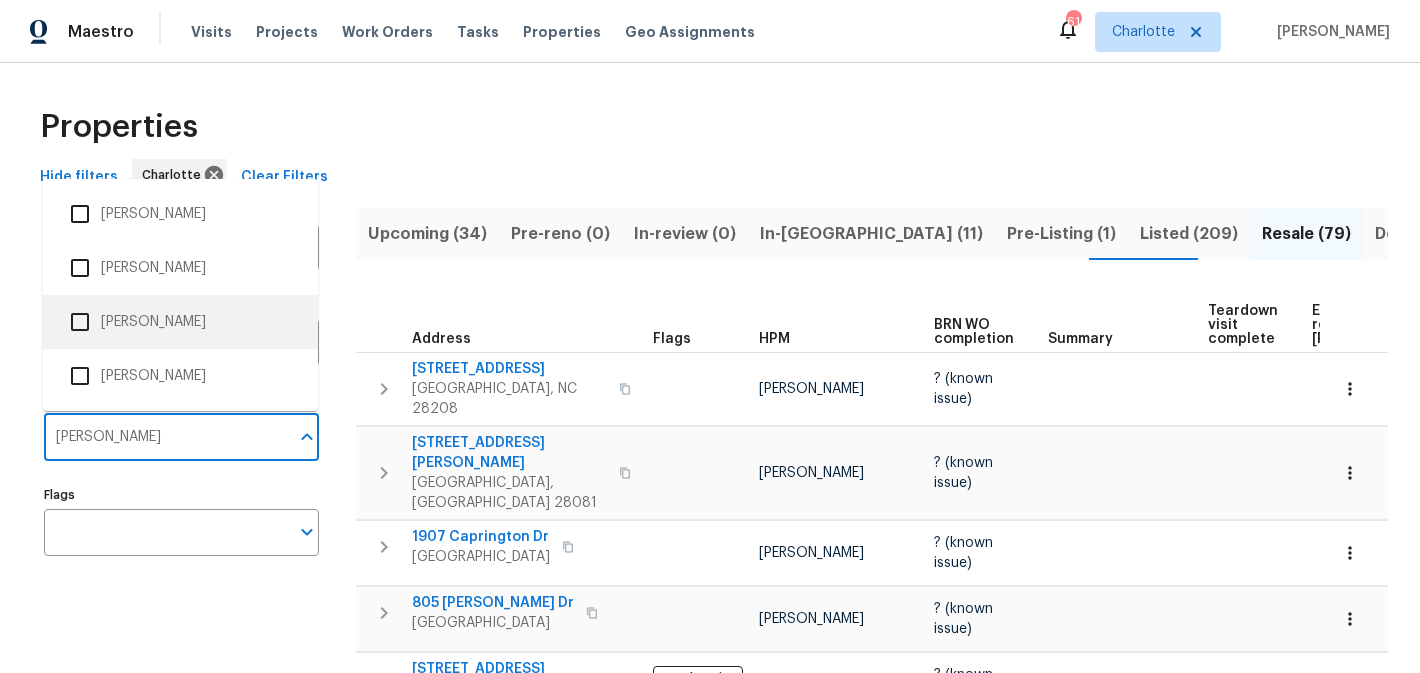 click on "[PERSON_NAME]" at bounding box center (180, 322) 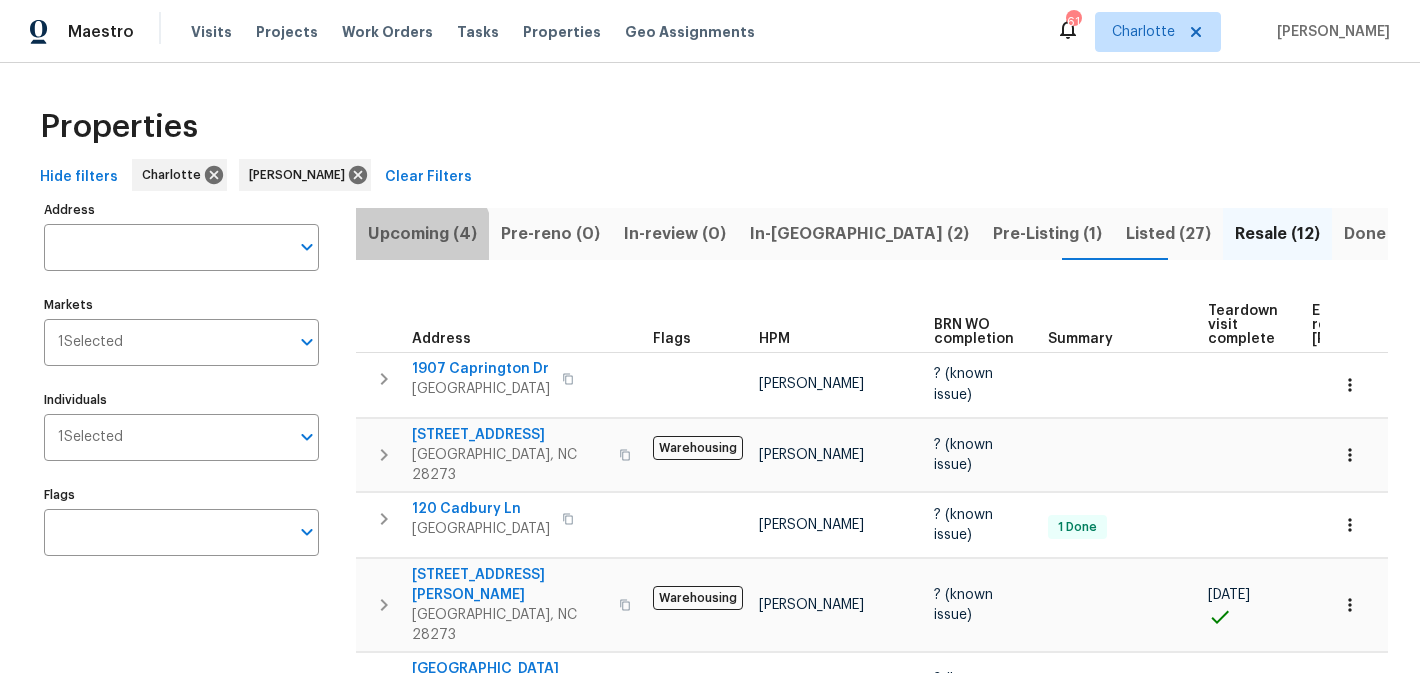 click on "Upcoming (4)" at bounding box center [422, 234] 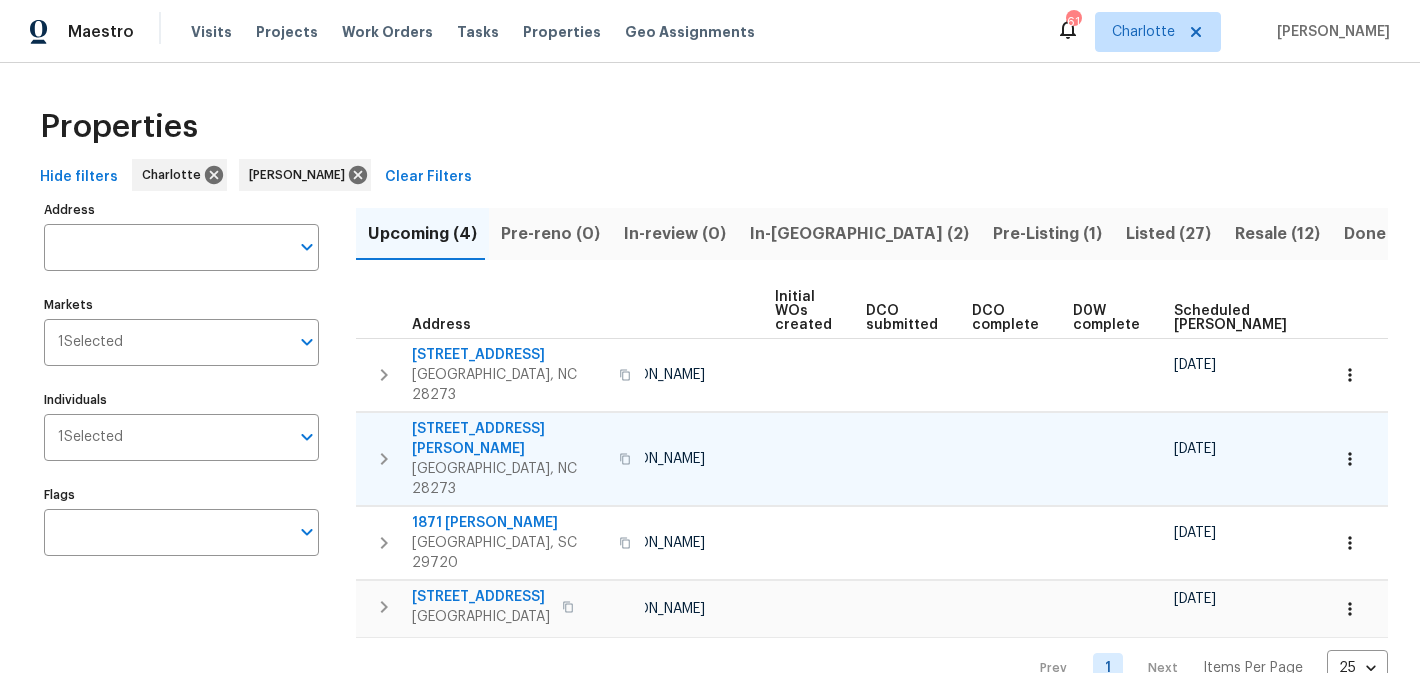 scroll, scrollTop: 0, scrollLeft: 0, axis: both 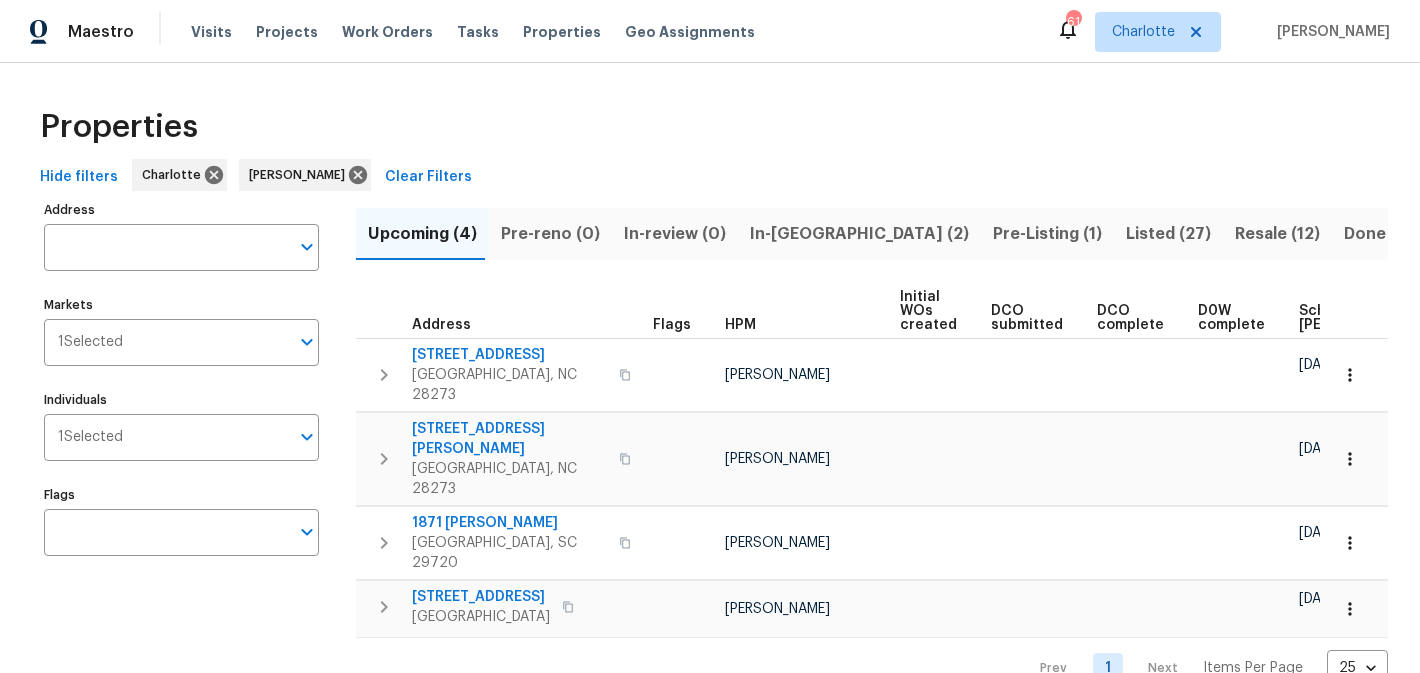 click on "In-reno (2)" at bounding box center (859, 234) 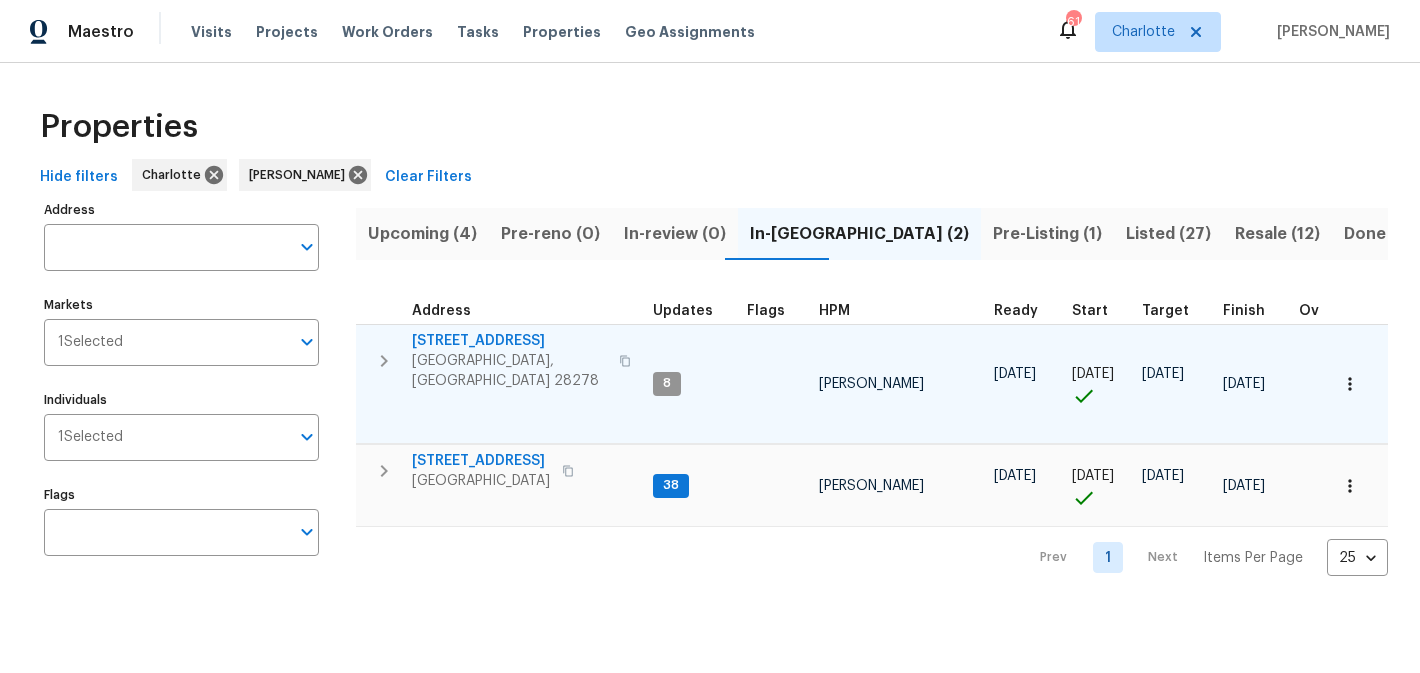 click on "7042 Evanton Loch Rd" at bounding box center (509, 341) 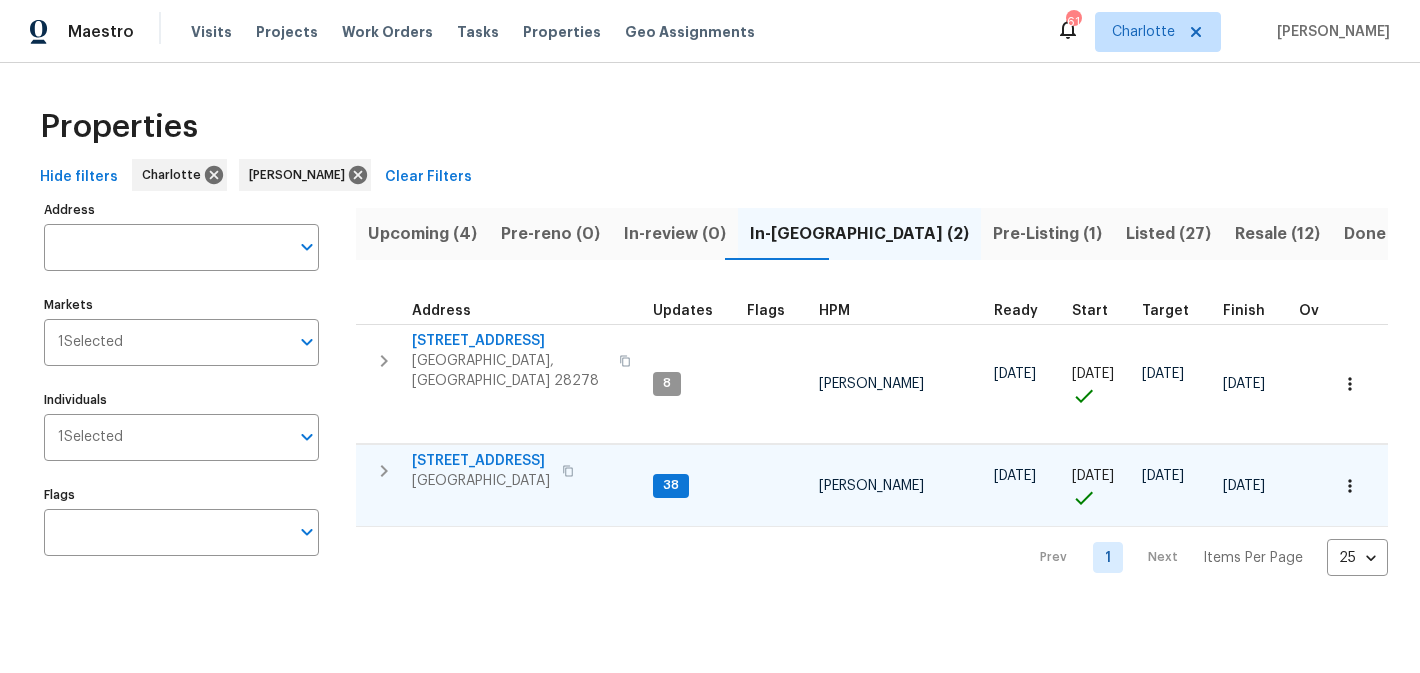 click on "711 Forest Rd" at bounding box center [481, 461] 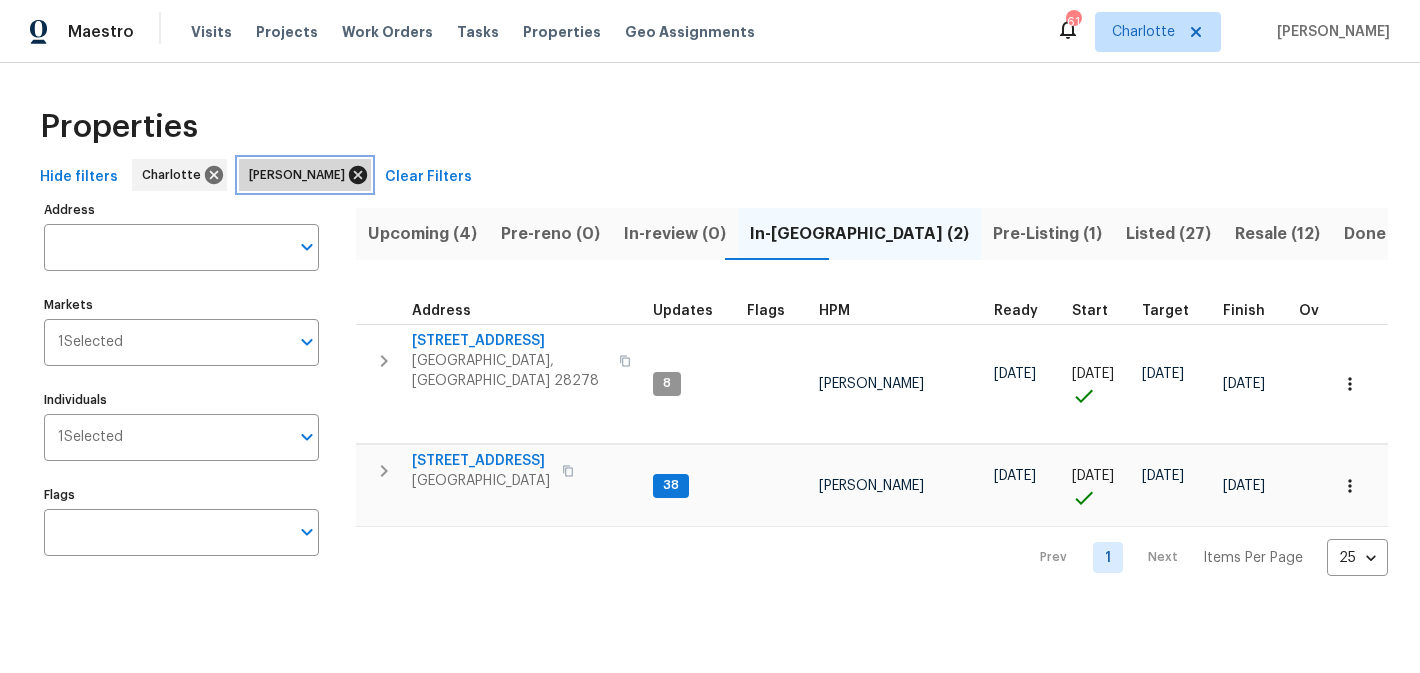 click 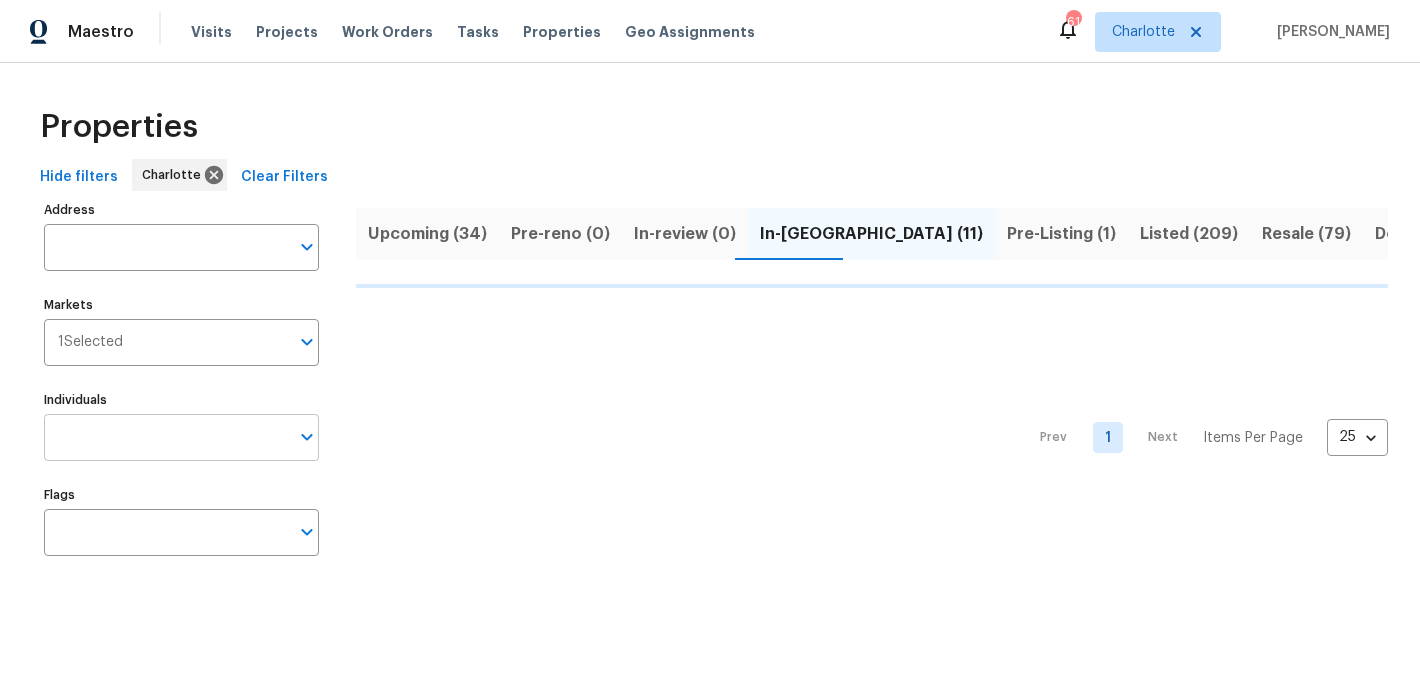 click on "Individuals" at bounding box center (166, 437) 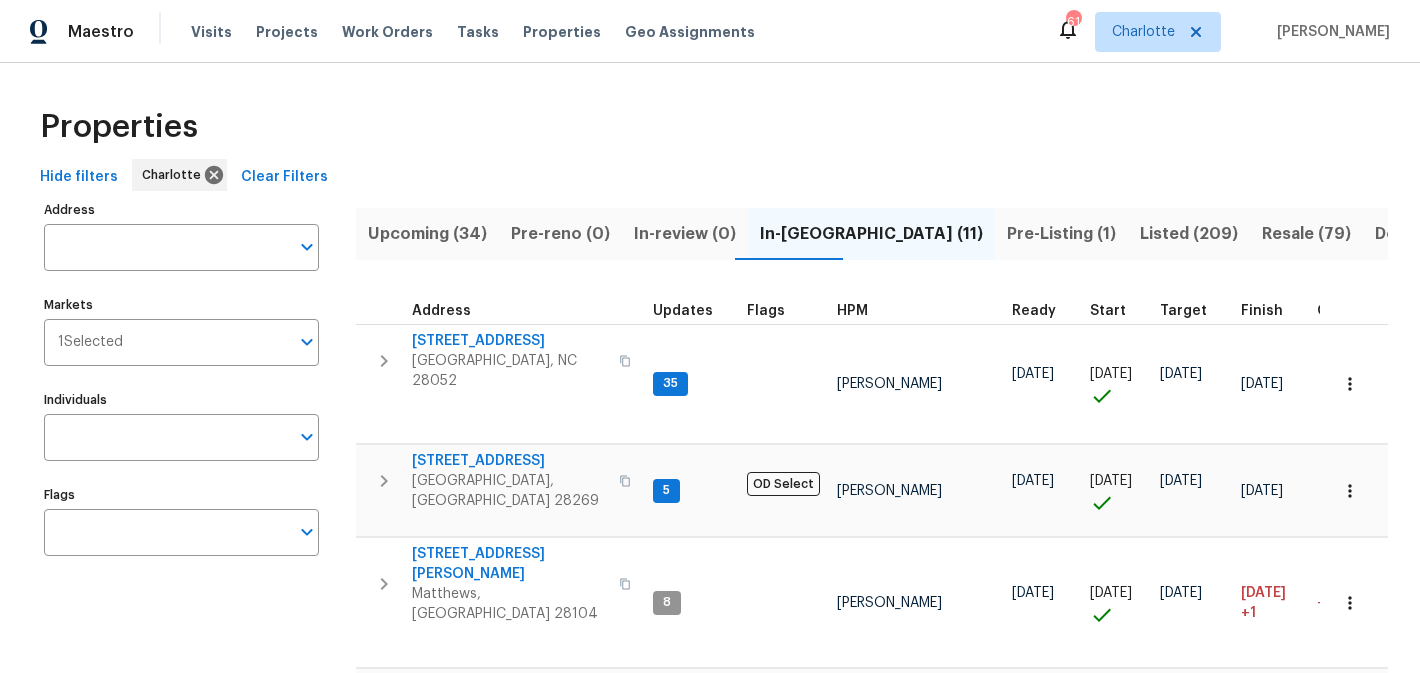 click on "Individuals" at bounding box center [166, 437] 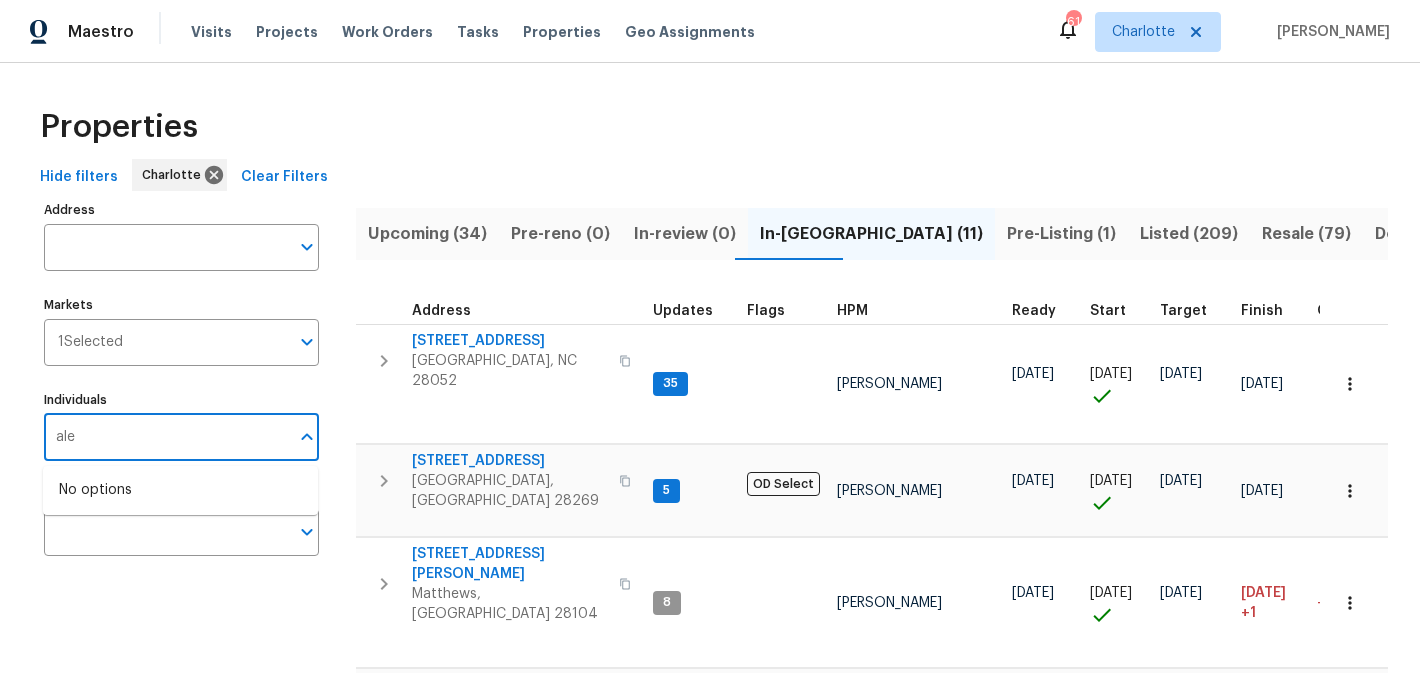 type on "alex" 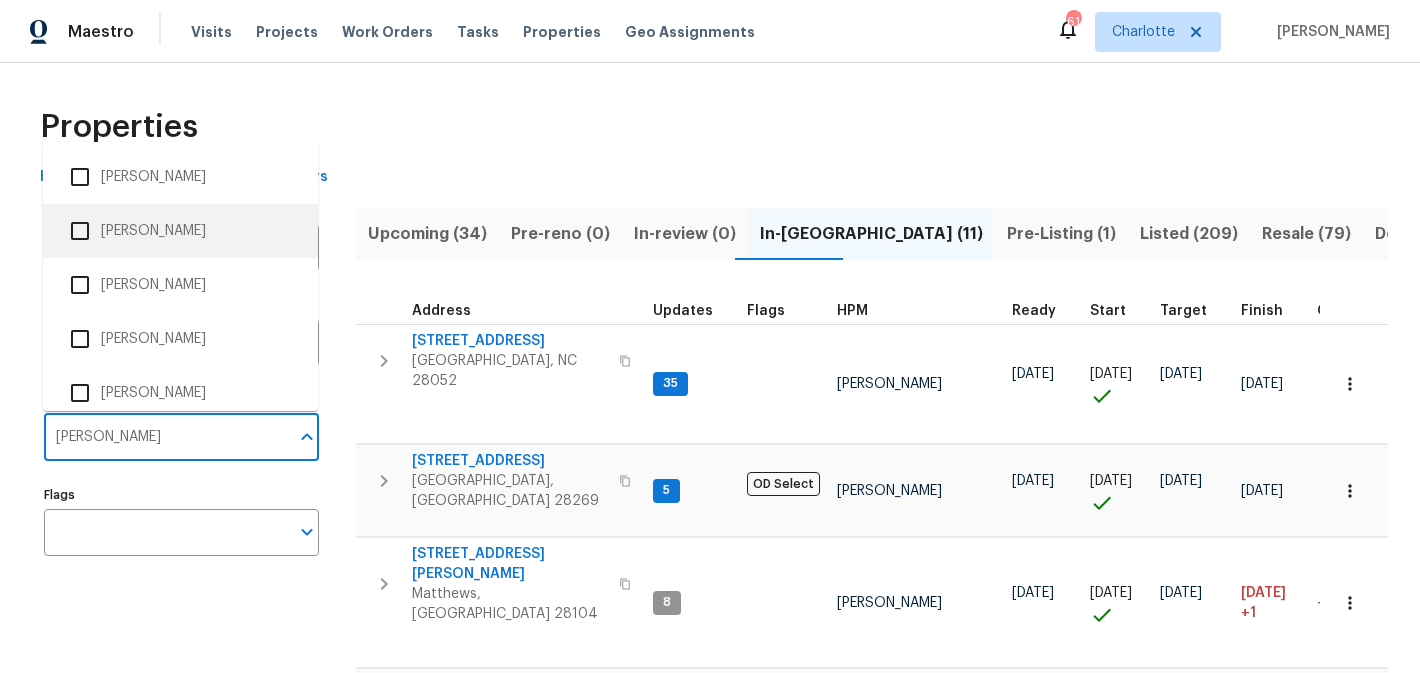 click on "[PERSON_NAME]" at bounding box center [180, 231] 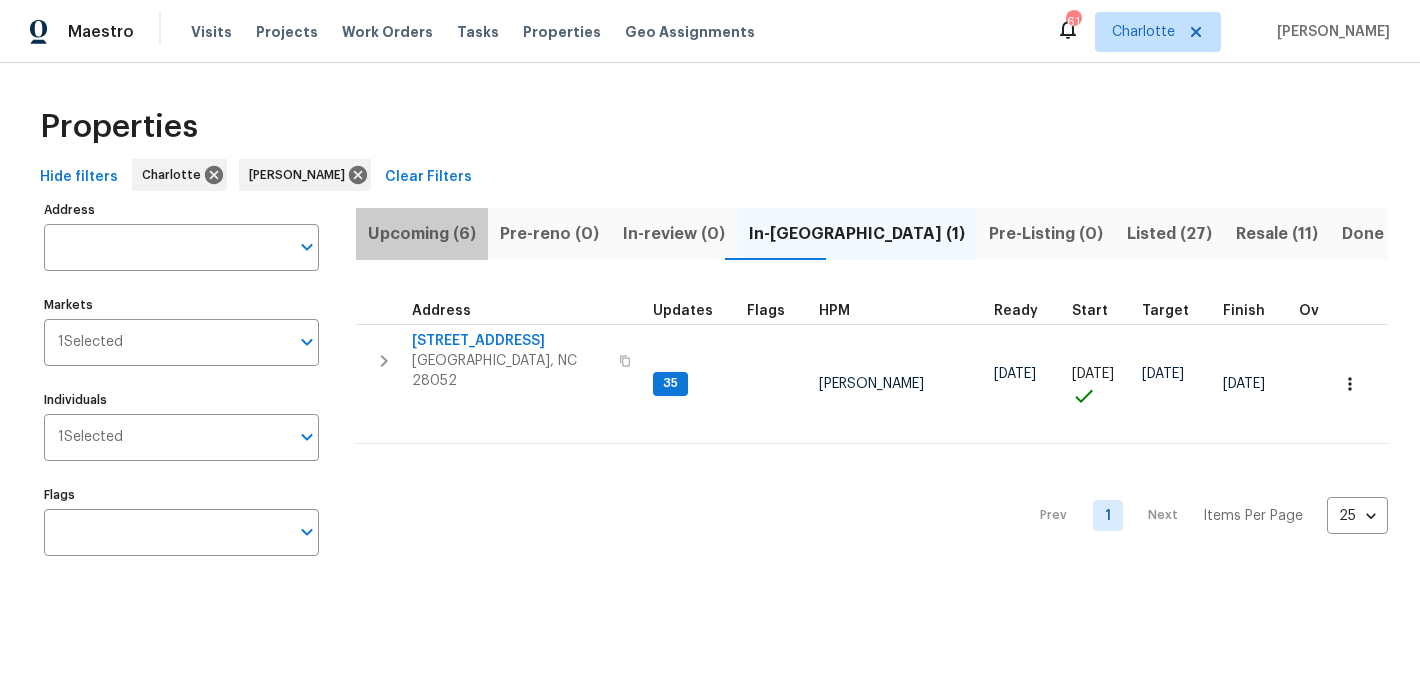 click on "Upcoming (6)" at bounding box center (422, 234) 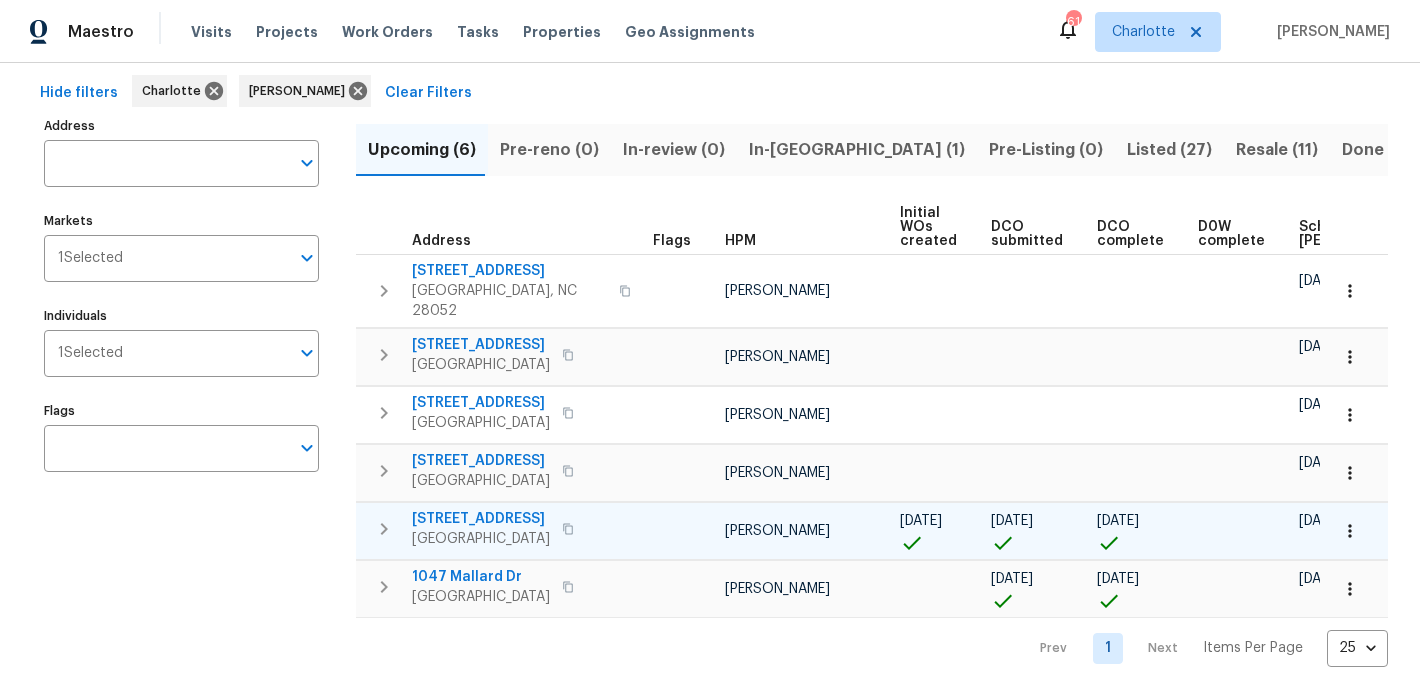 scroll, scrollTop: 93, scrollLeft: 0, axis: vertical 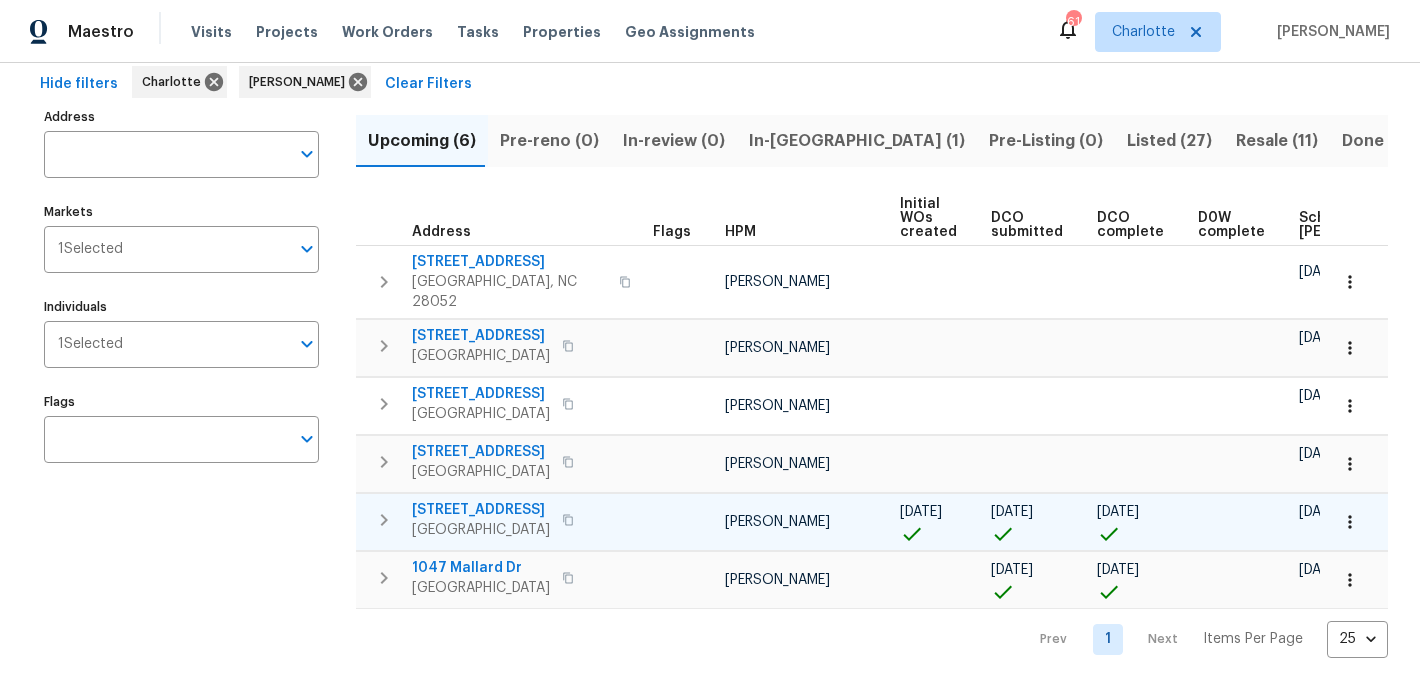 click on "4026 Palmetto Dr" at bounding box center [481, 510] 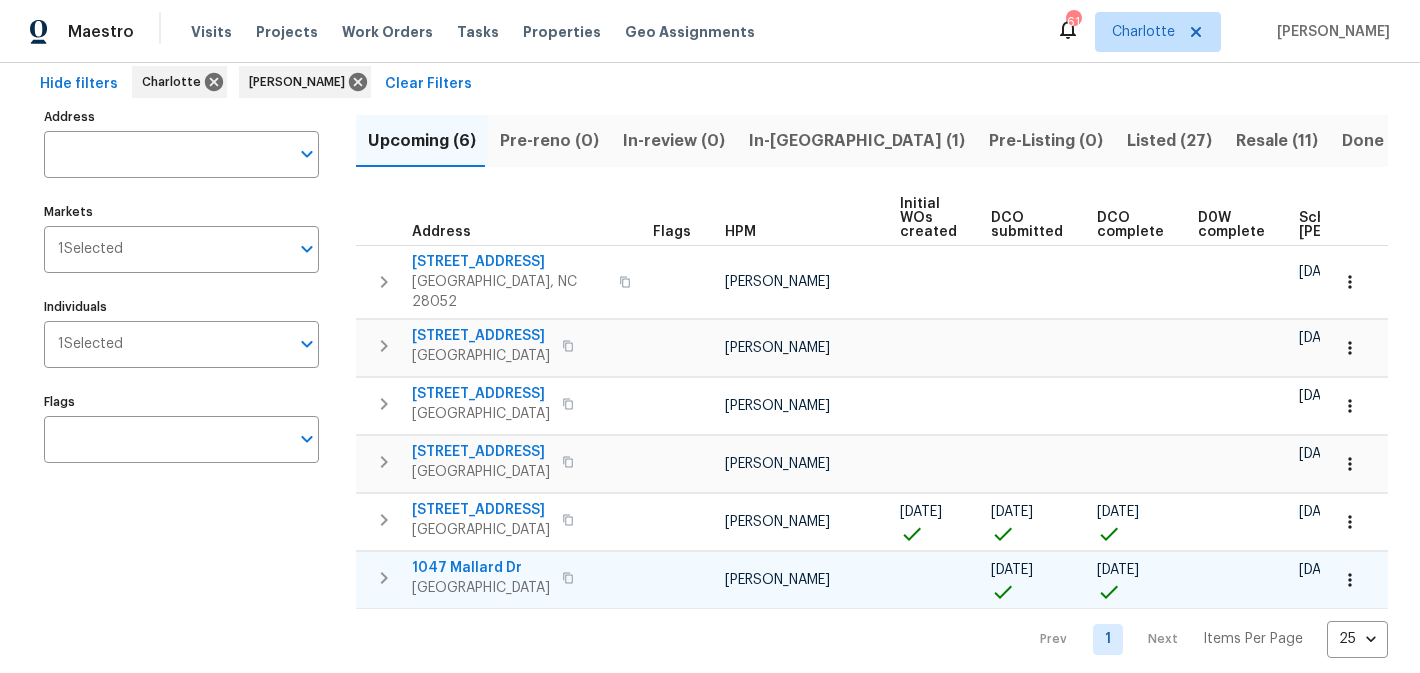 scroll, scrollTop: 0, scrollLeft: 240, axis: horizontal 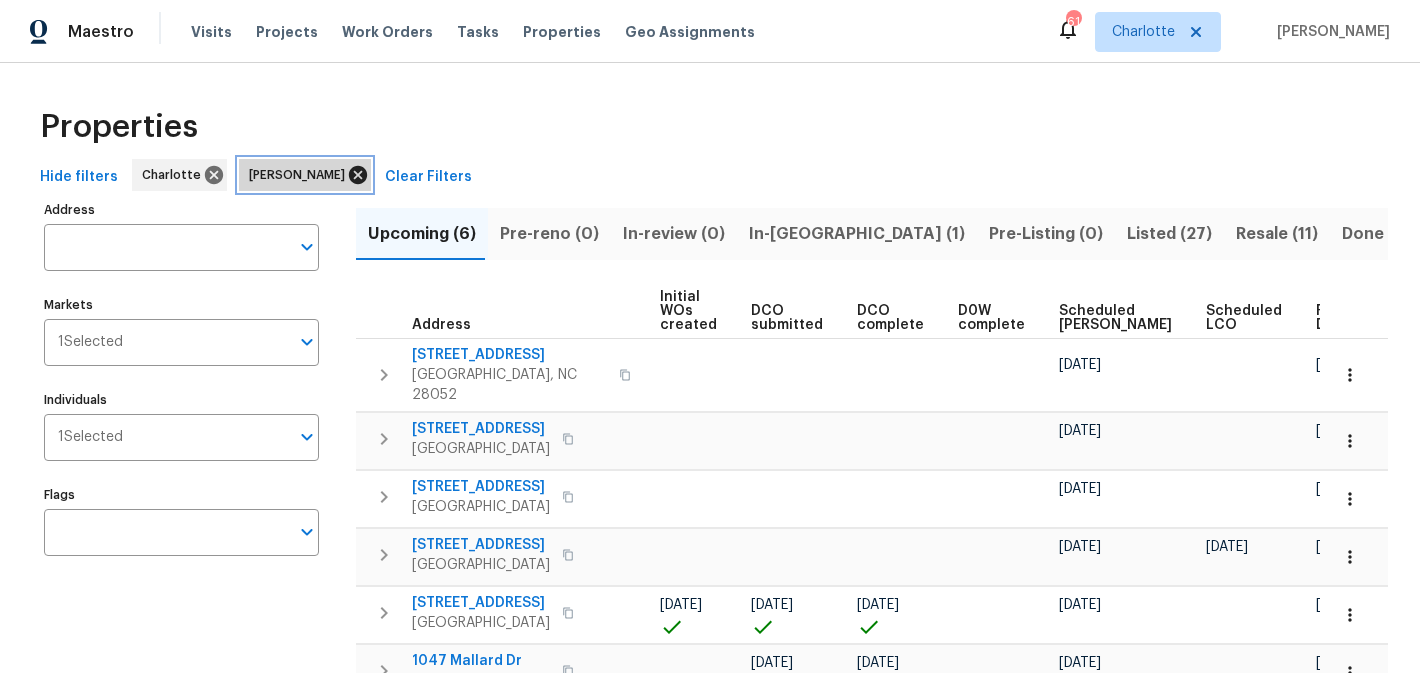 click 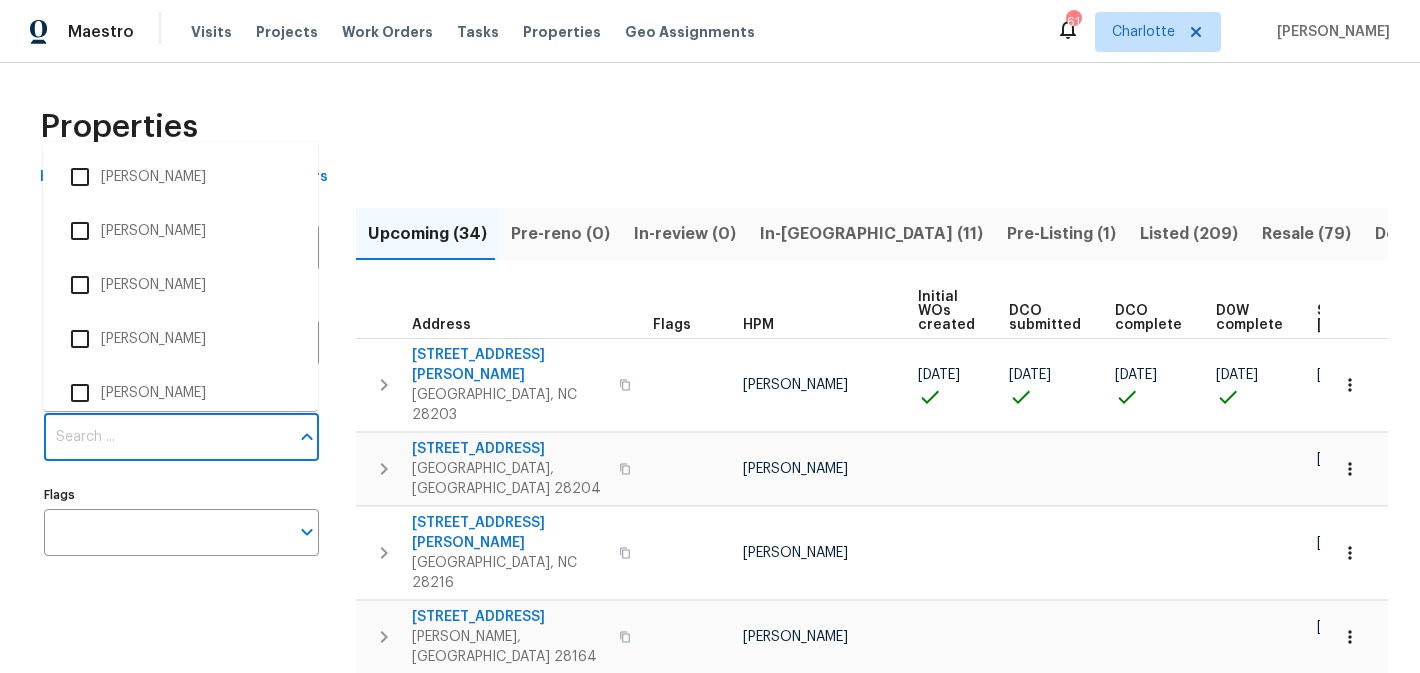 click on "Individuals" at bounding box center [166, 437] 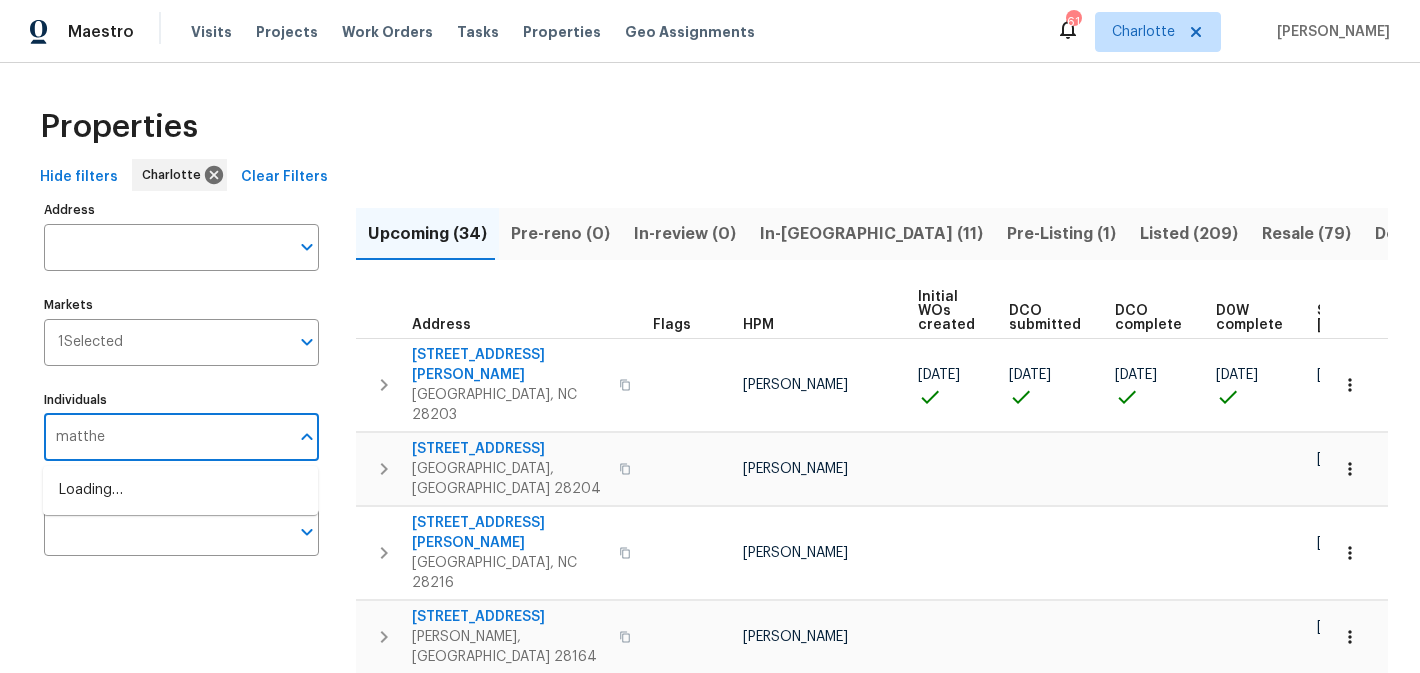 type on "matthew" 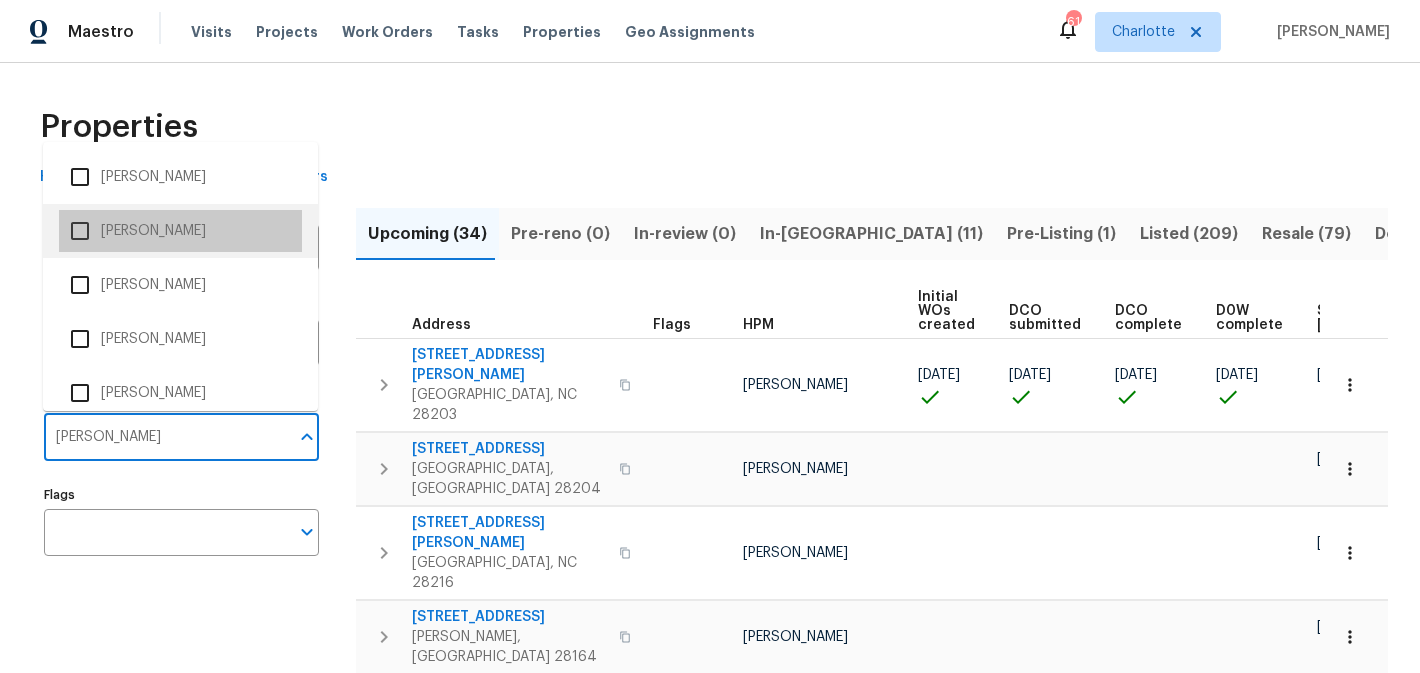click on "[PERSON_NAME]" at bounding box center [180, 231] 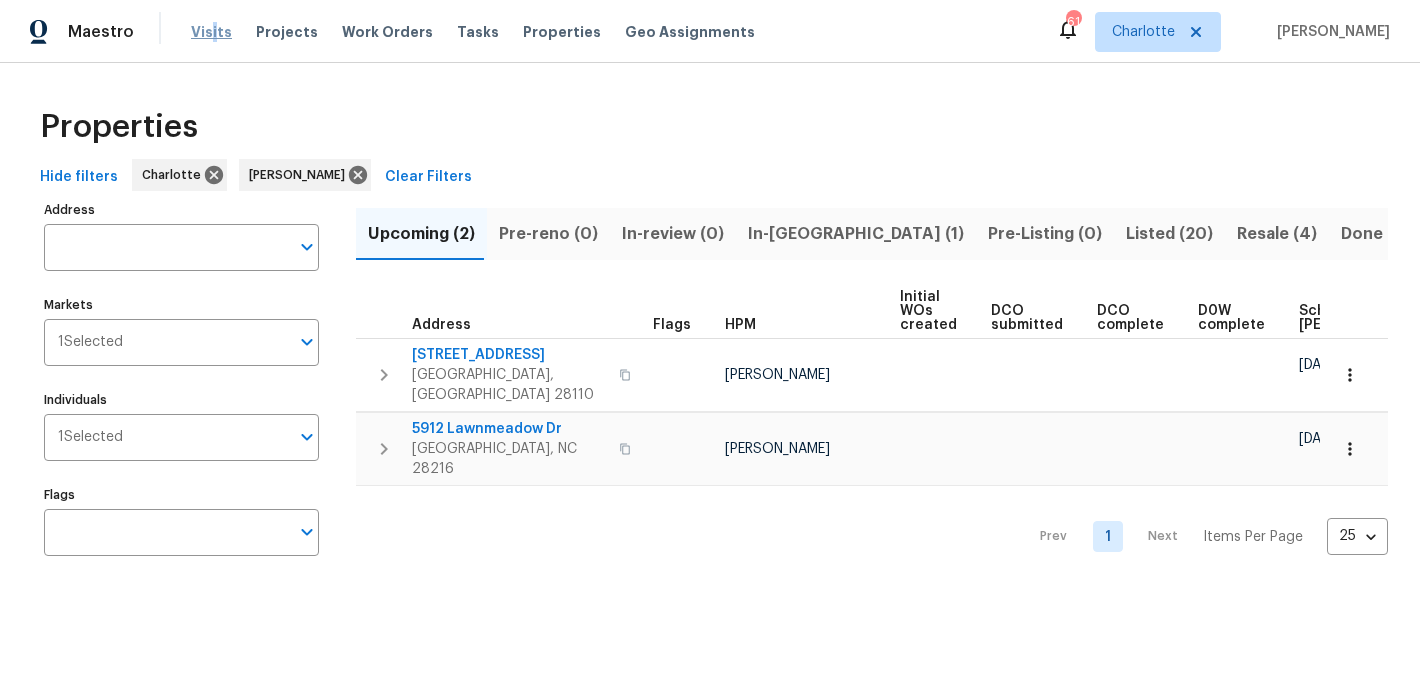 click on "Visits" at bounding box center (211, 32) 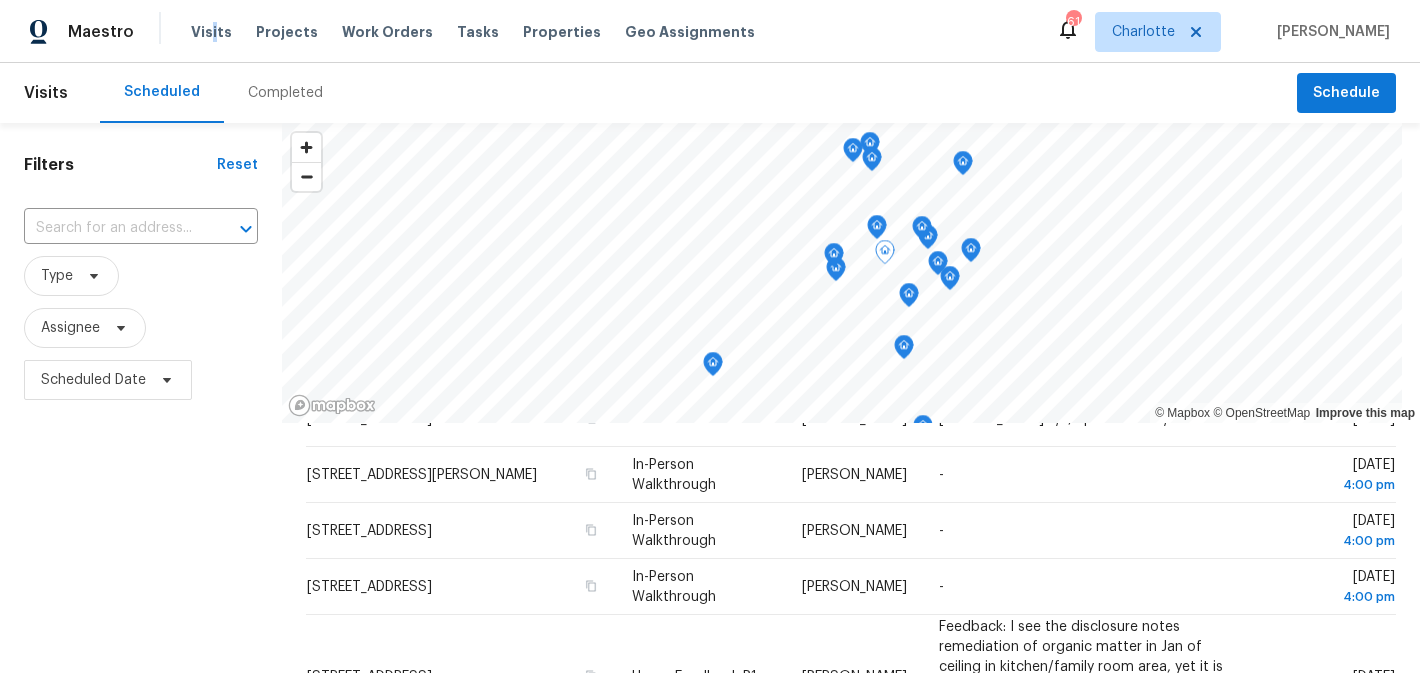scroll, scrollTop: 895, scrollLeft: 0, axis: vertical 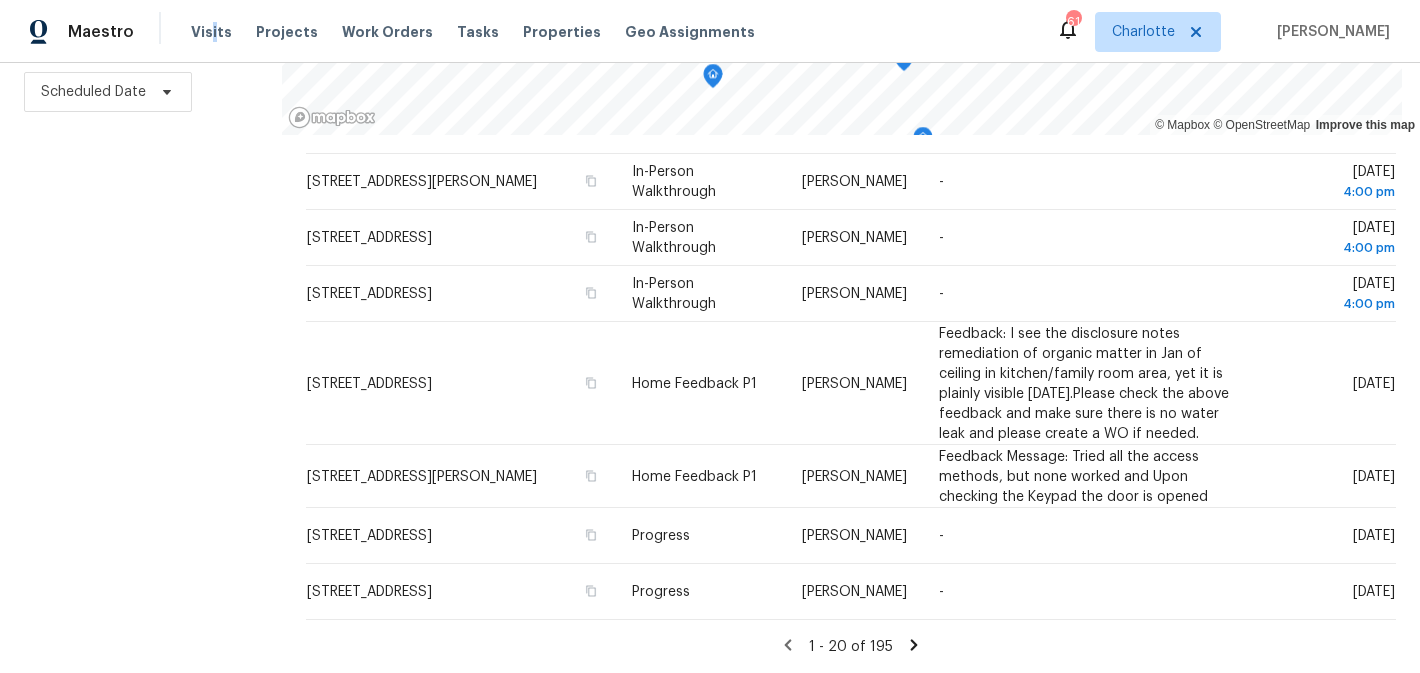 click 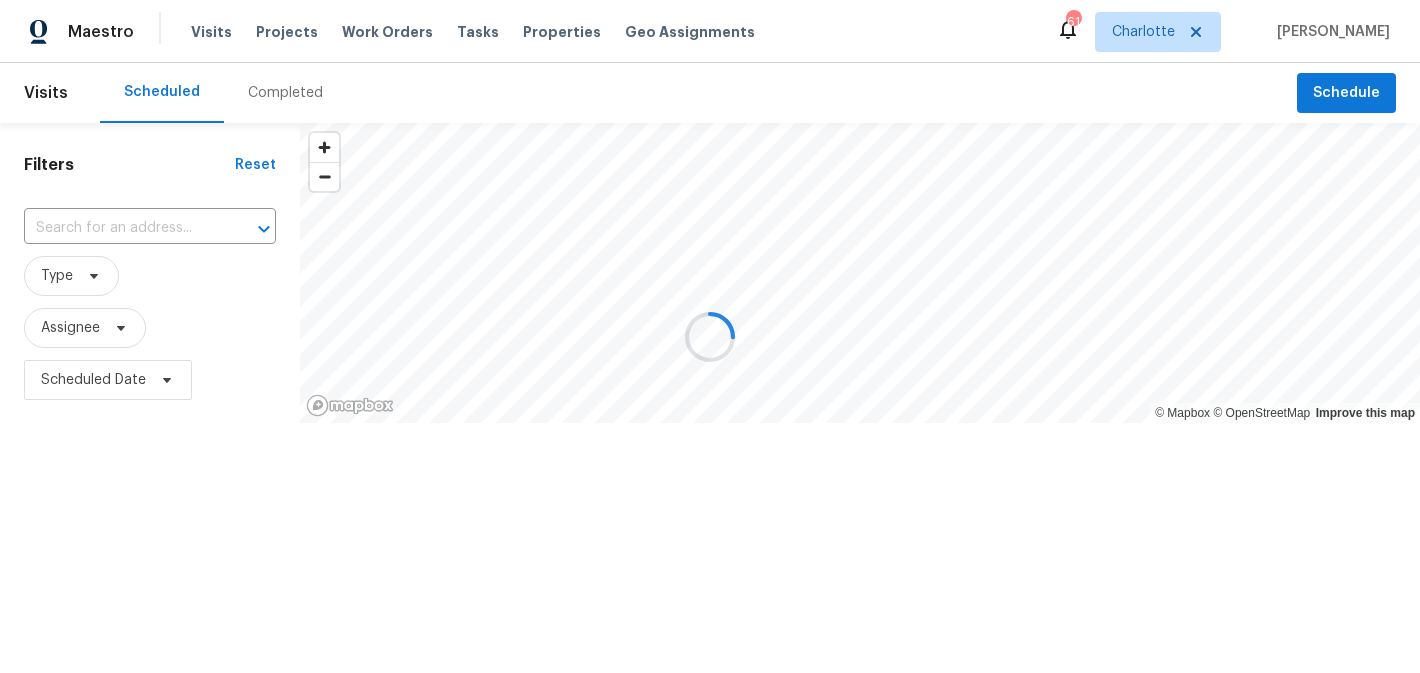 scroll, scrollTop: 0, scrollLeft: 0, axis: both 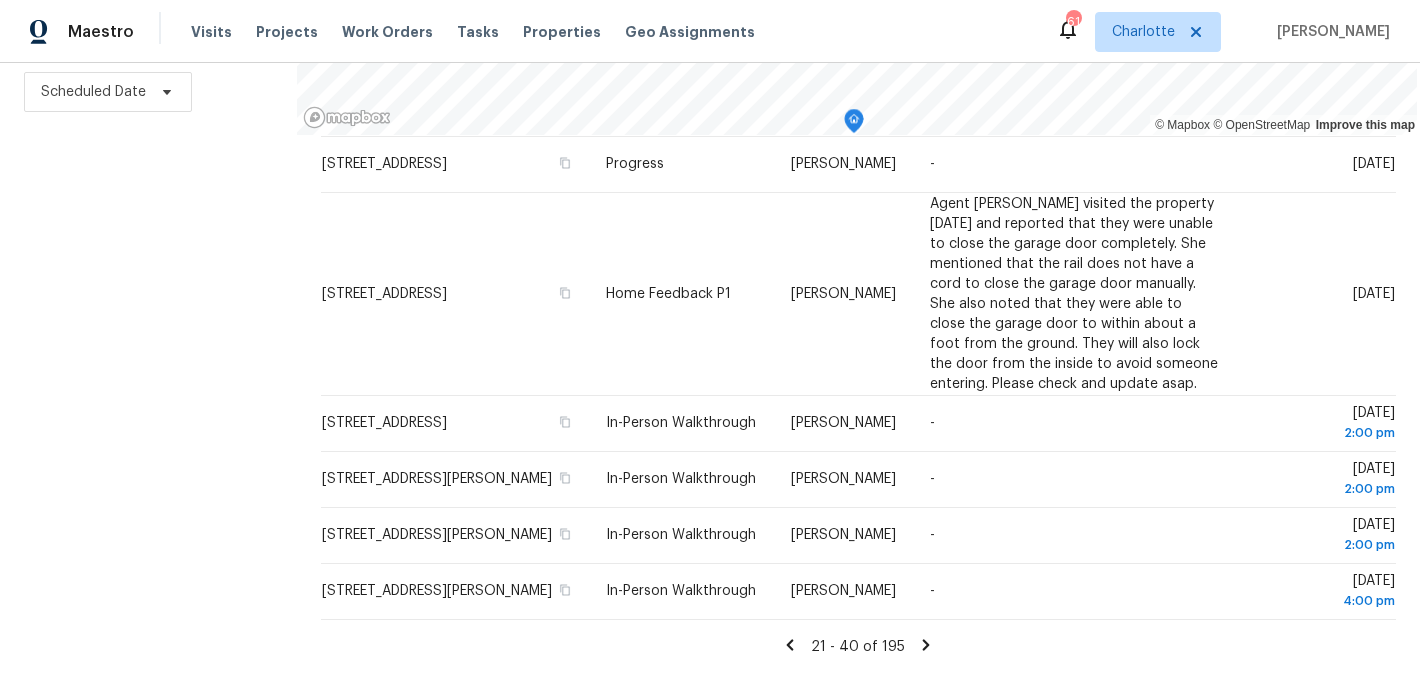 click 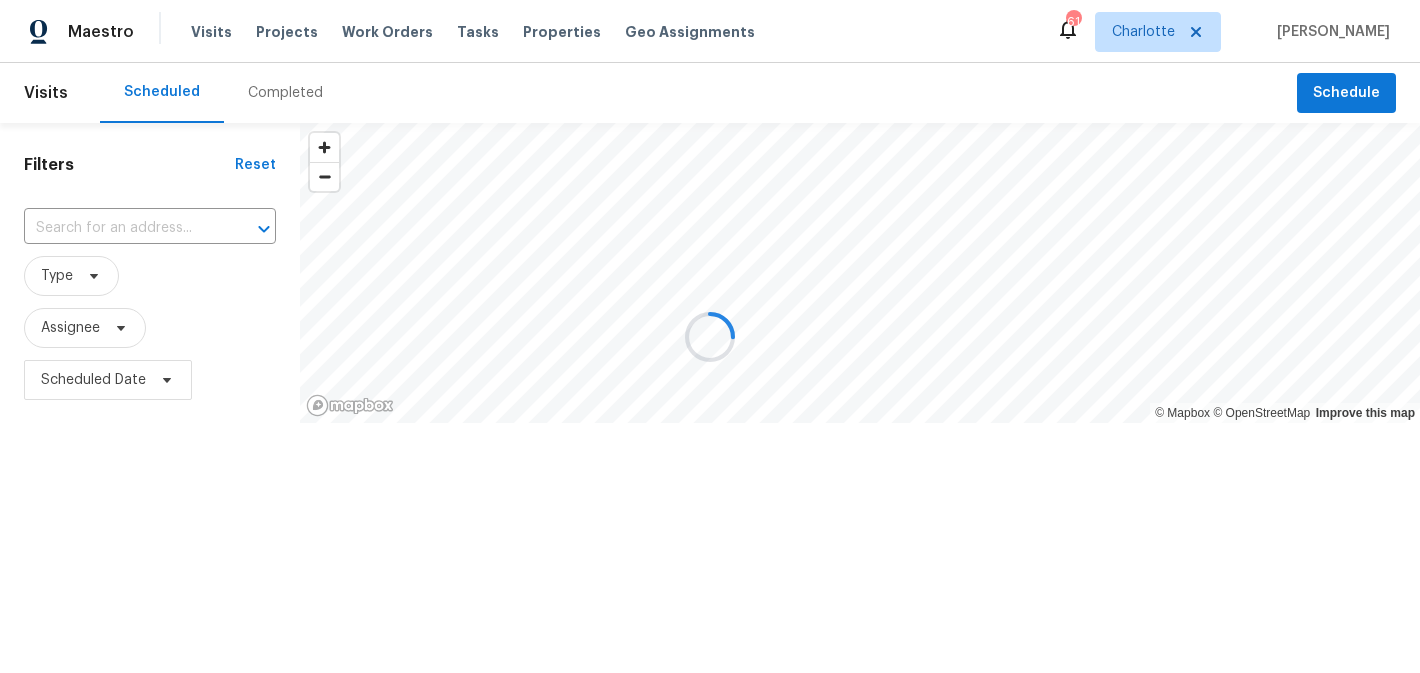 scroll, scrollTop: 0, scrollLeft: 0, axis: both 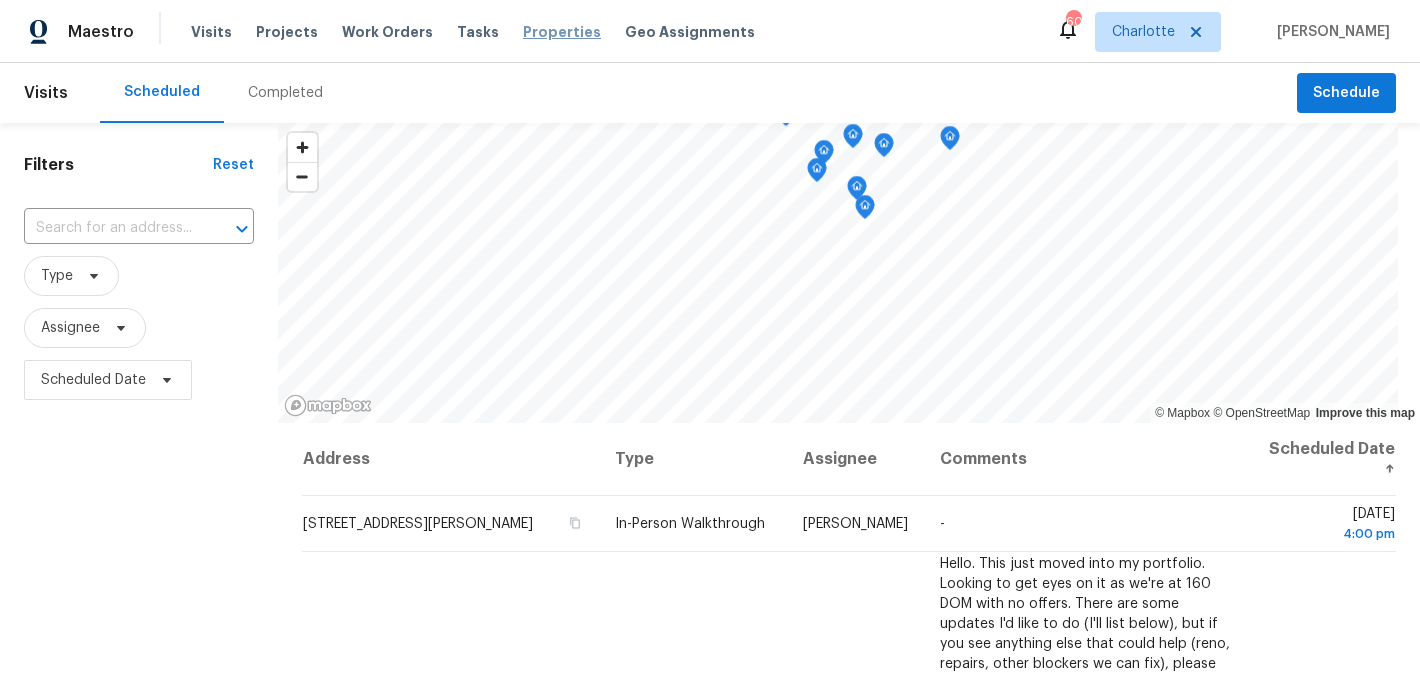 click on "Properties" at bounding box center (562, 32) 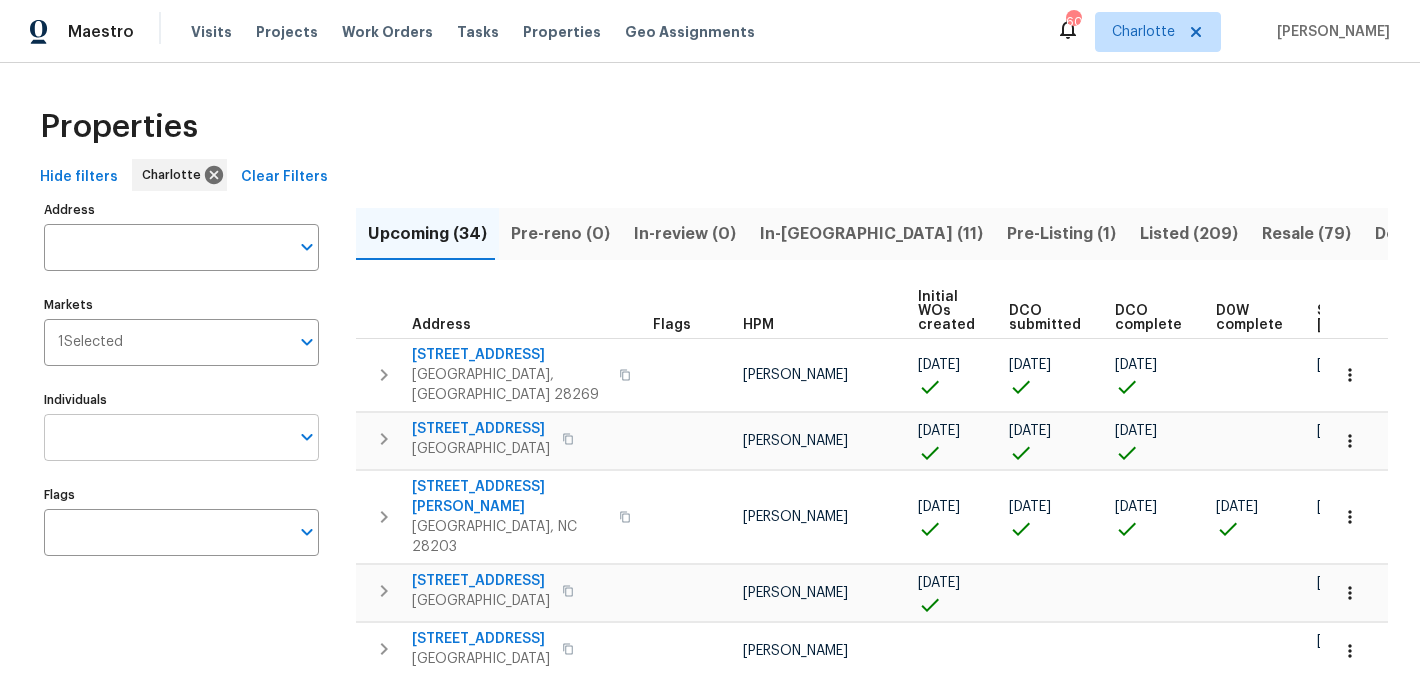 click on "Individuals" at bounding box center (166, 437) 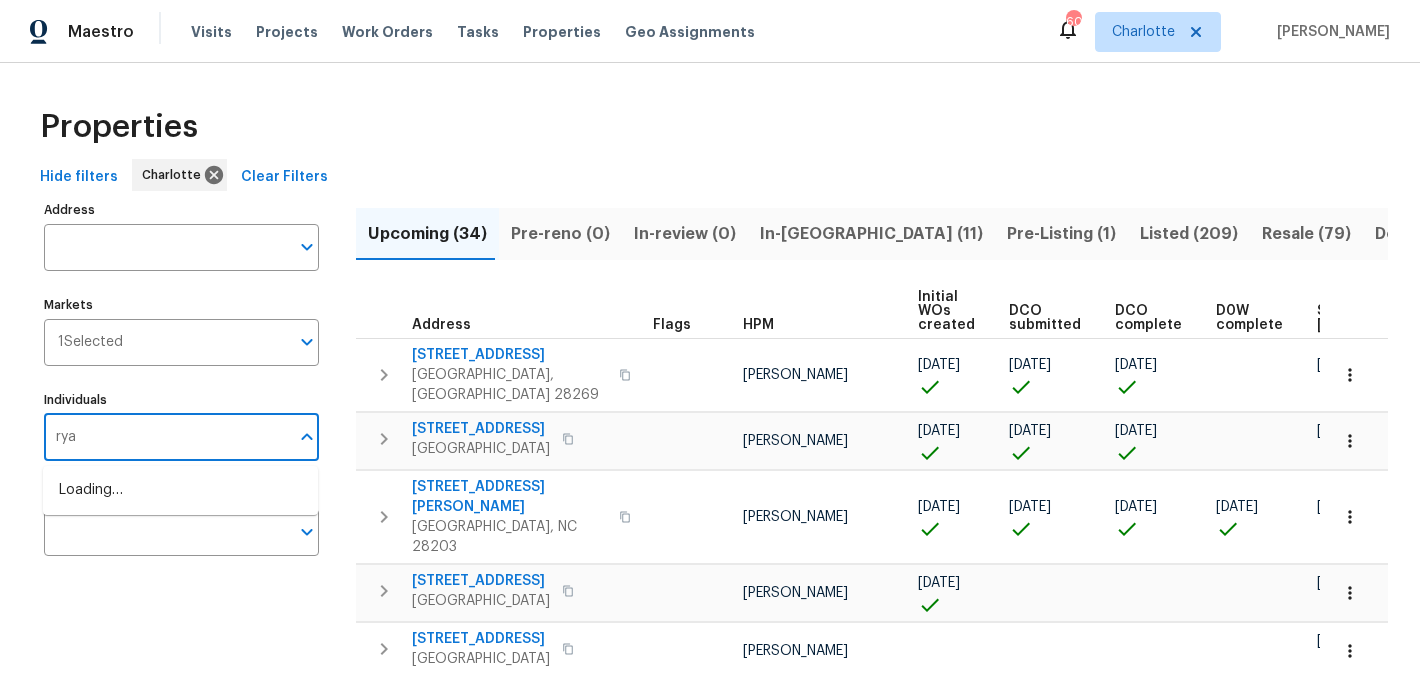 type on "ryan" 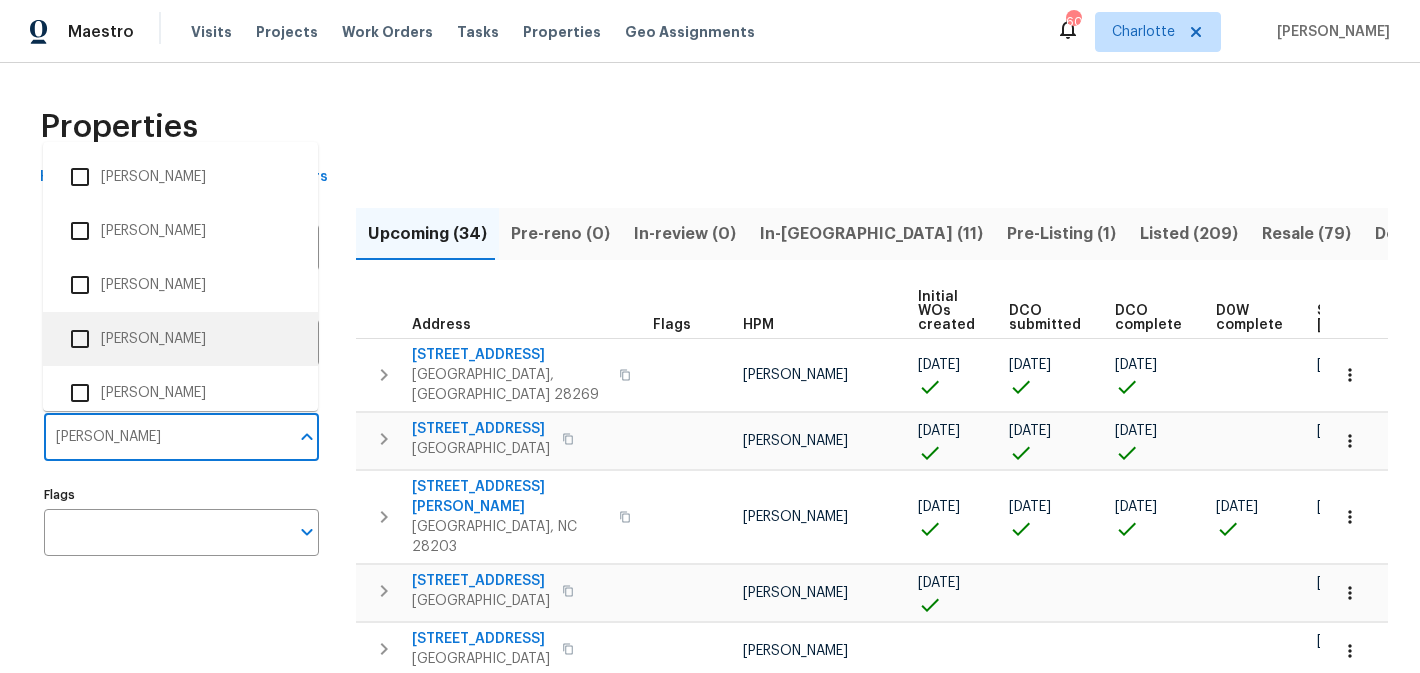 click on "Ryan Craven" at bounding box center [180, 339] 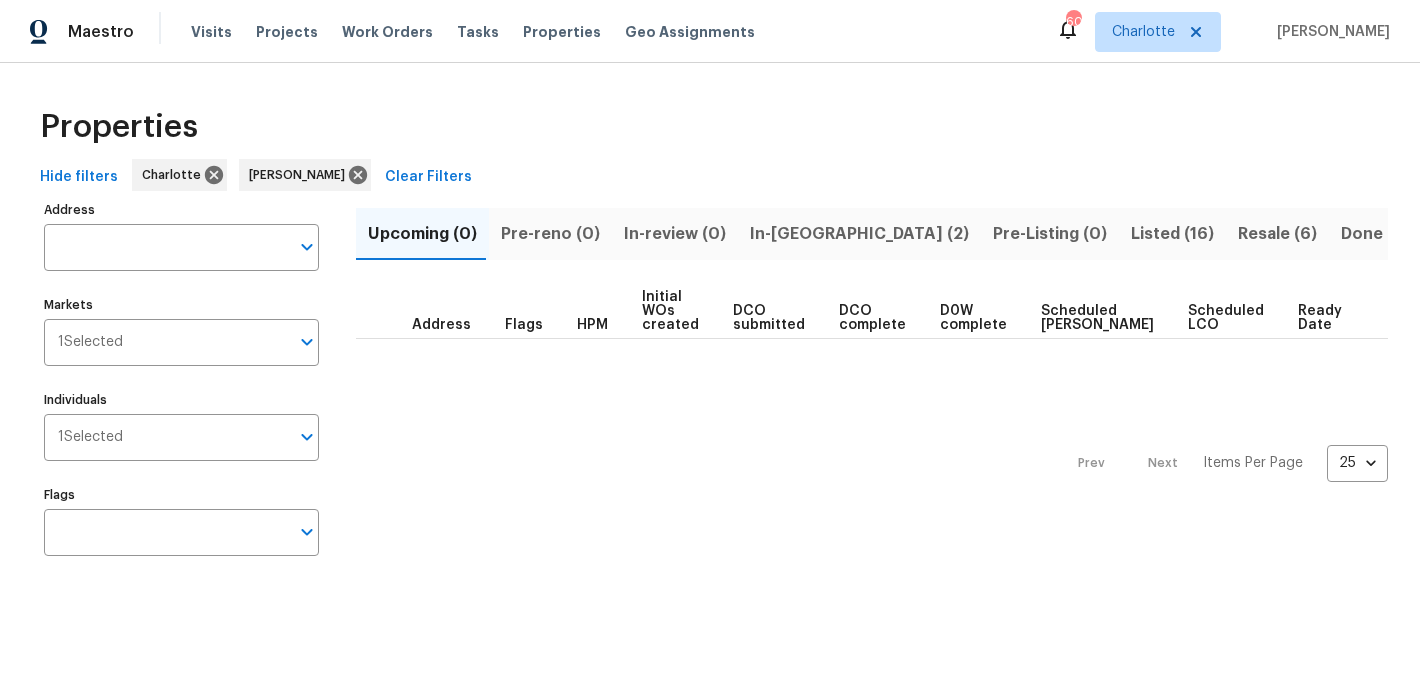click on "Listed (16)" at bounding box center (1172, 234) 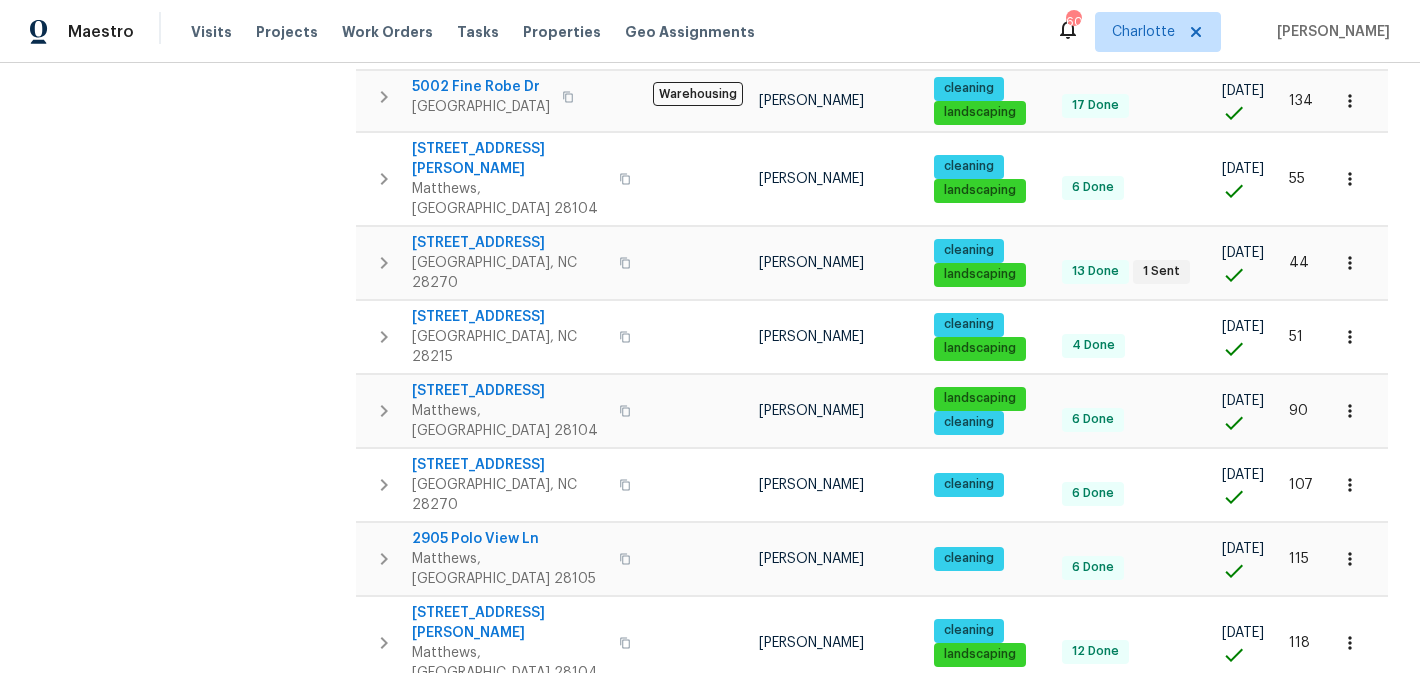 scroll, scrollTop: 742, scrollLeft: 0, axis: vertical 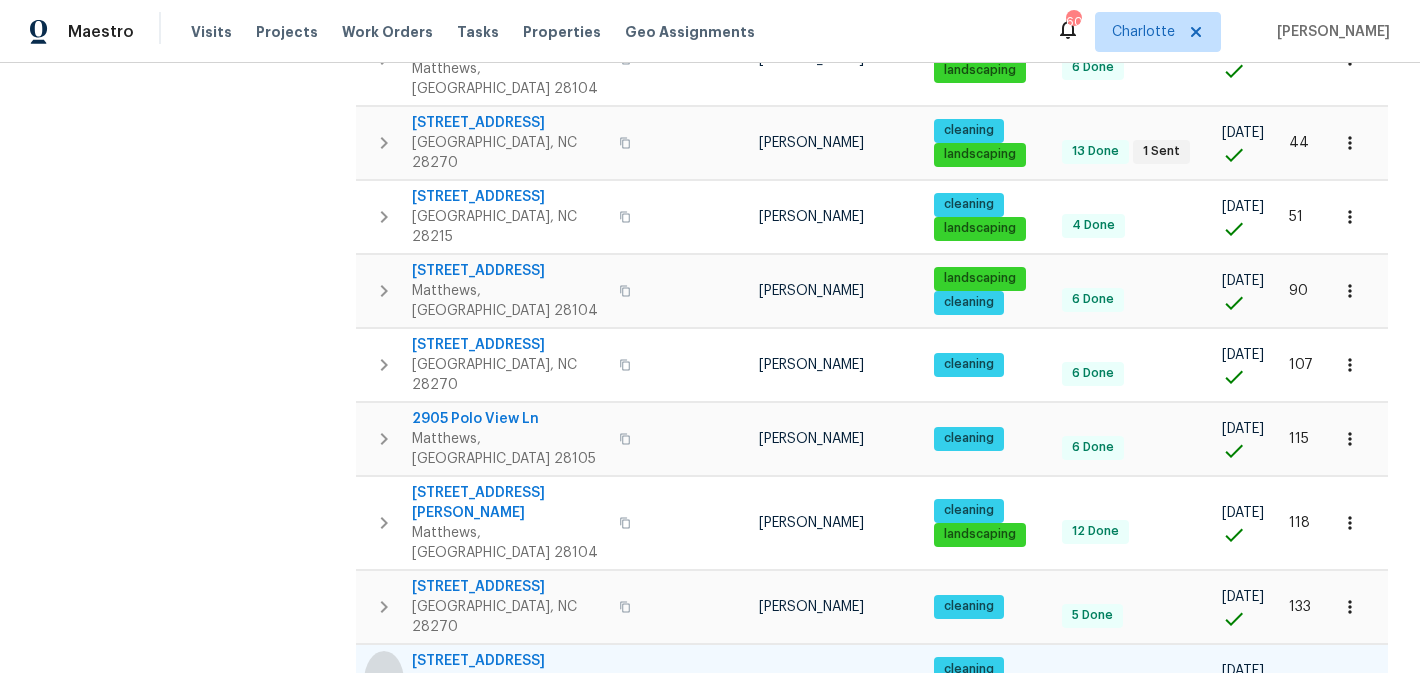 click 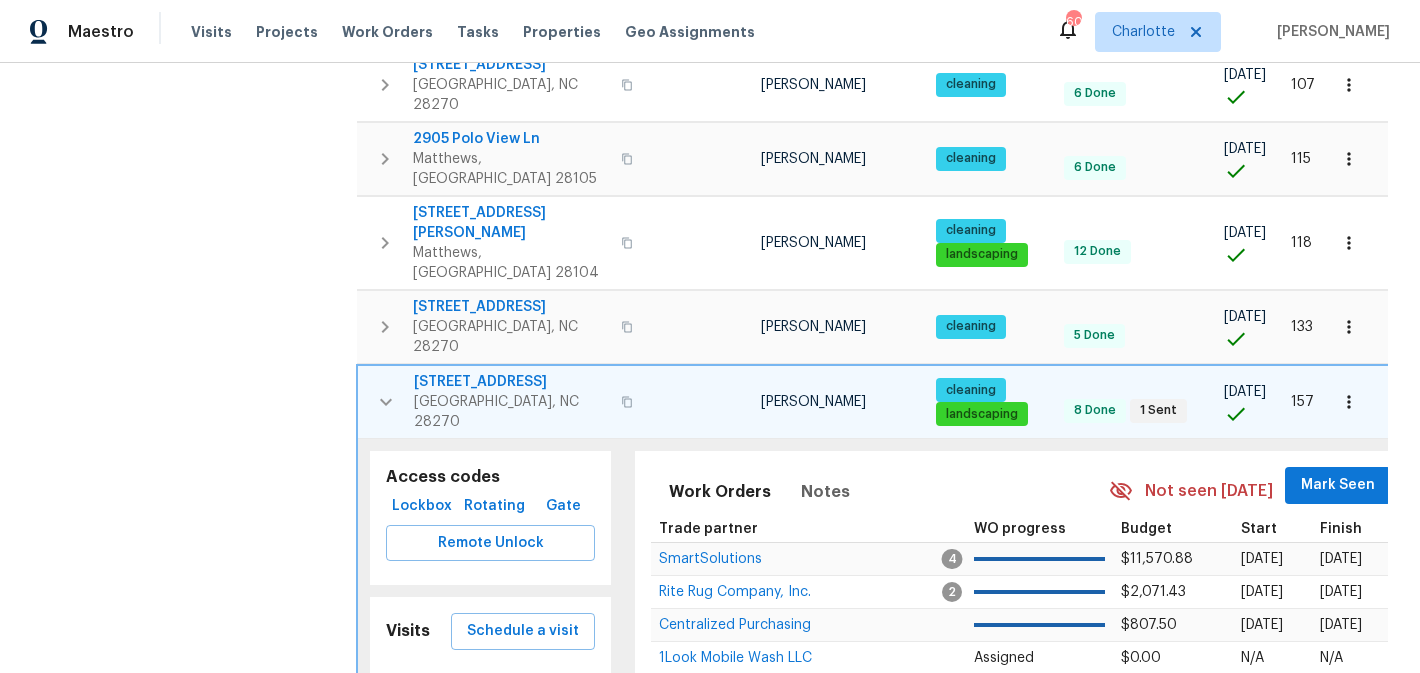 scroll, scrollTop: 1024, scrollLeft: 0, axis: vertical 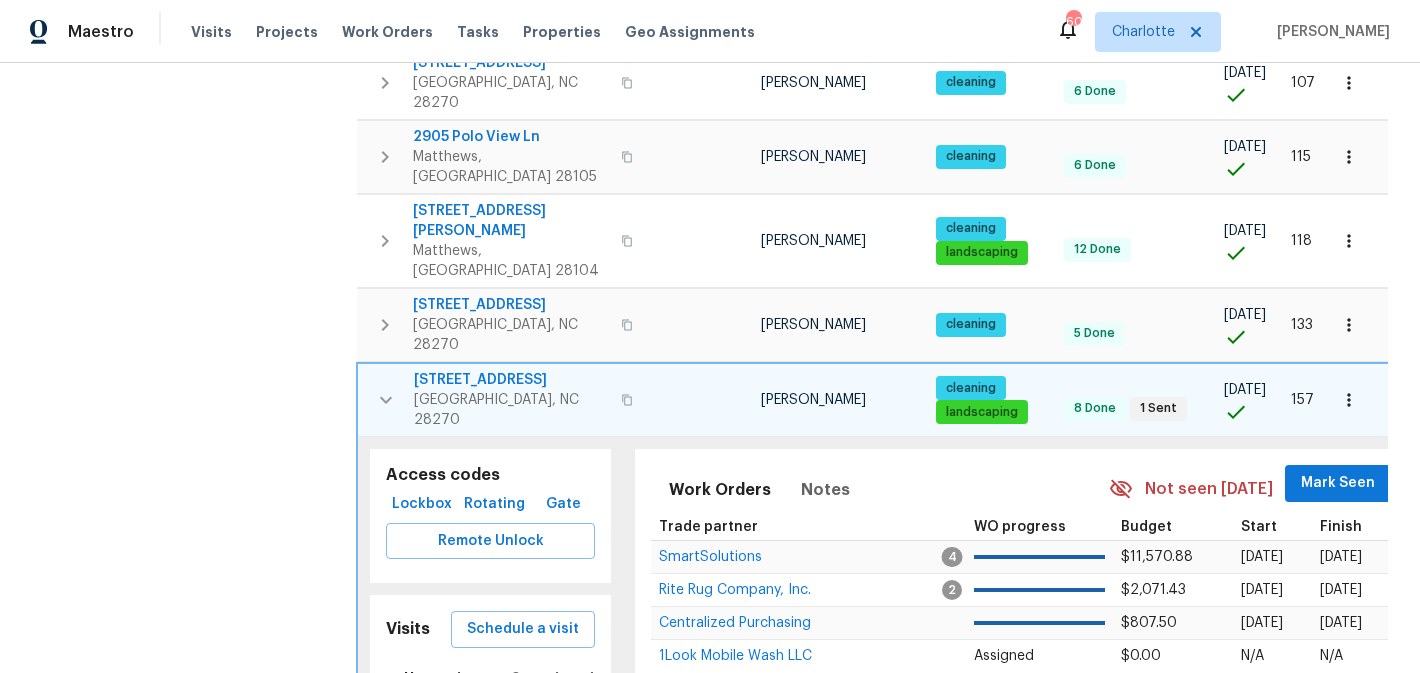 click on "7401 Limerick Dr" at bounding box center [511, 380] 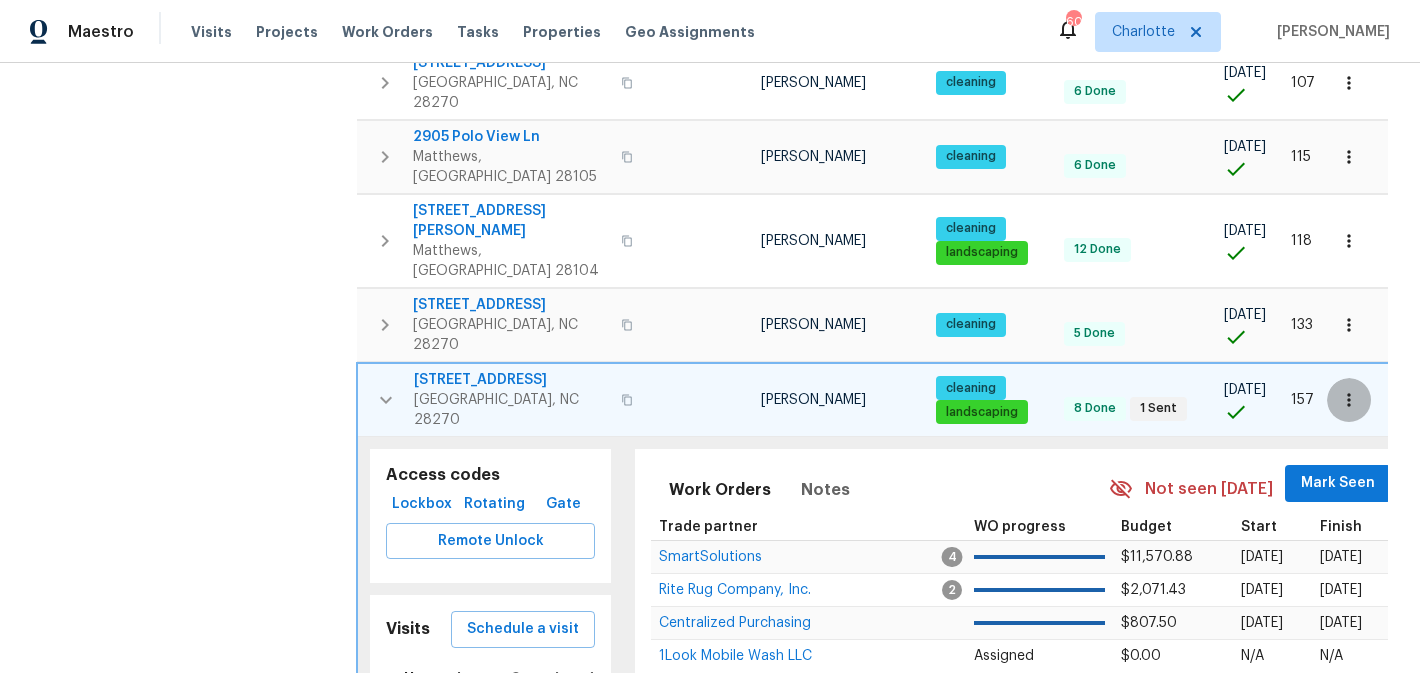 click 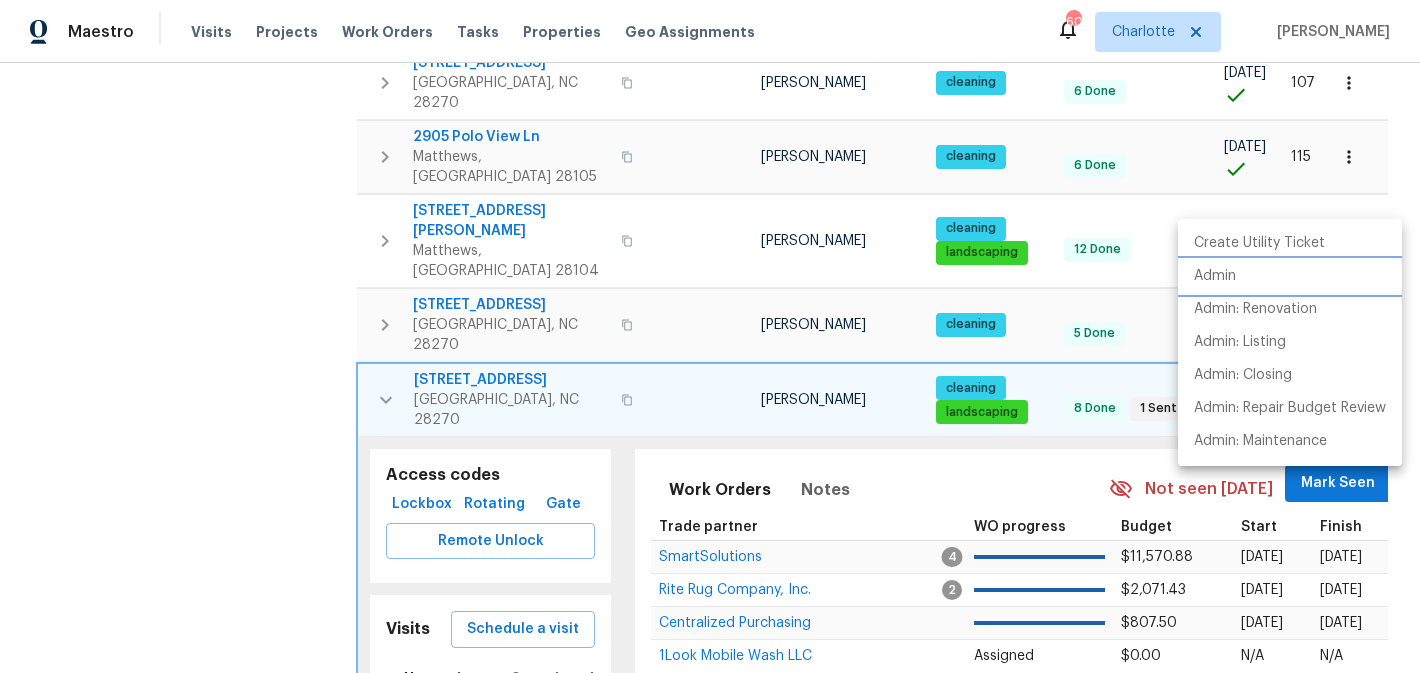 click on "Admin" at bounding box center (1215, 276) 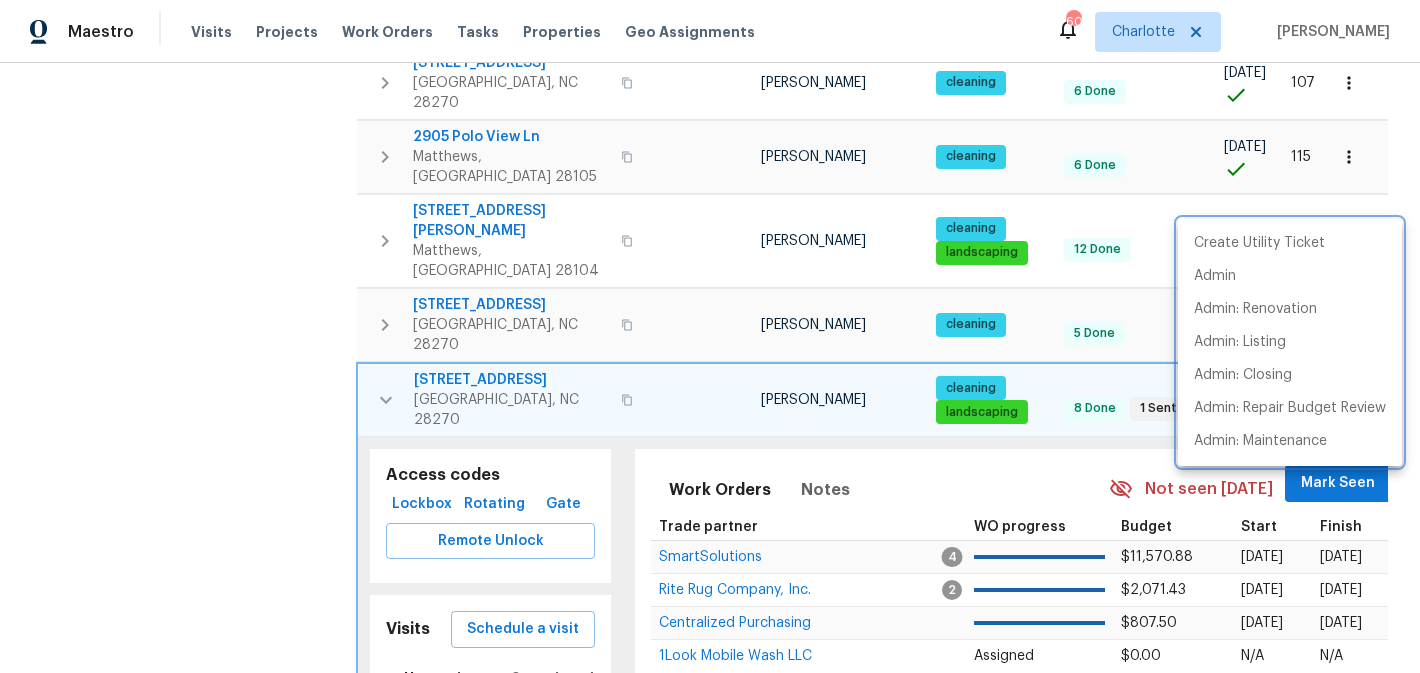 click at bounding box center (710, 336) 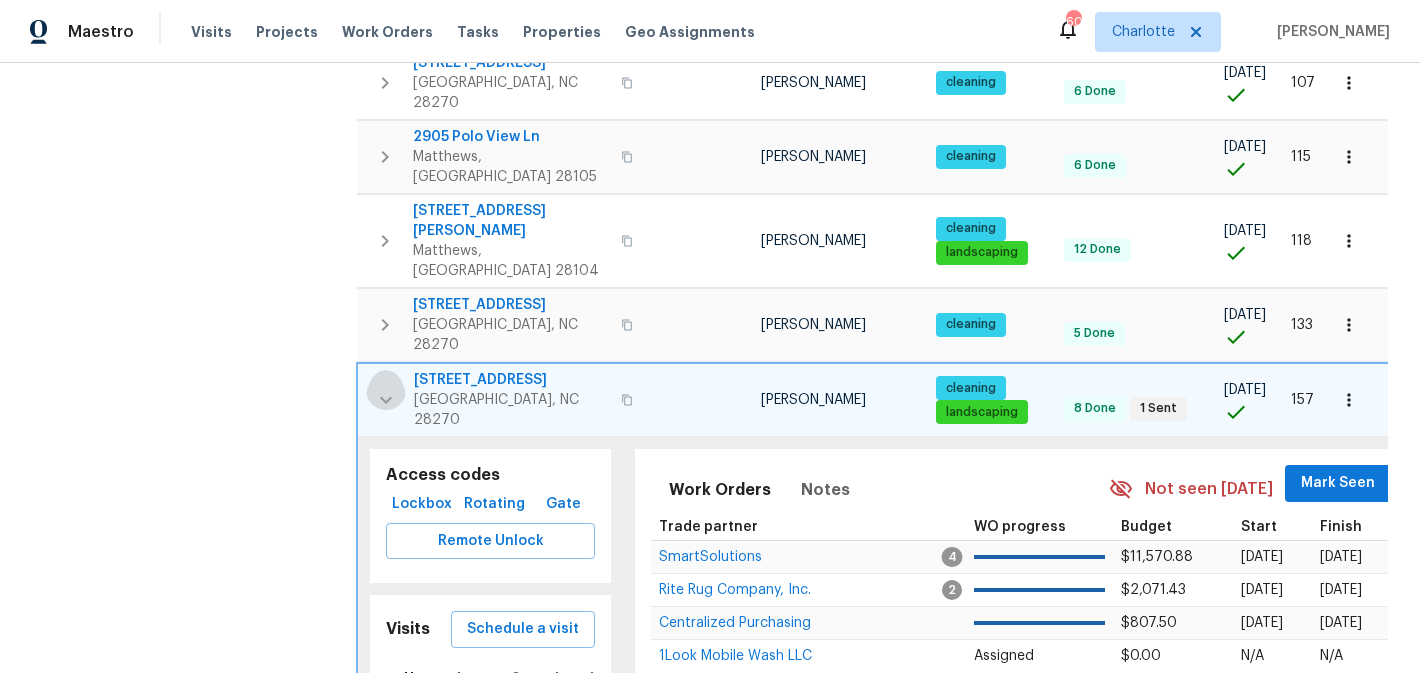 click 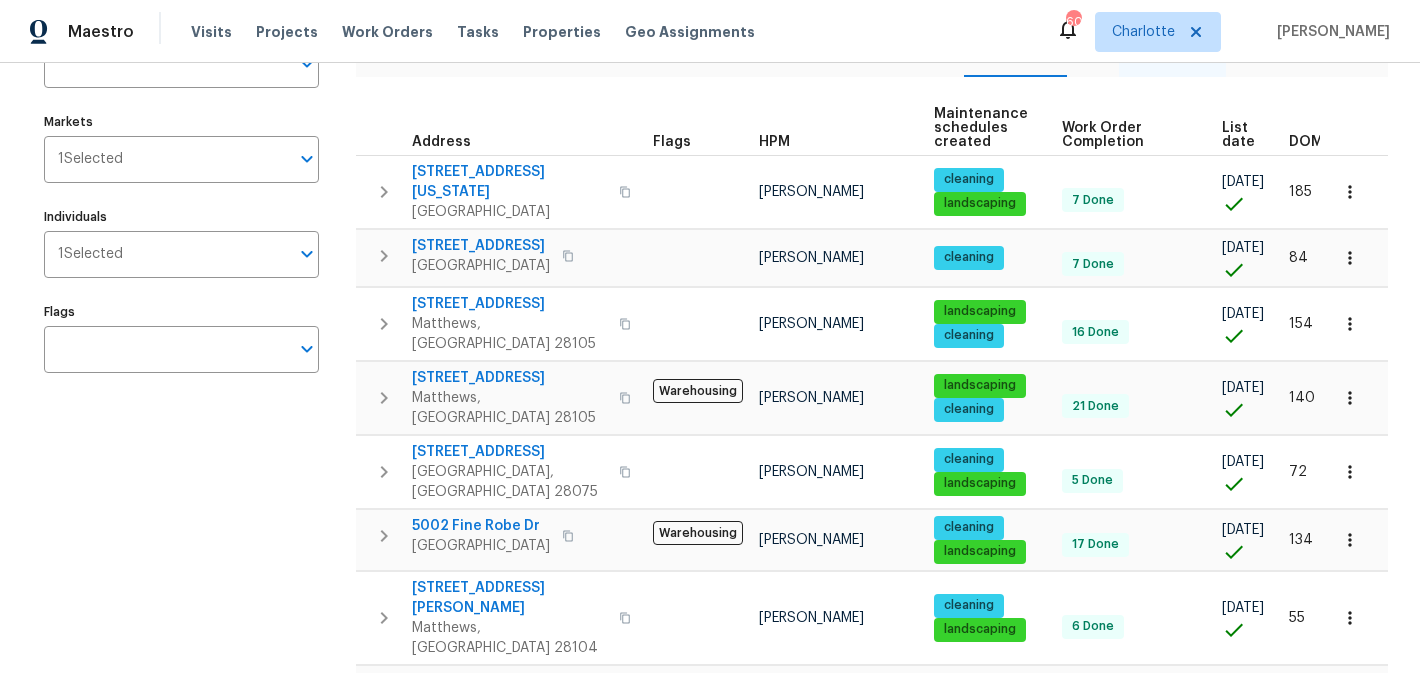 scroll, scrollTop: 0, scrollLeft: 0, axis: both 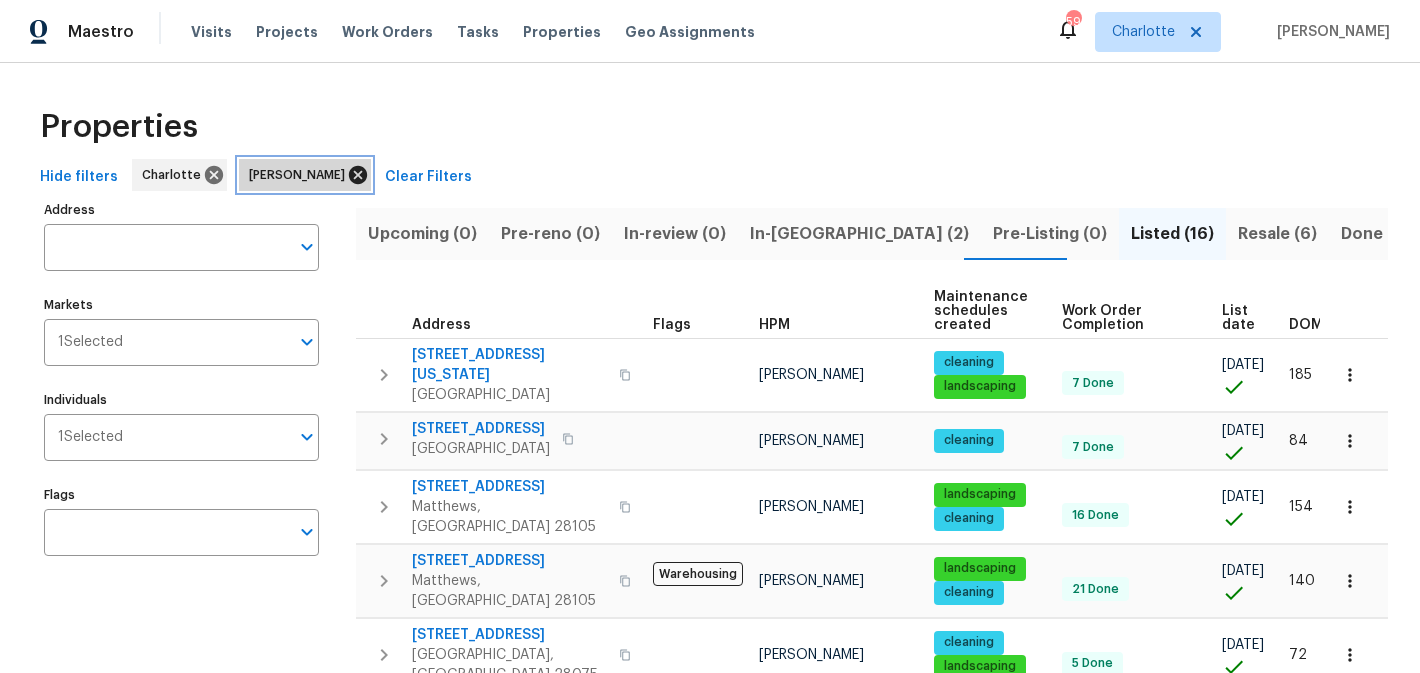 click 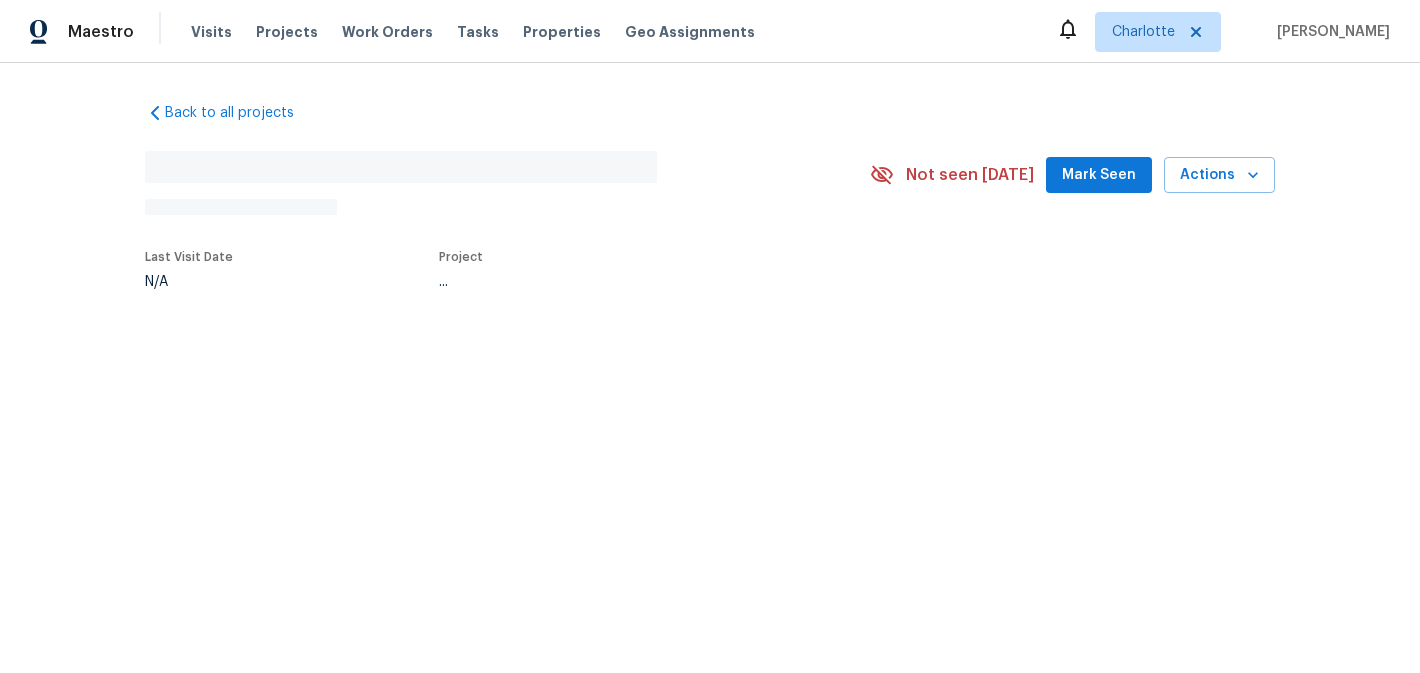 scroll, scrollTop: 0, scrollLeft: 0, axis: both 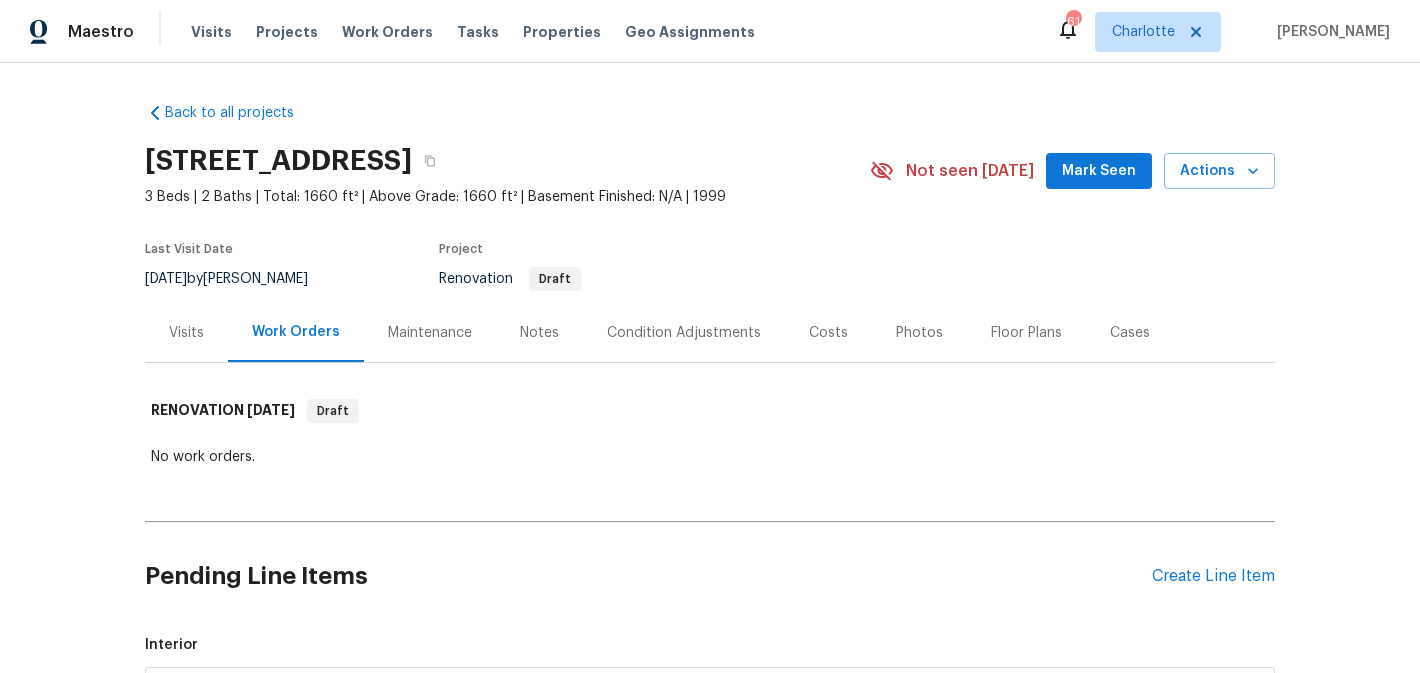 click on "Mark Seen" at bounding box center [1099, 171] 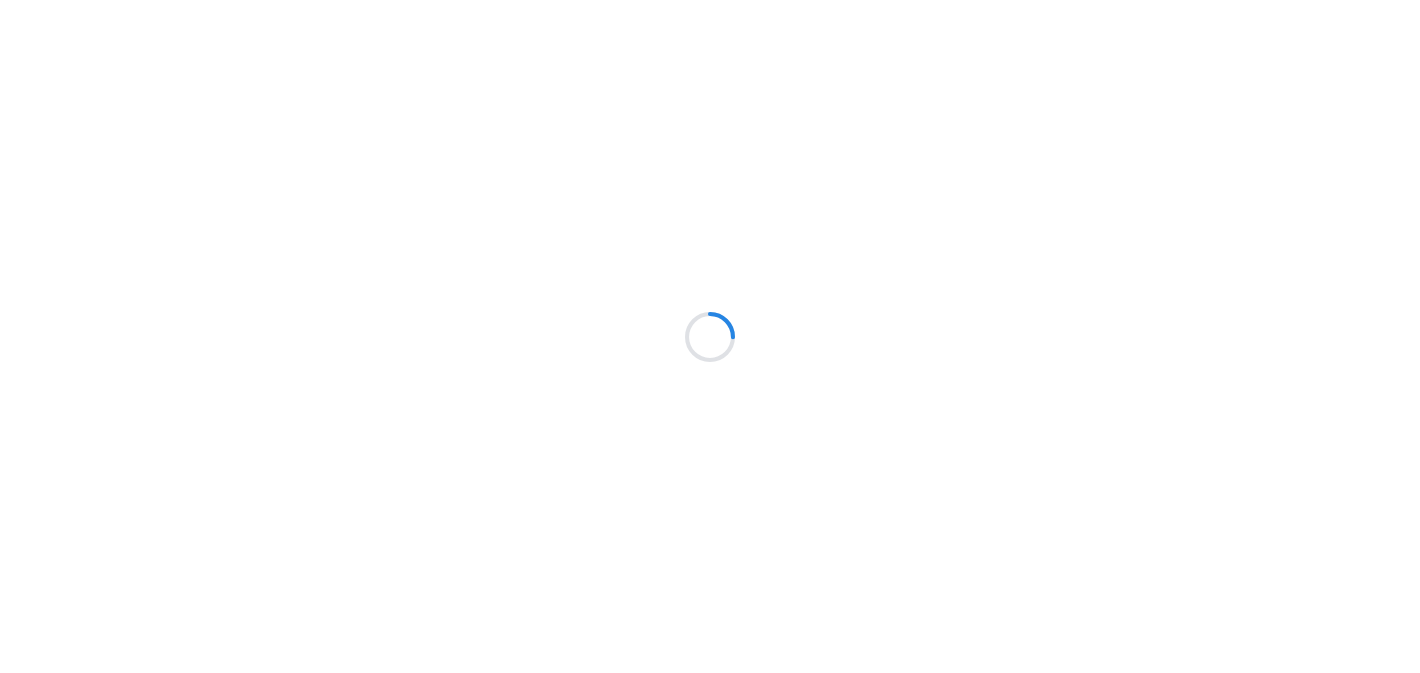 scroll, scrollTop: 0, scrollLeft: 0, axis: both 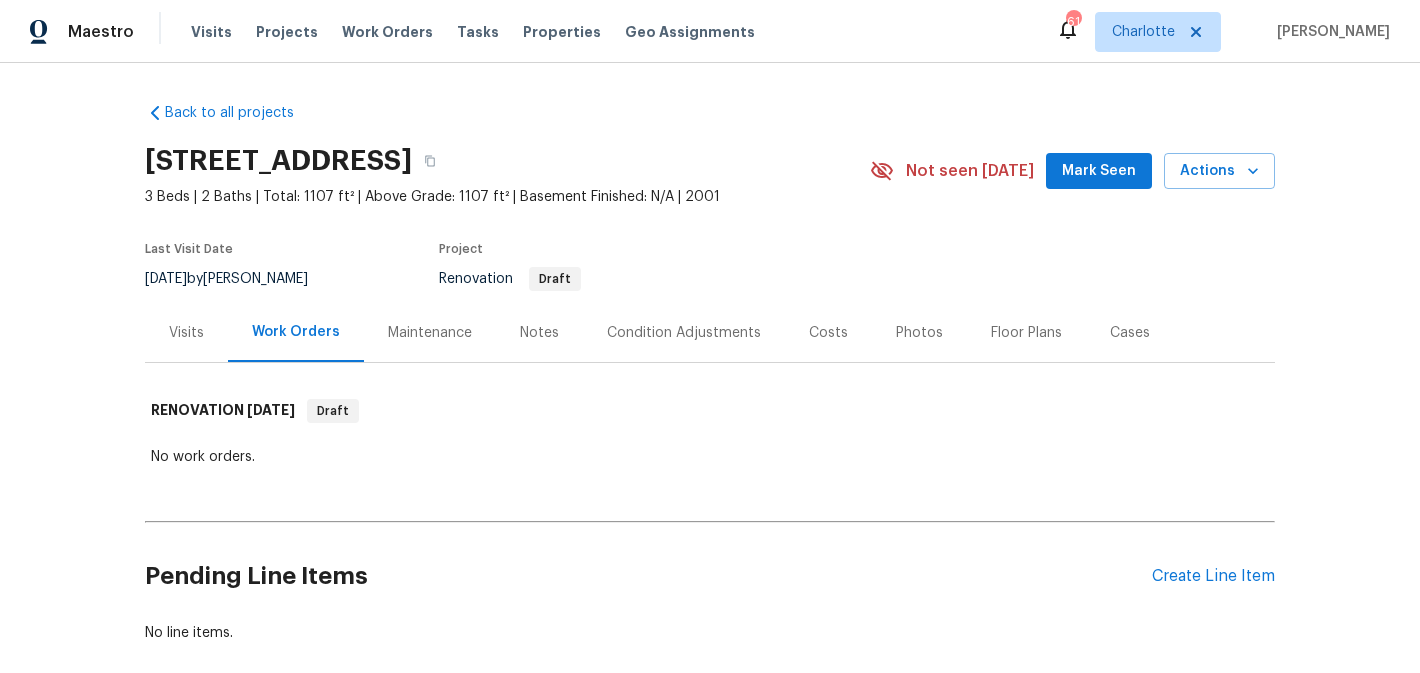 click on "[STREET_ADDRESS] 3 Beds | 2 Baths | Total: 1107 ft² | Above Grade: 1107 ft² | Basement Finished: N/A | 2001 Not seen [DATE] Mark Seen Actions" at bounding box center (710, 171) 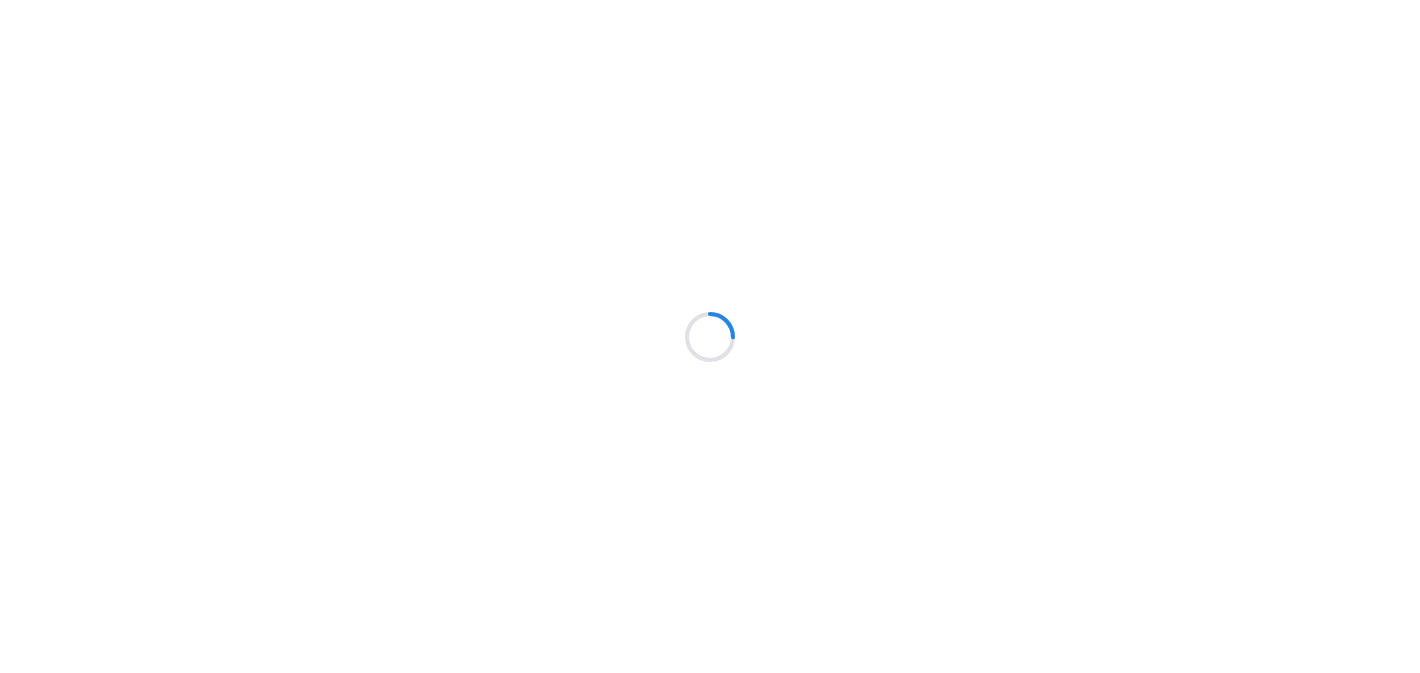 scroll, scrollTop: 0, scrollLeft: 0, axis: both 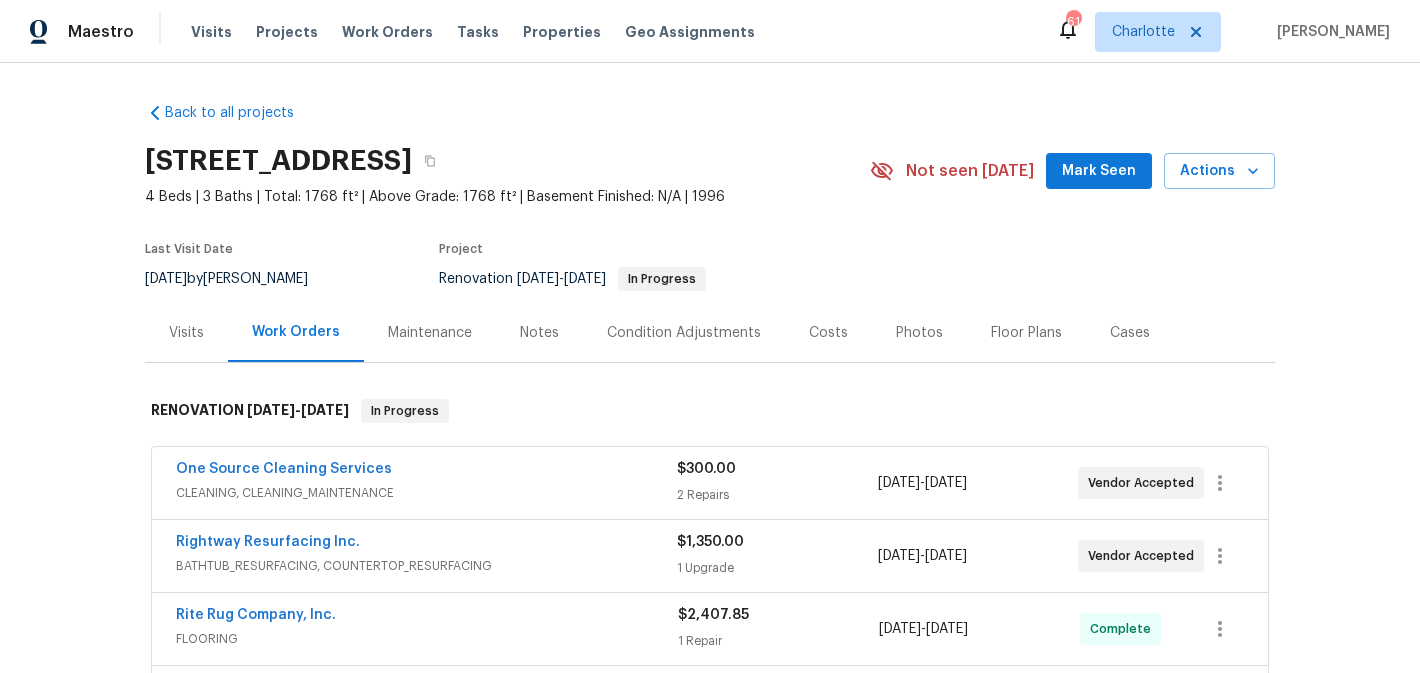 click on "Mark Seen" at bounding box center [1099, 171] 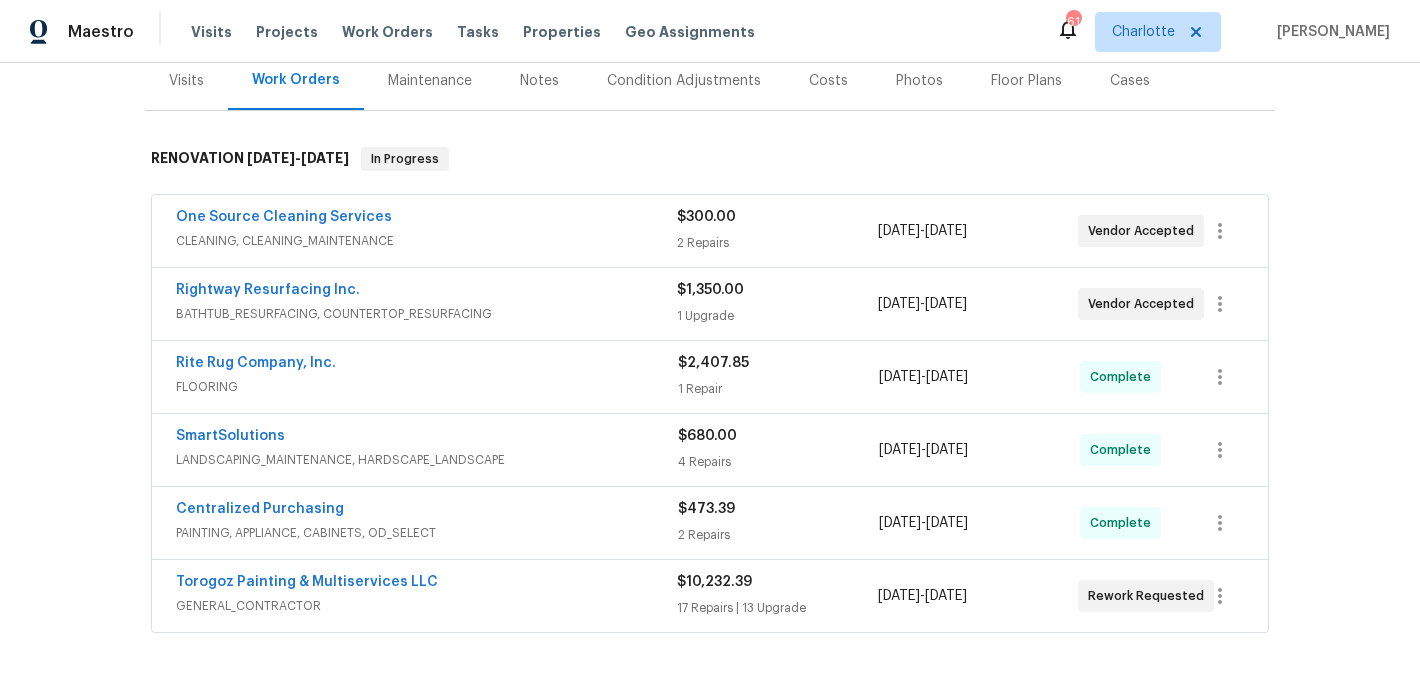 scroll, scrollTop: 259, scrollLeft: 0, axis: vertical 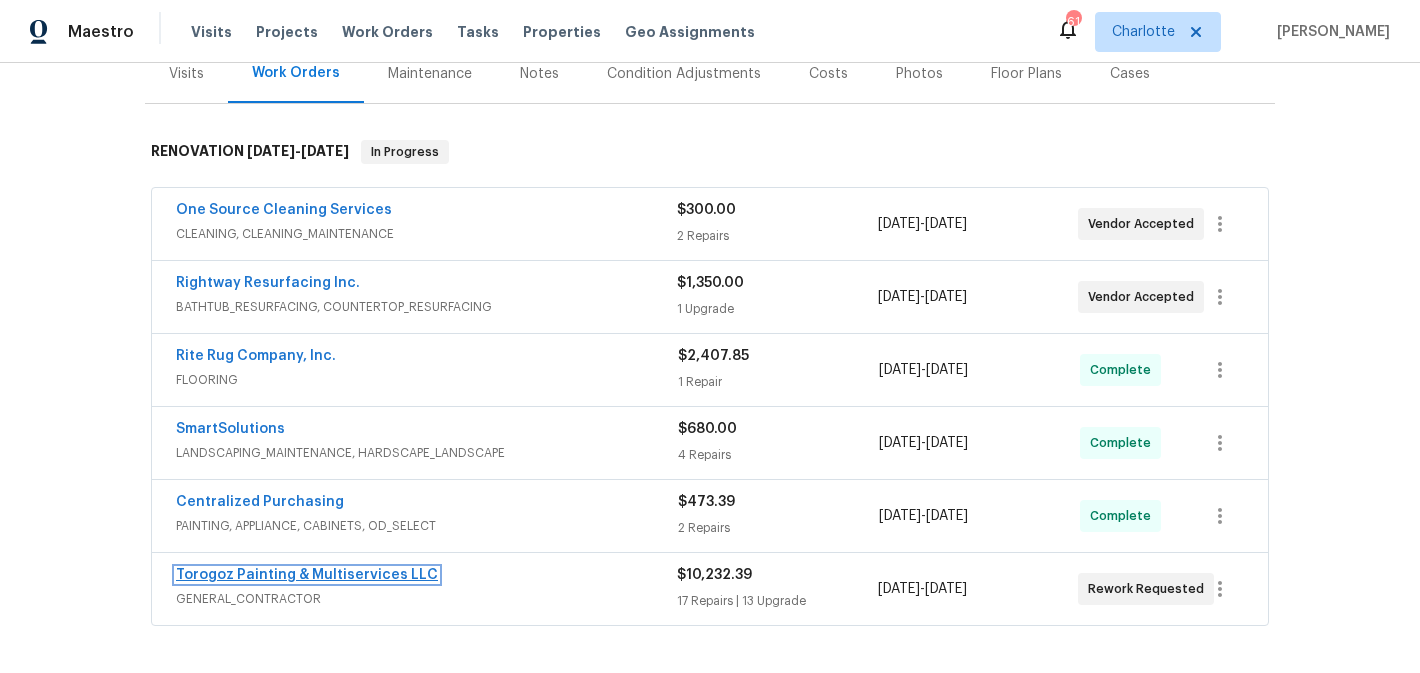 click on "Torogoz Painting & Multiservices LLC" at bounding box center [307, 575] 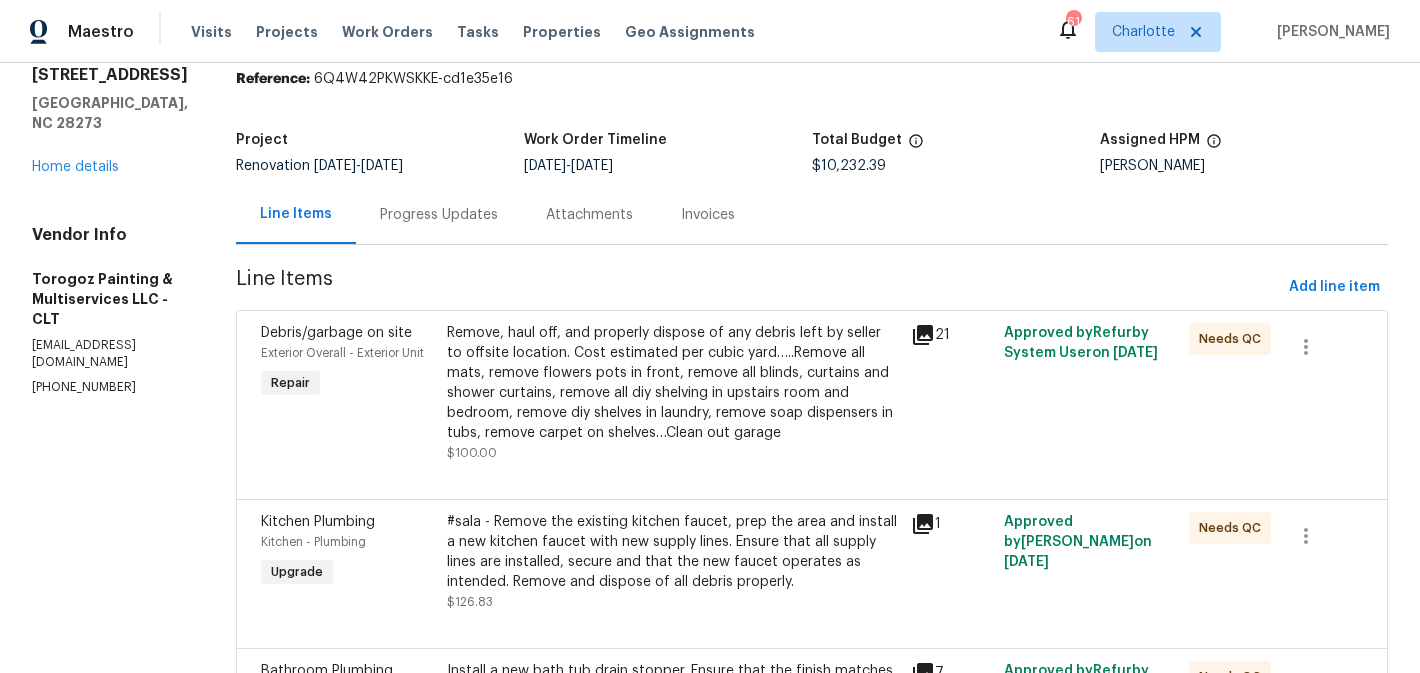 scroll, scrollTop: 0, scrollLeft: 0, axis: both 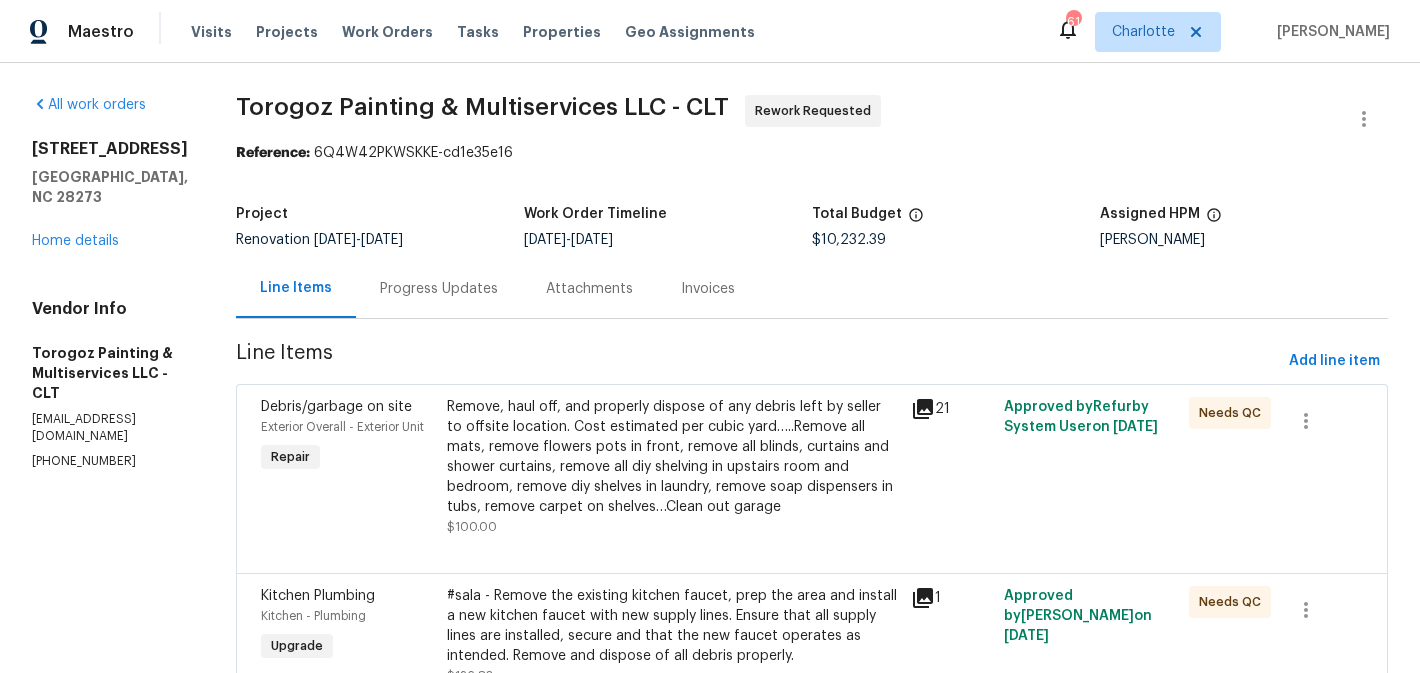 click on "Progress Updates" at bounding box center [439, 288] 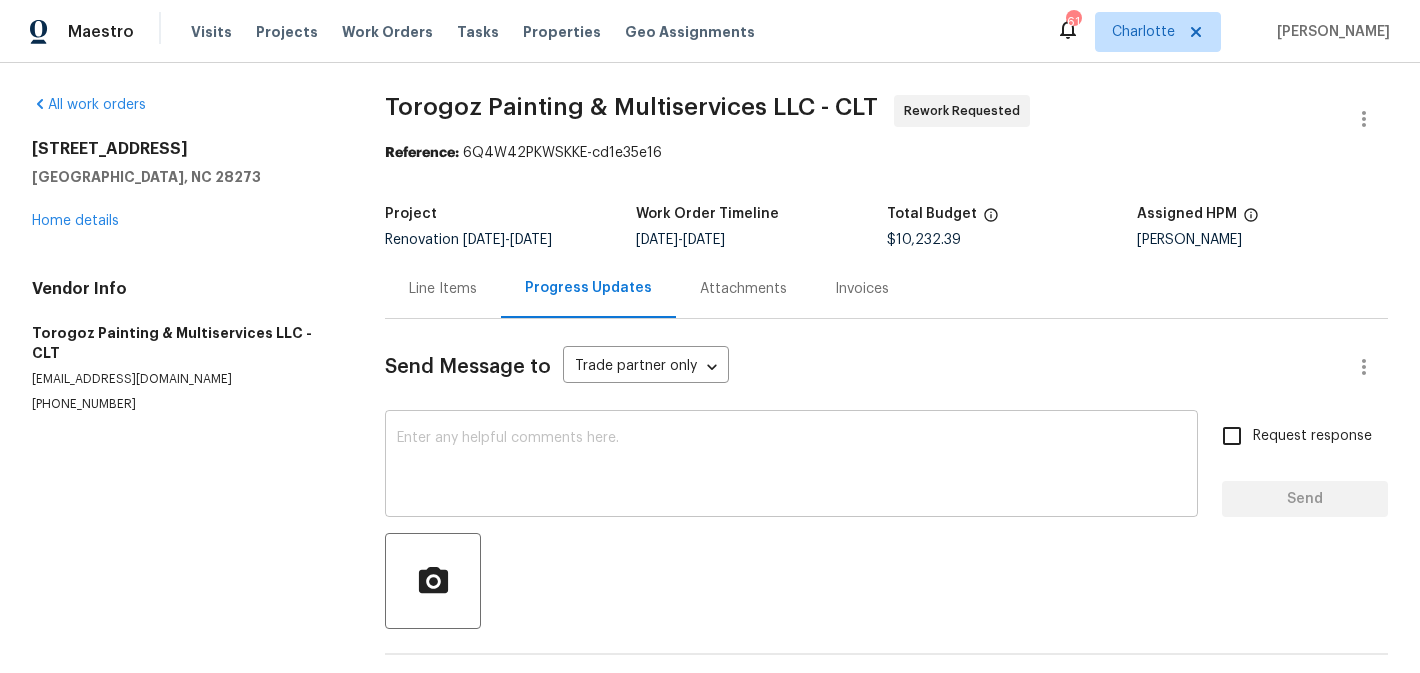 click at bounding box center (791, 466) 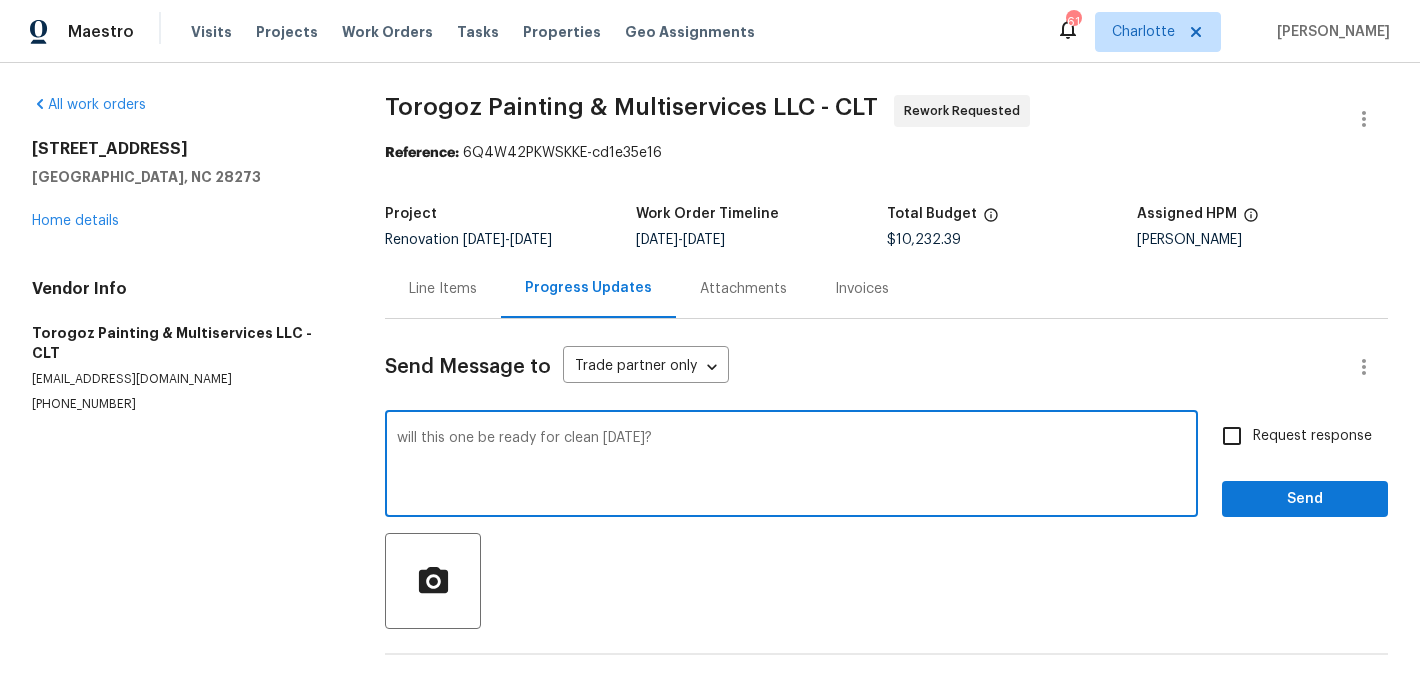 type on "will this one be ready for clean tomorrow?" 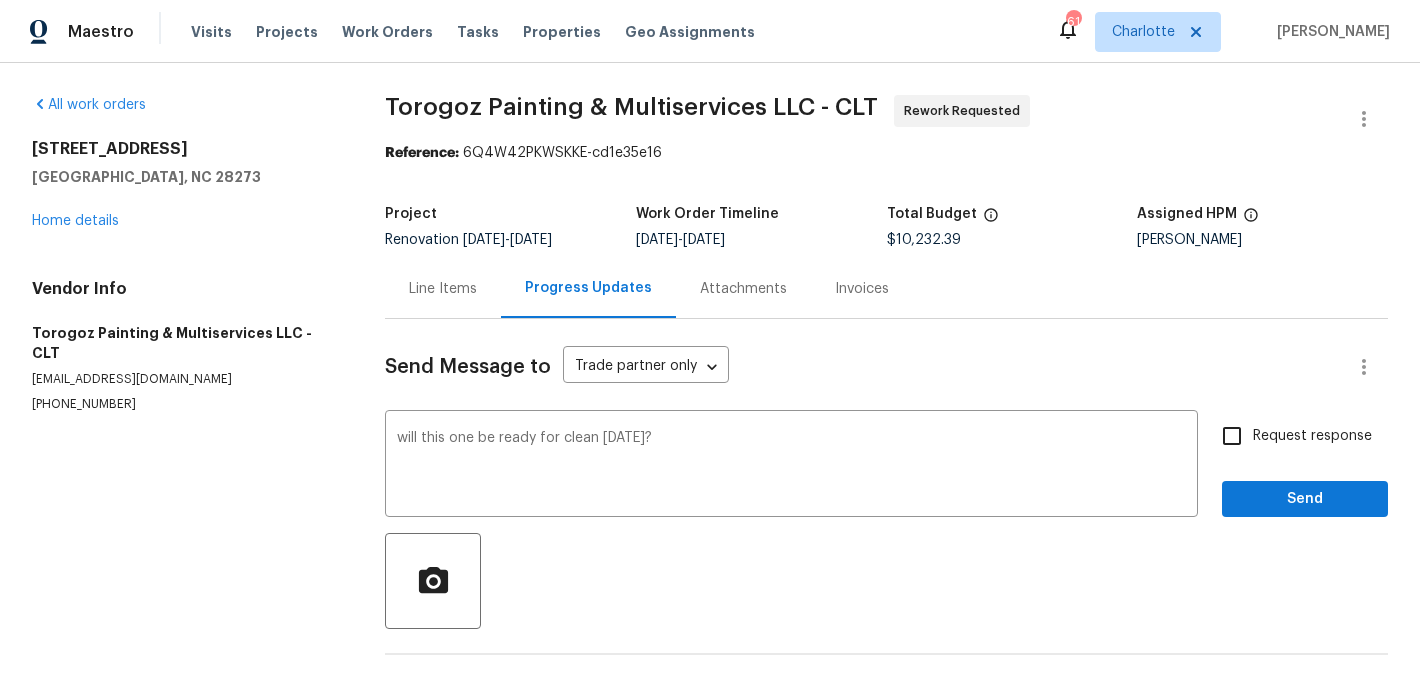 click on "Request response" at bounding box center (1312, 436) 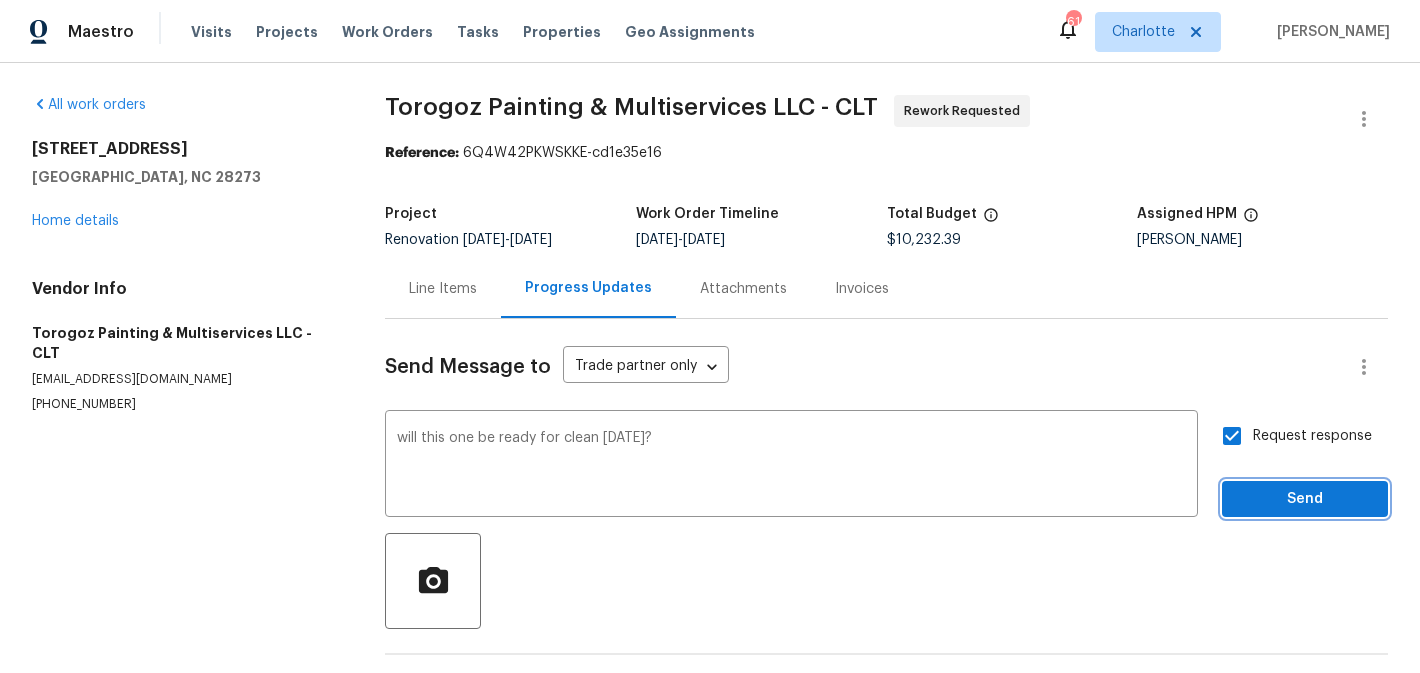click on "Send" at bounding box center (1305, 499) 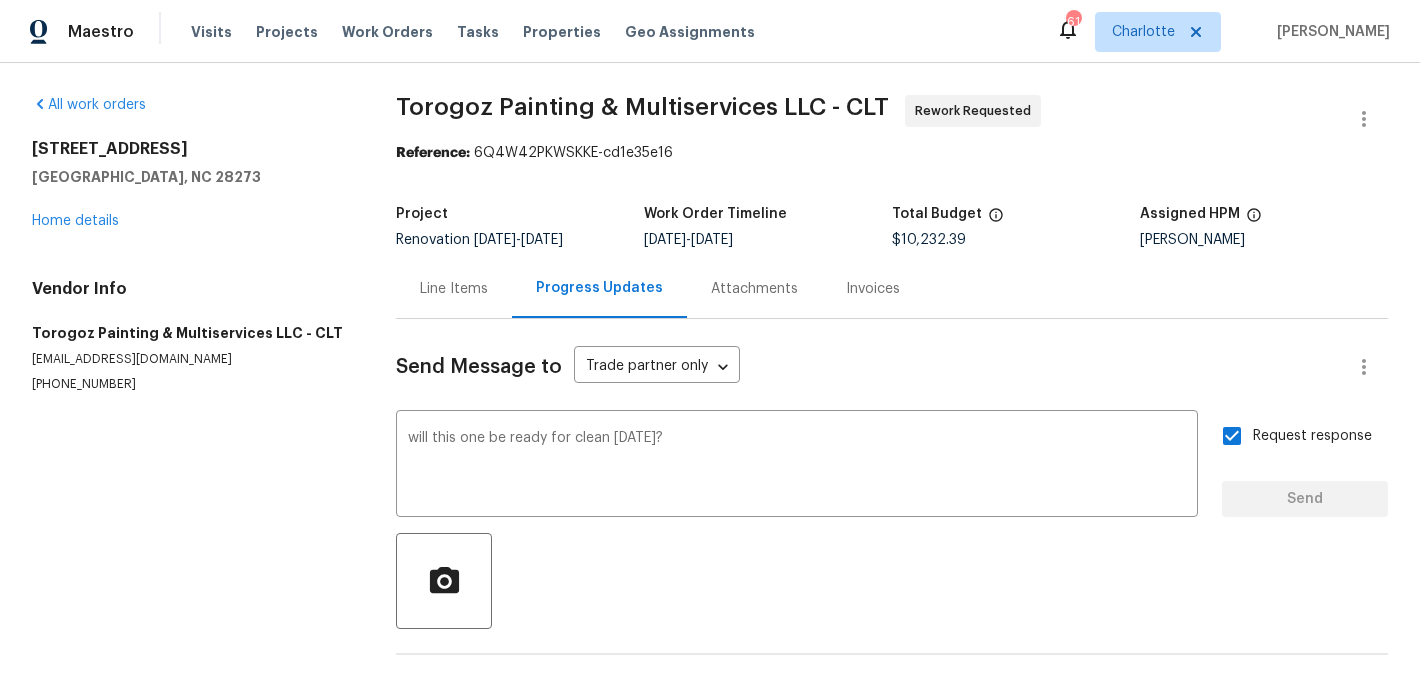 type 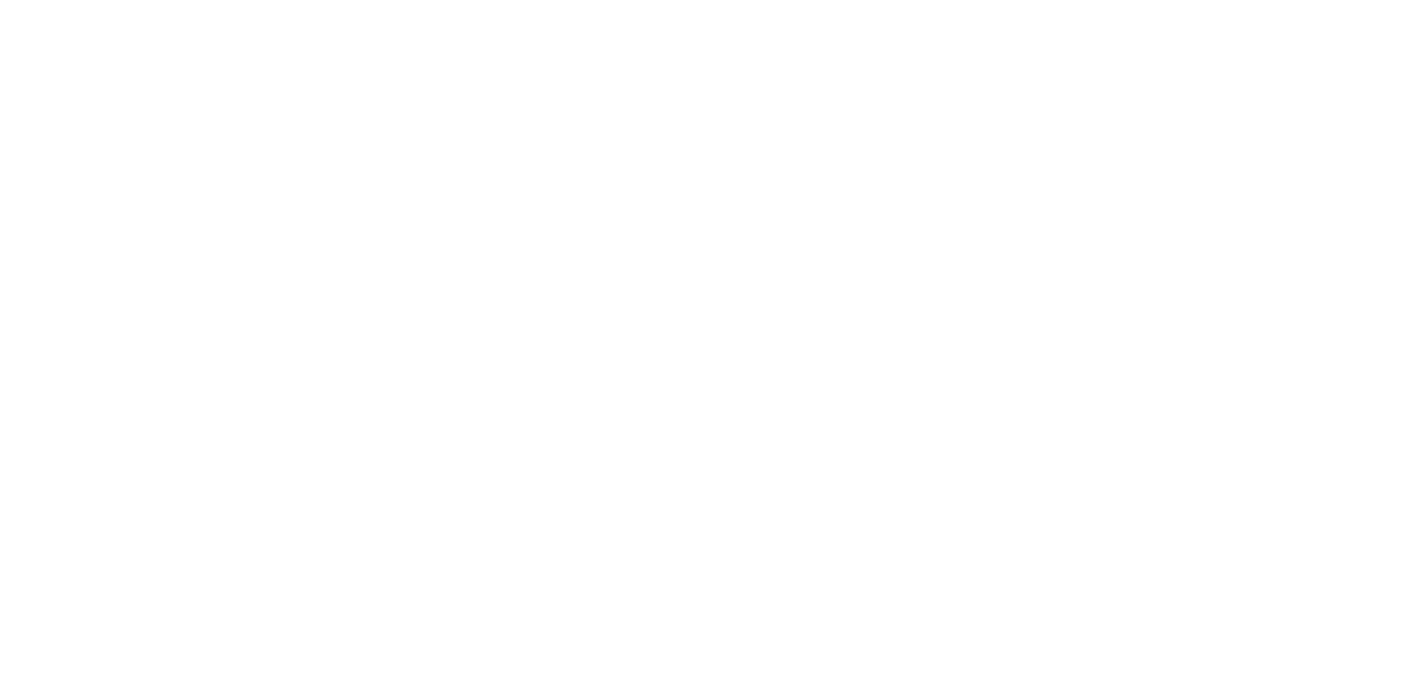 scroll, scrollTop: 0, scrollLeft: 0, axis: both 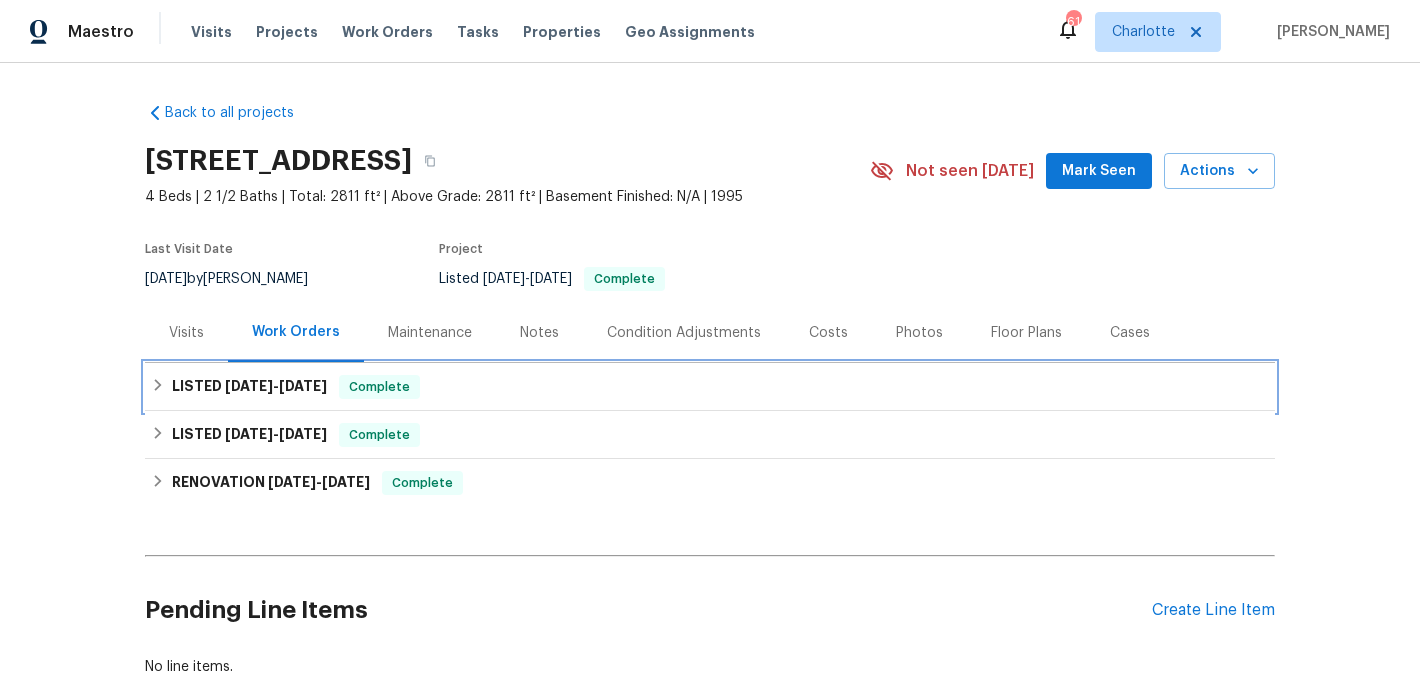 click on "LISTED   [DATE]  -  [DATE] Complete" at bounding box center [710, 387] 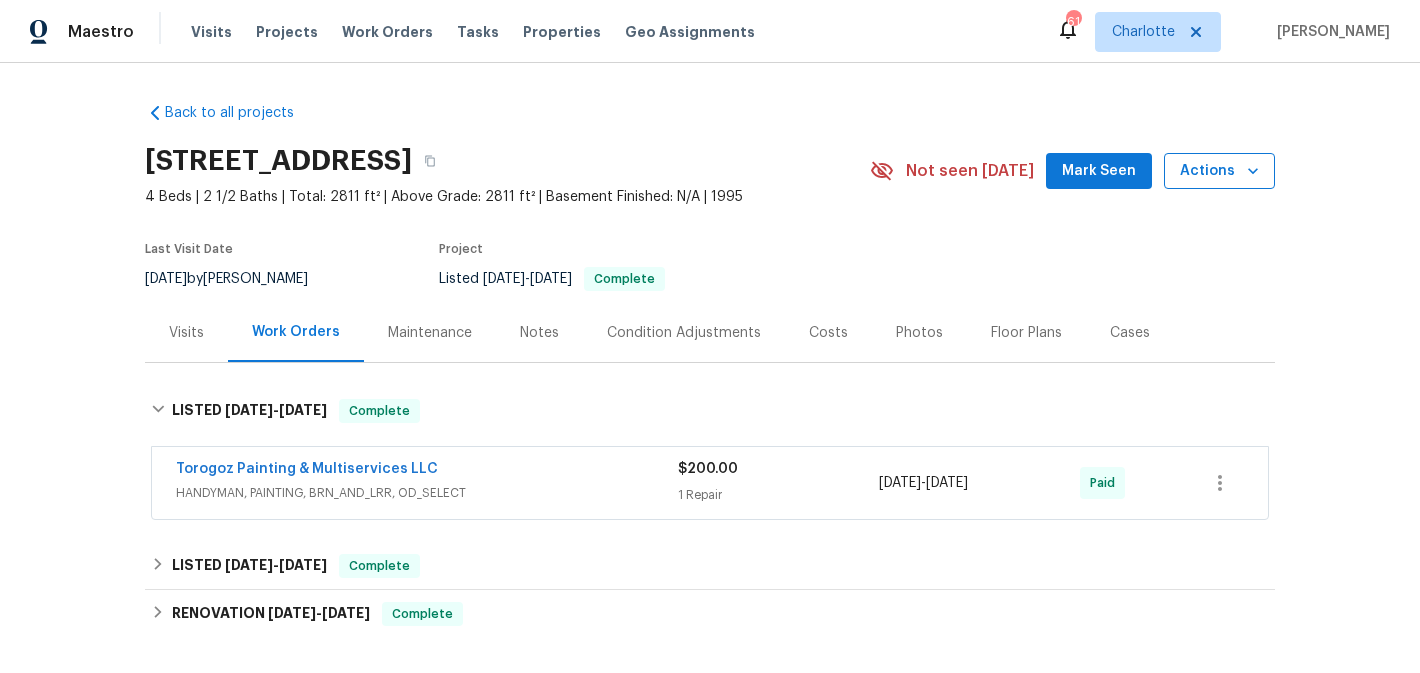 click 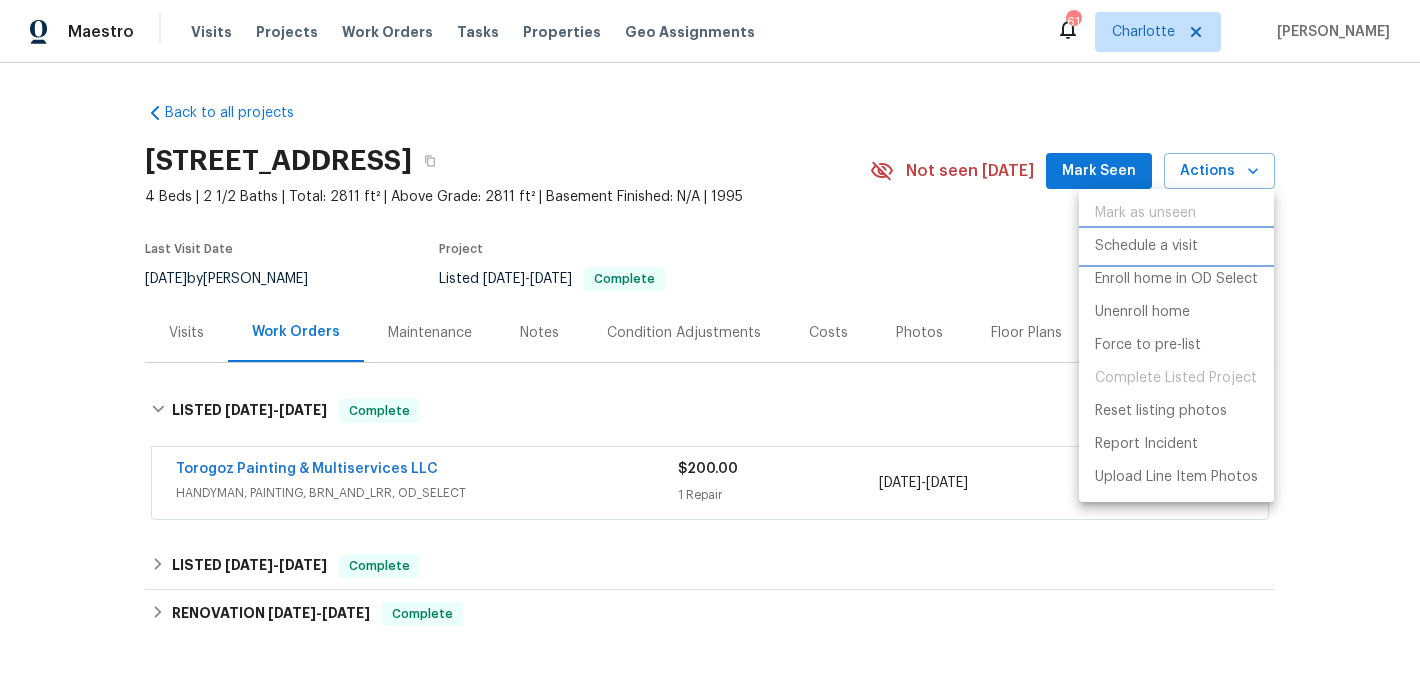 click on "Schedule a visit" at bounding box center (1146, 246) 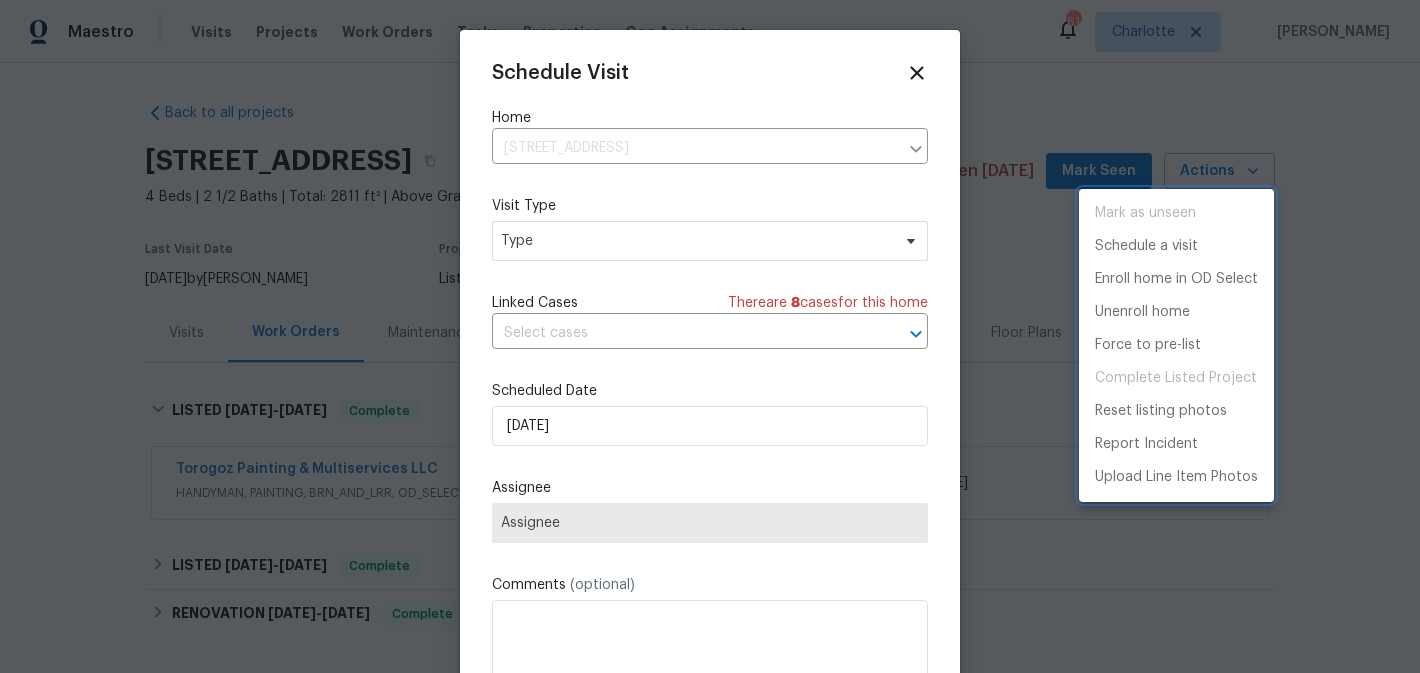 click at bounding box center (710, 336) 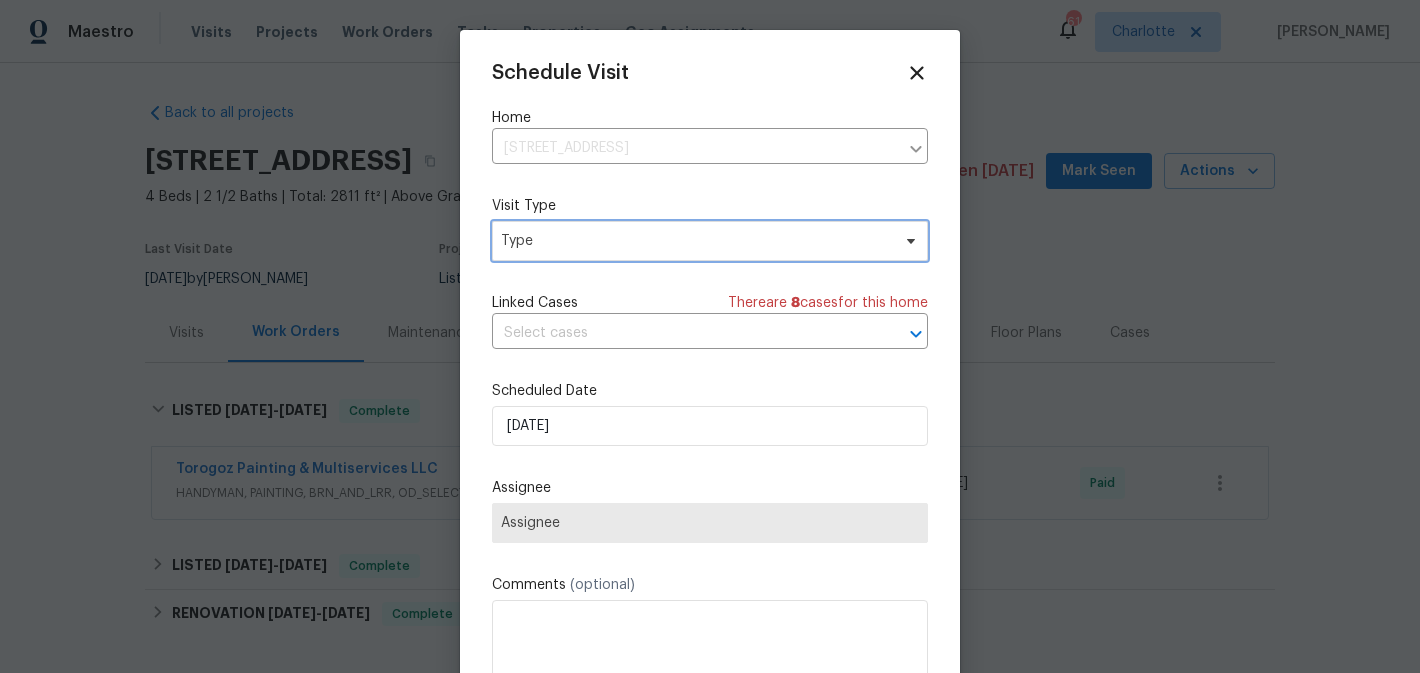 click on "Type" at bounding box center [695, 241] 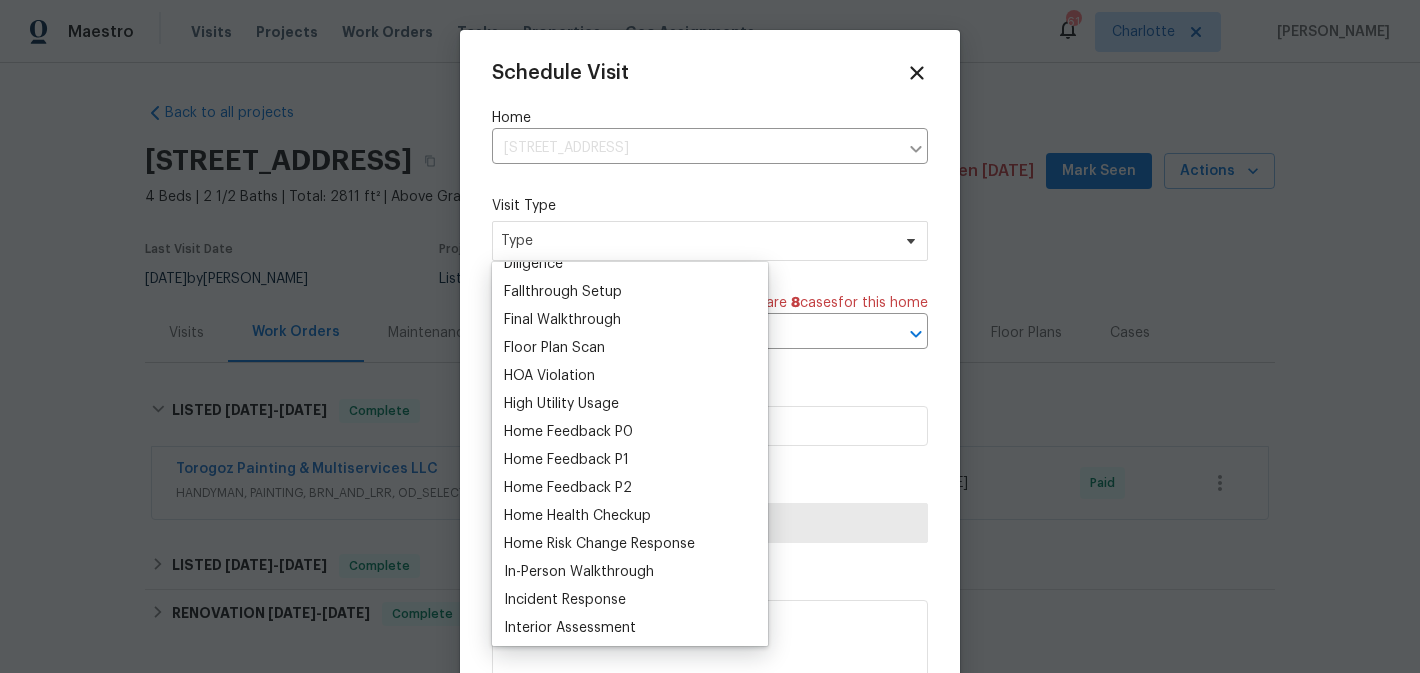 scroll, scrollTop: 462, scrollLeft: 0, axis: vertical 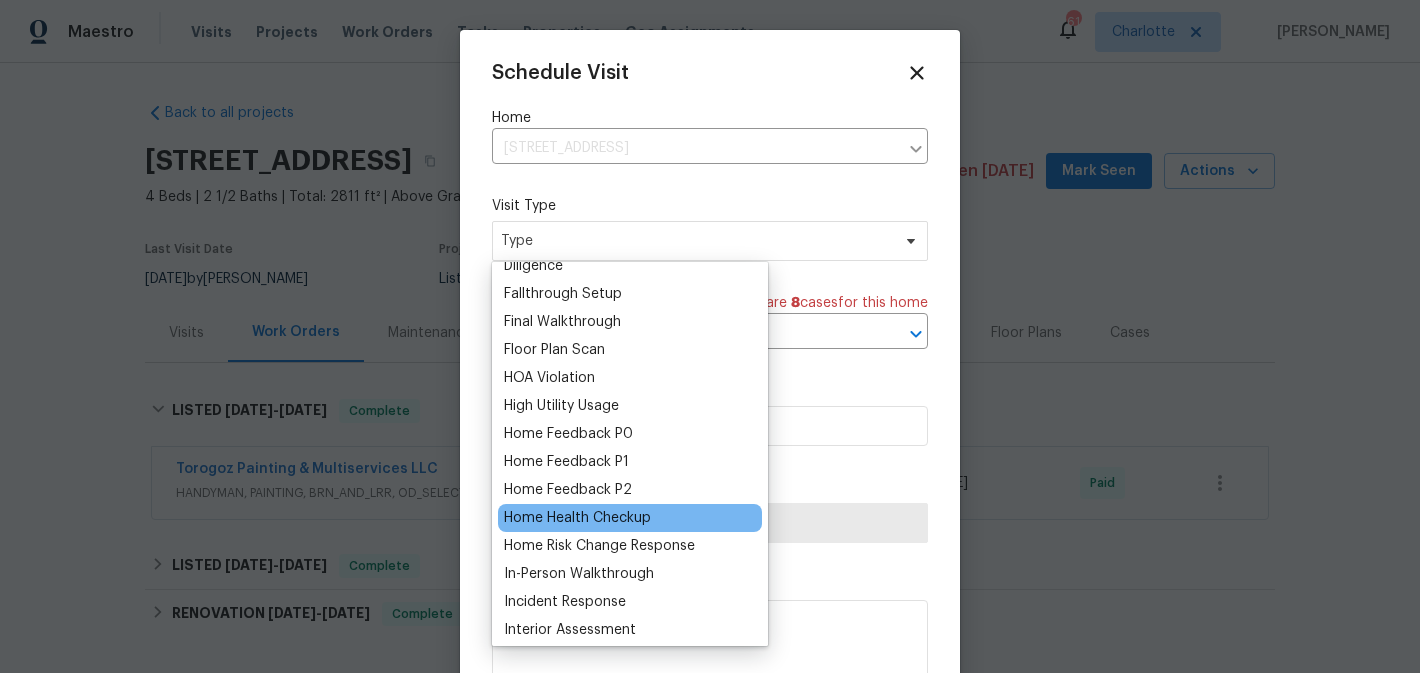 click on "Home Health Checkup" at bounding box center [577, 518] 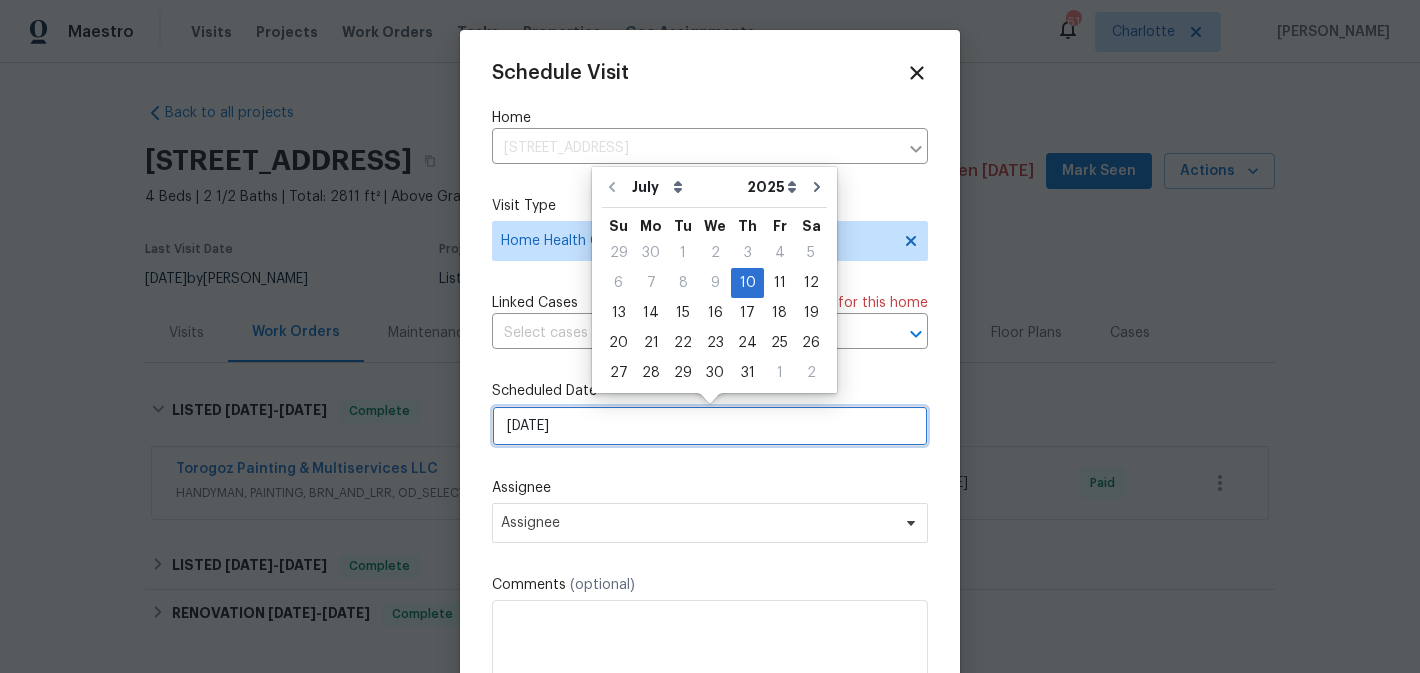 click on "7/10/2025" at bounding box center (710, 426) 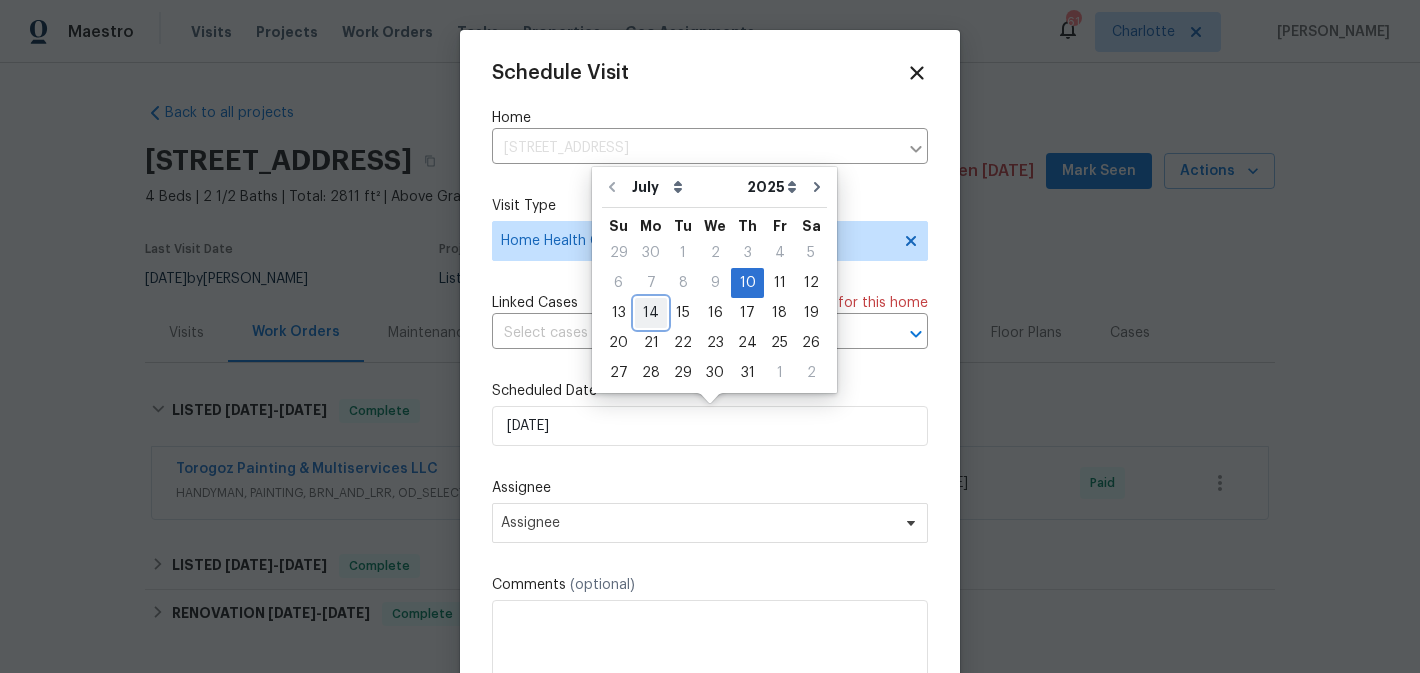 click on "14" at bounding box center [651, 313] 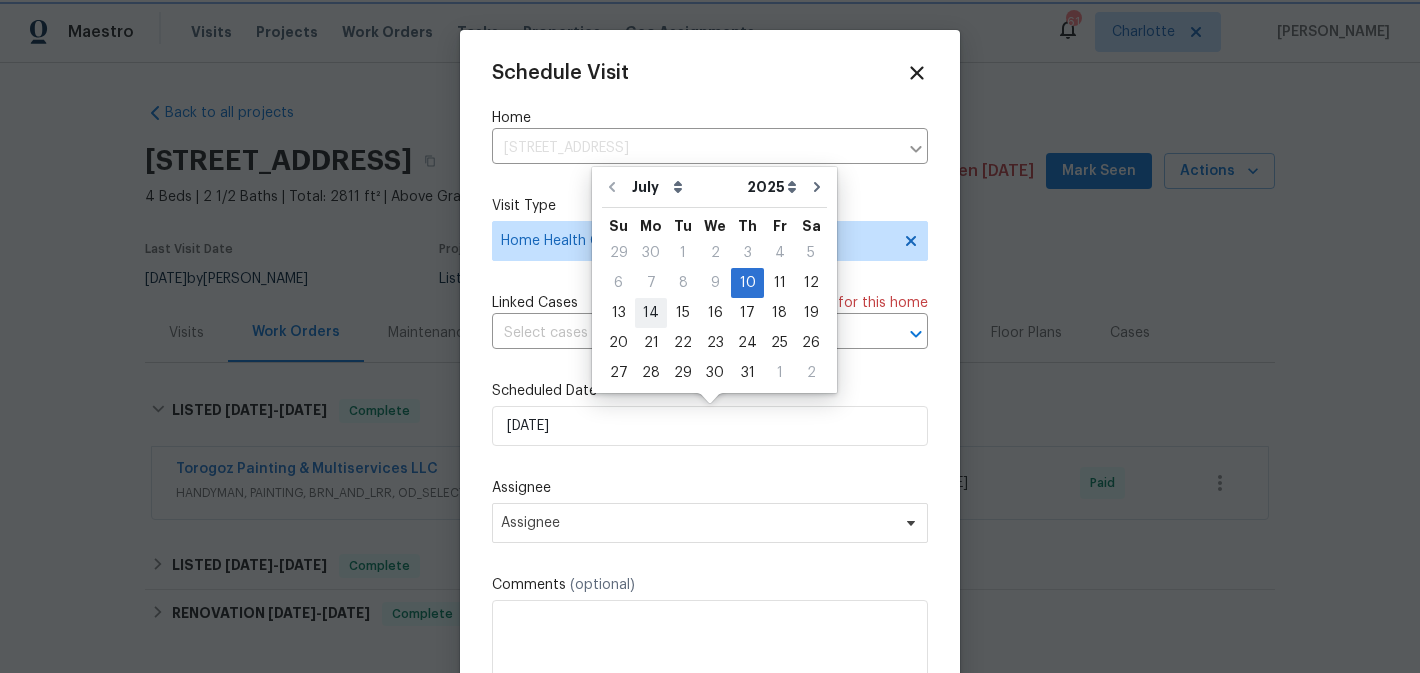 type on "7/14/2025" 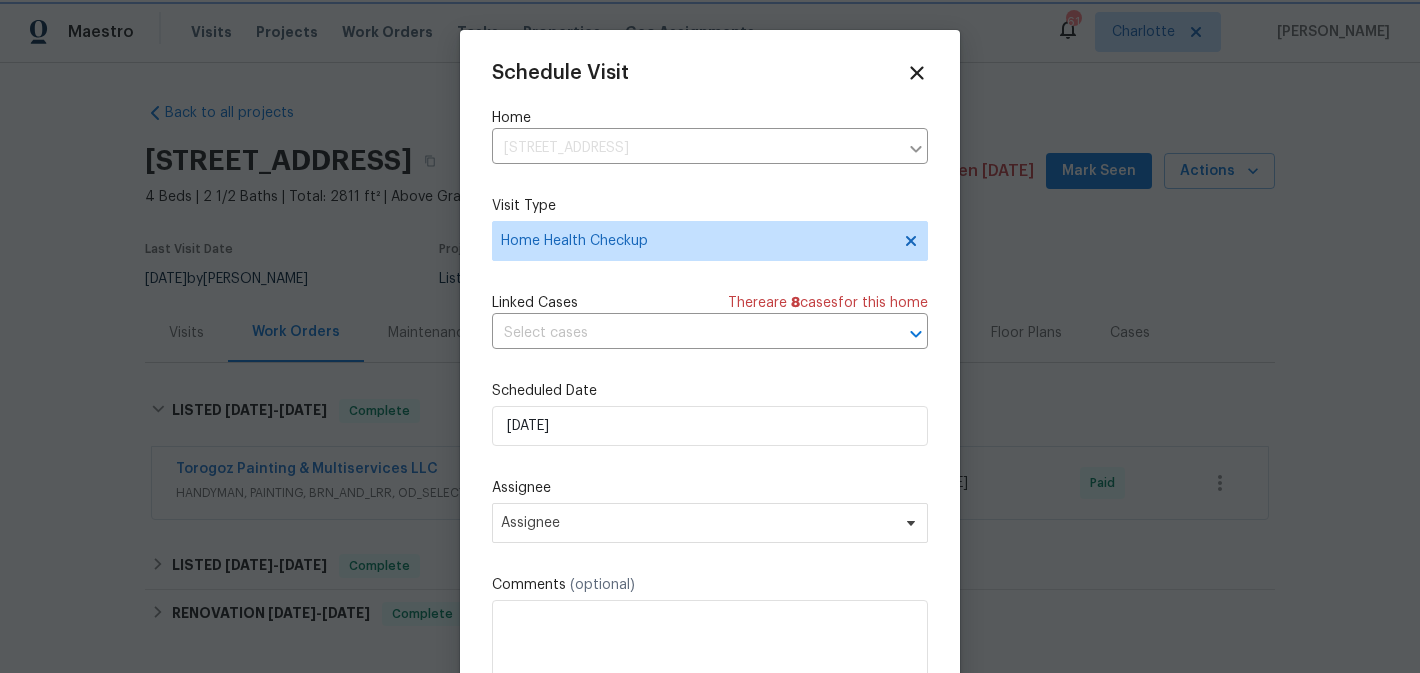 scroll, scrollTop: 36, scrollLeft: 0, axis: vertical 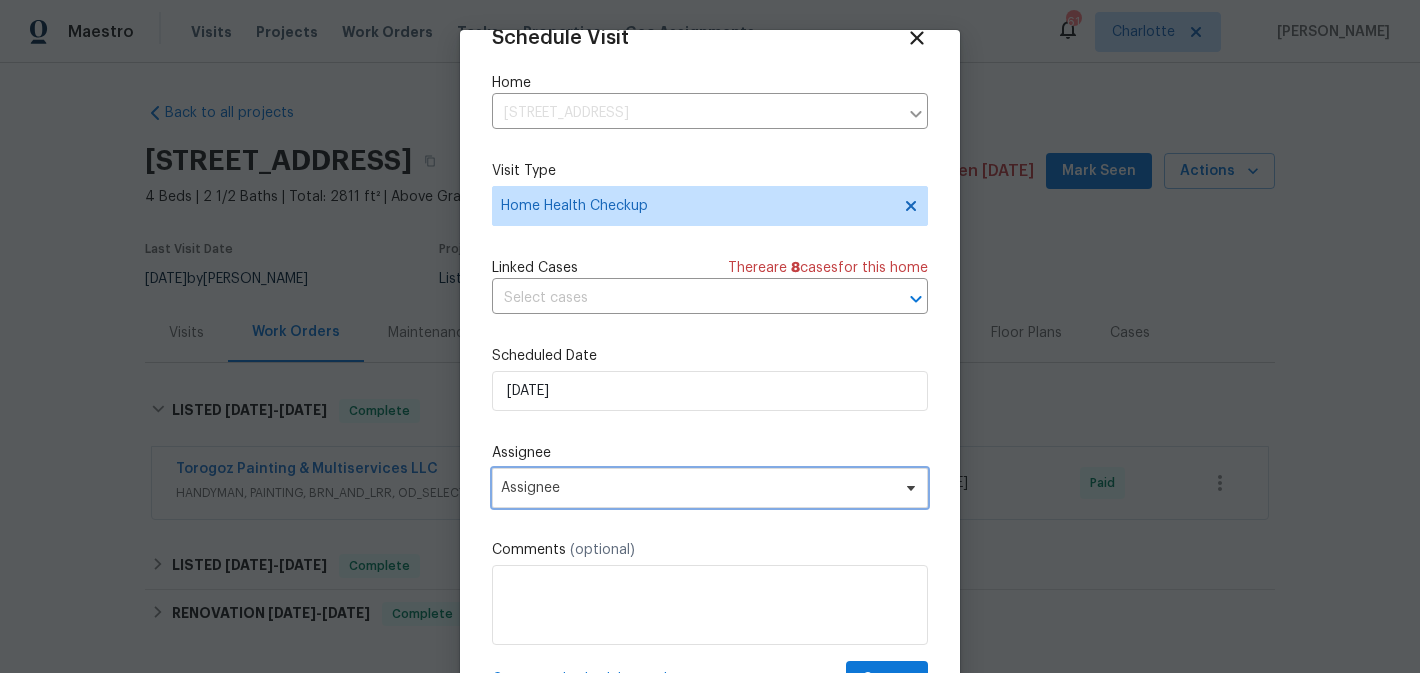 click on "Assignee" at bounding box center (697, 488) 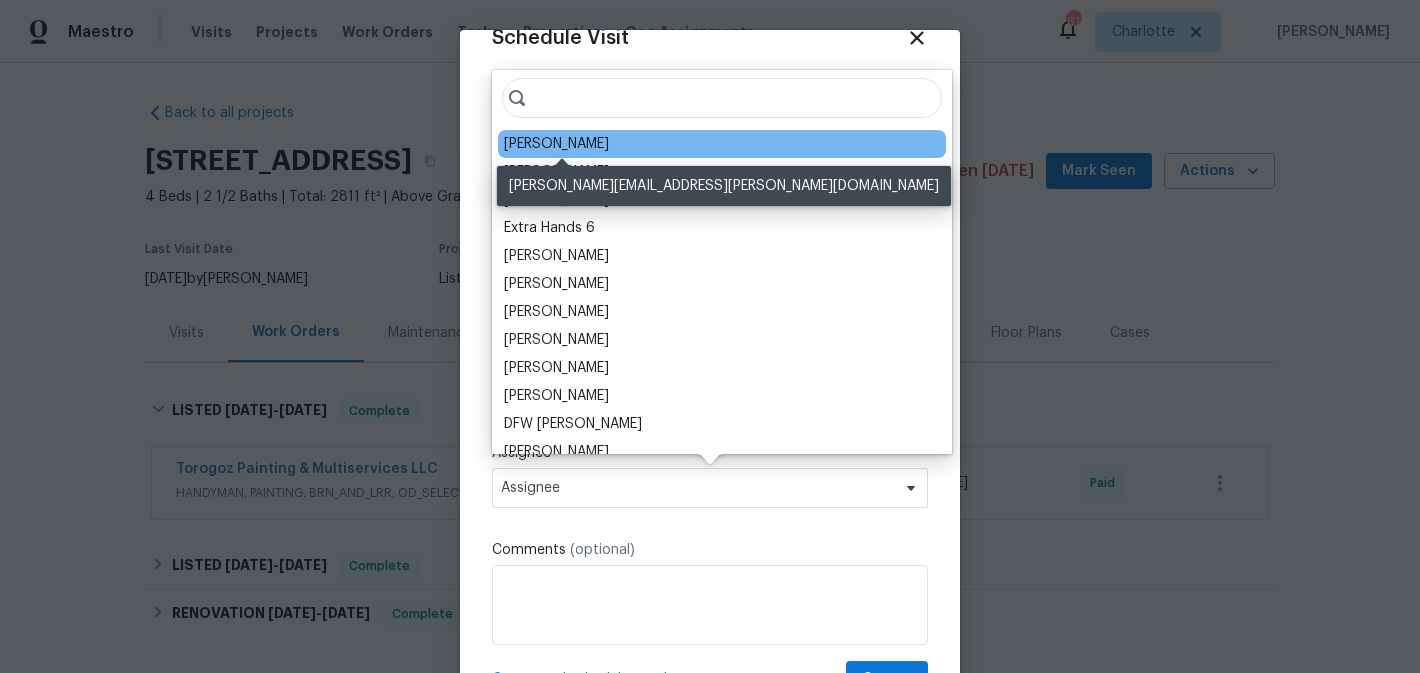click on "[PERSON_NAME]" at bounding box center (556, 144) 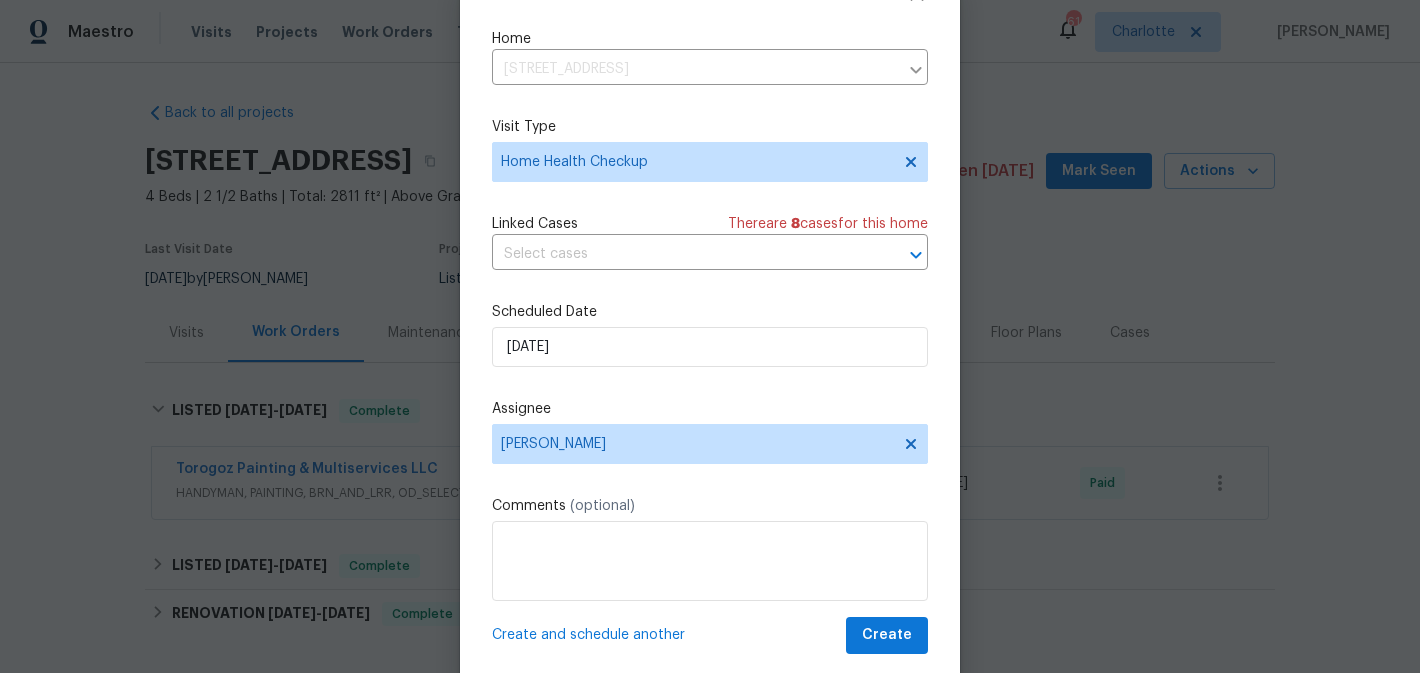 scroll, scrollTop: 87, scrollLeft: 0, axis: vertical 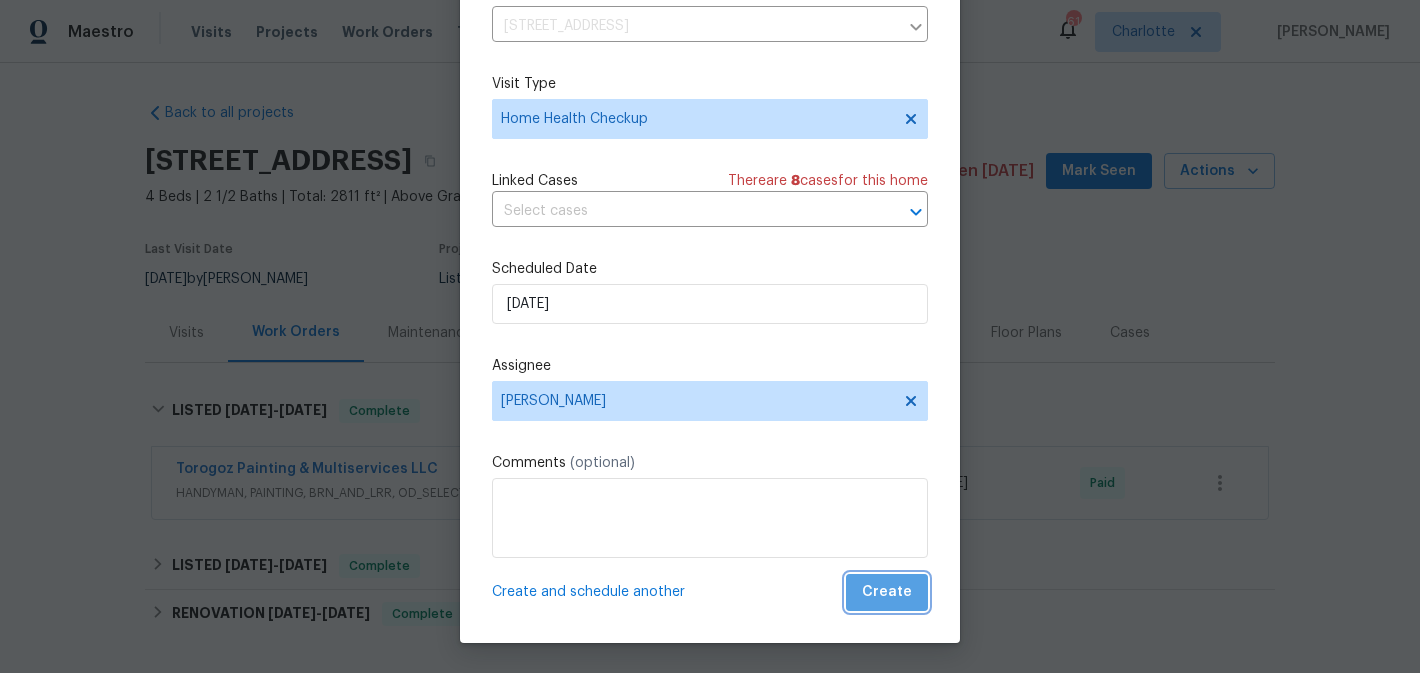 click on "Create" at bounding box center (887, 592) 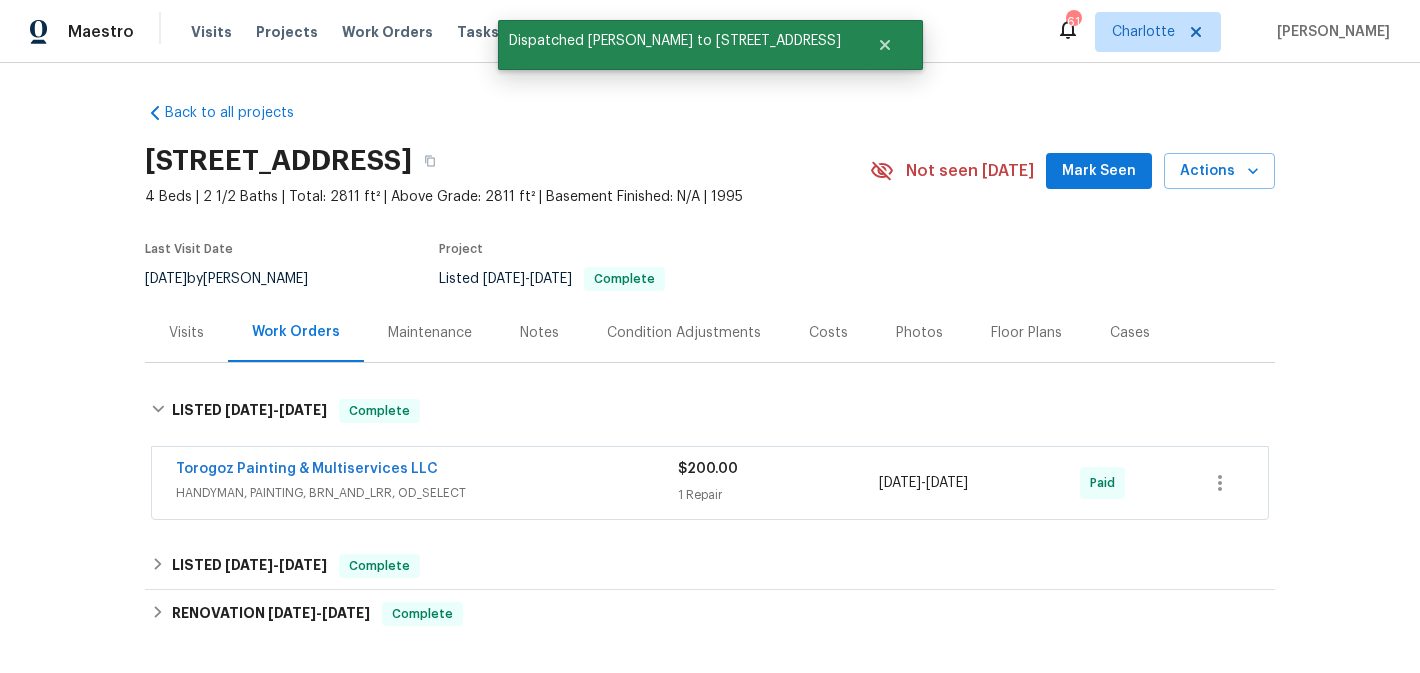 scroll, scrollTop: 0, scrollLeft: 0, axis: both 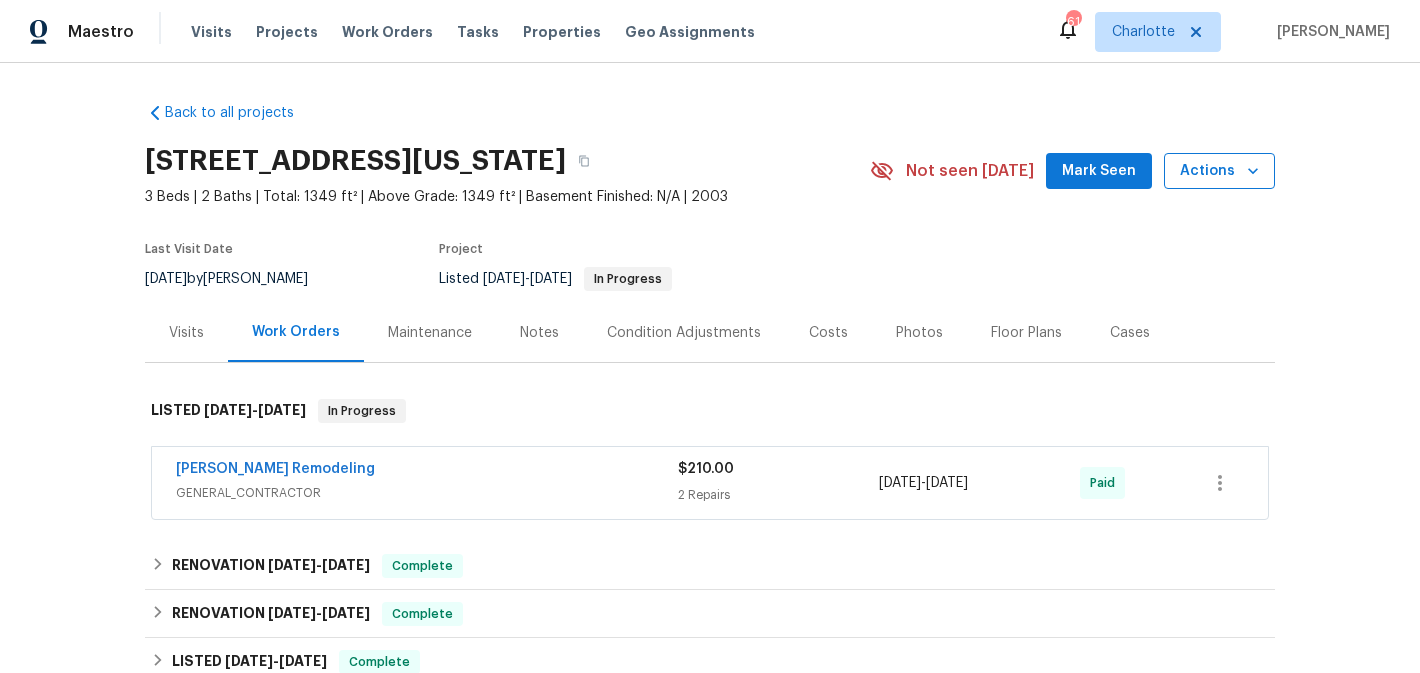 click on "Actions" at bounding box center [1219, 171] 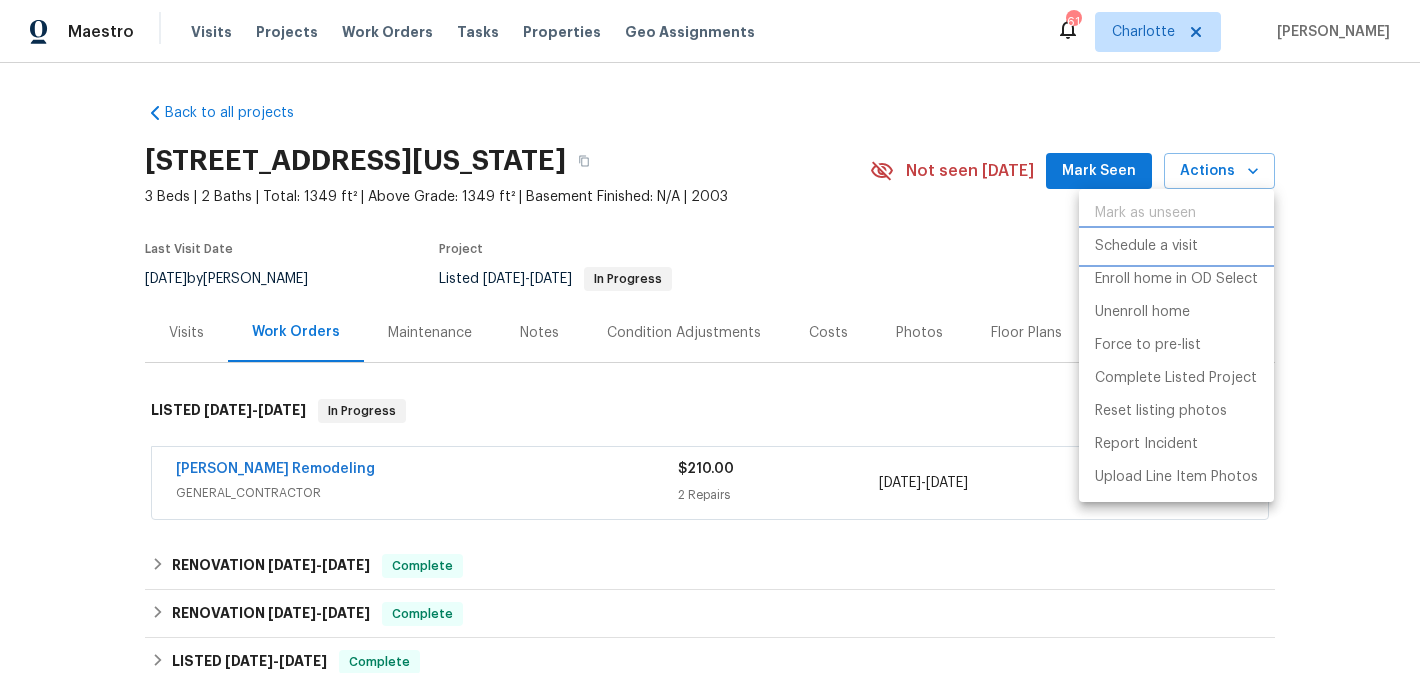 click on "Schedule a visit" at bounding box center (1146, 246) 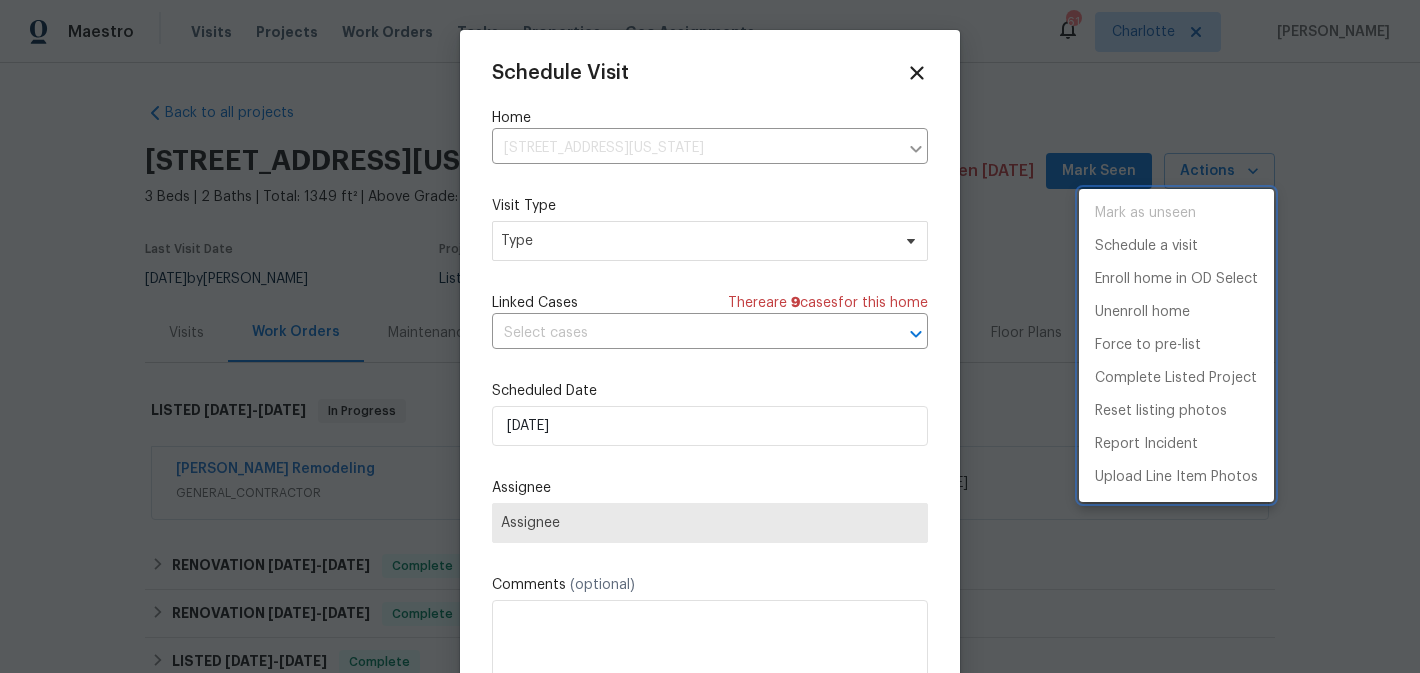 click at bounding box center (710, 336) 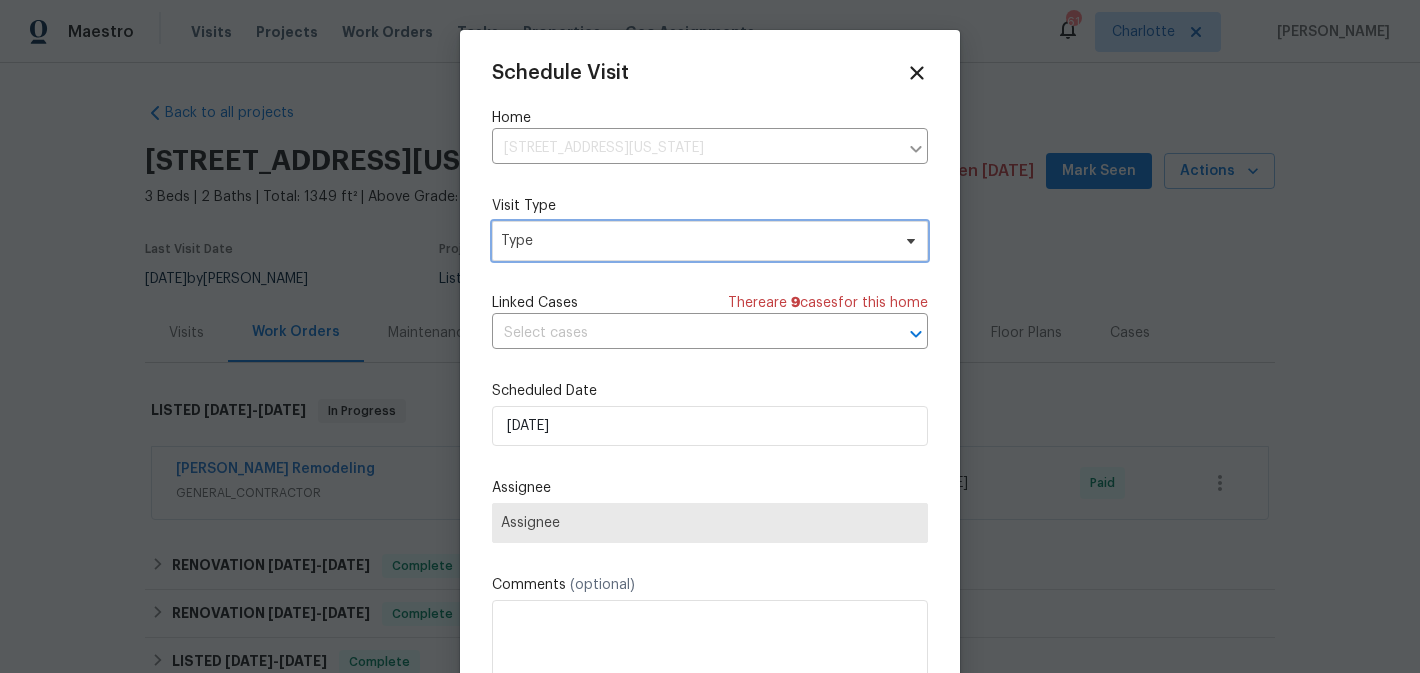 click on "Type" at bounding box center [695, 241] 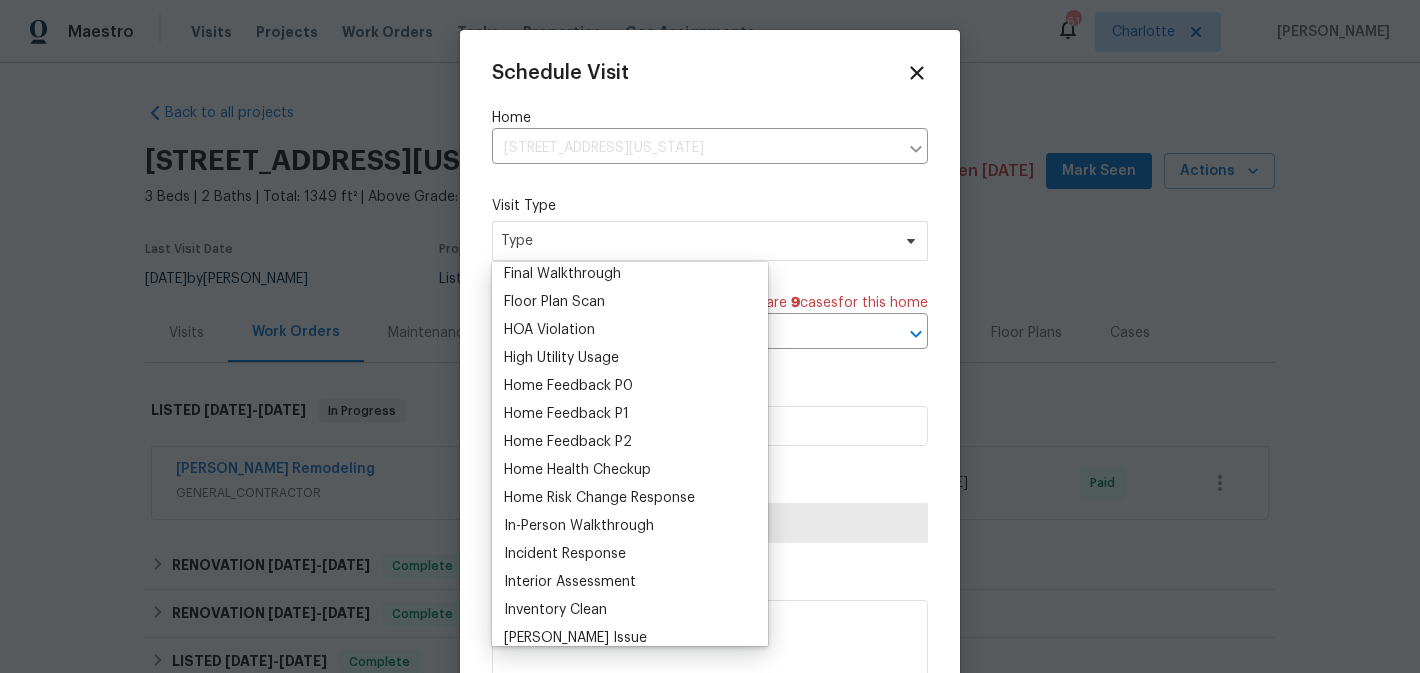 scroll, scrollTop: 515, scrollLeft: 0, axis: vertical 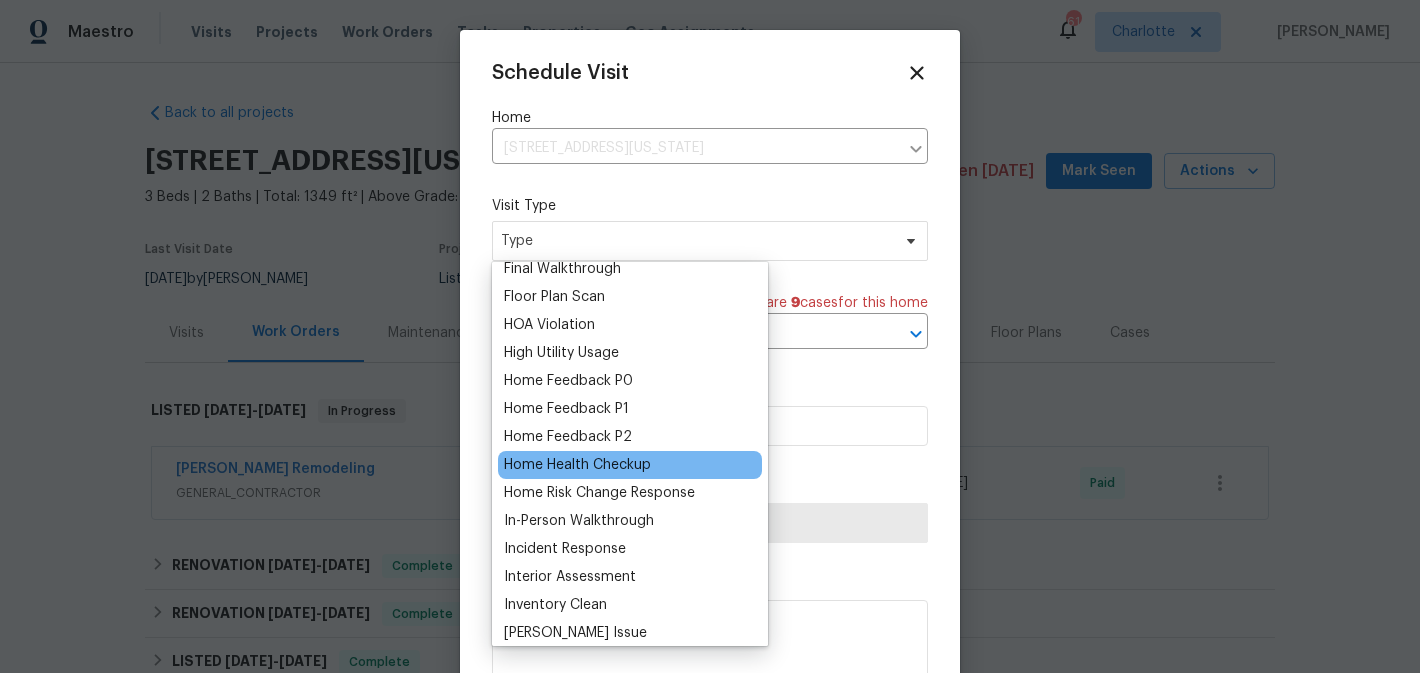 click on "Home Health Checkup" at bounding box center [577, 465] 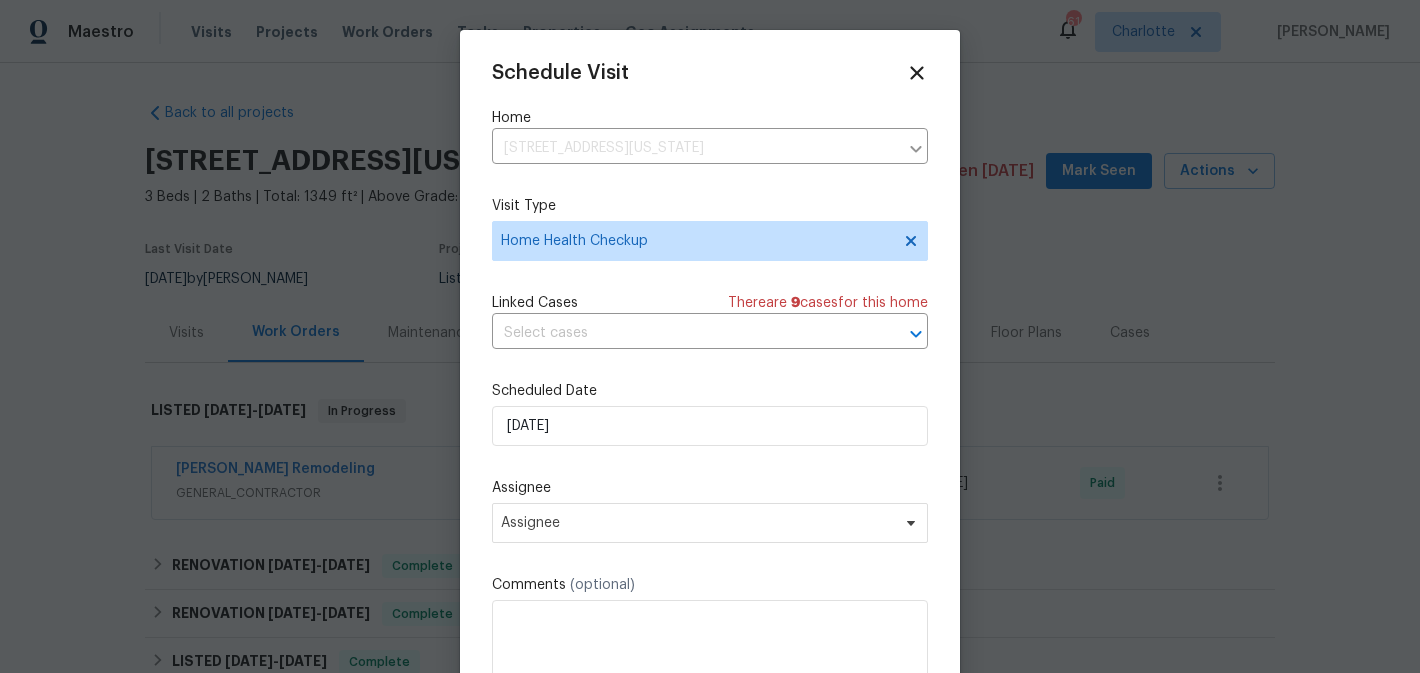 click on "Schedule Visit Home   2010 Kansas City Dr, Monroe, NC 28110 ​ Visit Type   Home Health Checkup Linked Cases There  are   9  case s  for this home   ​ Scheduled Date   7/10/2025 Assignee   Assignee Comments   (optional) Create and schedule another Create" at bounding box center (710, 397) 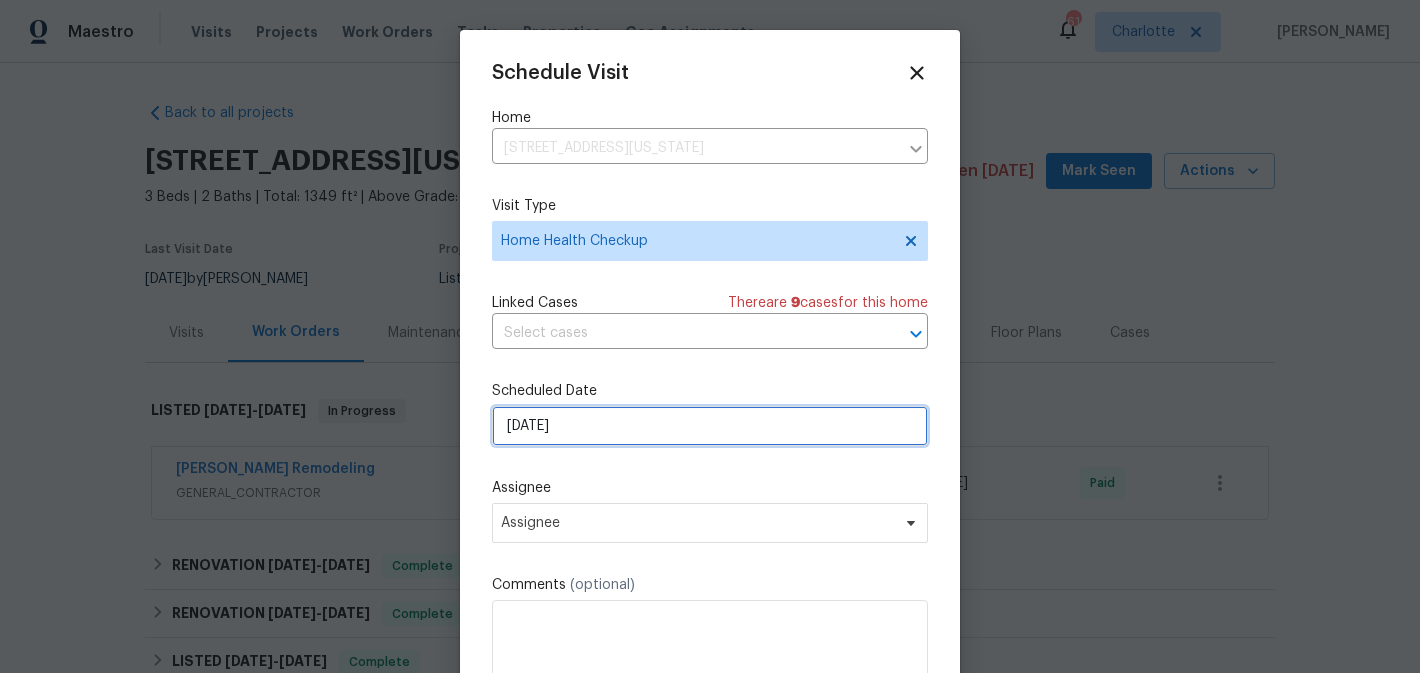 click on "[DATE]" at bounding box center [710, 426] 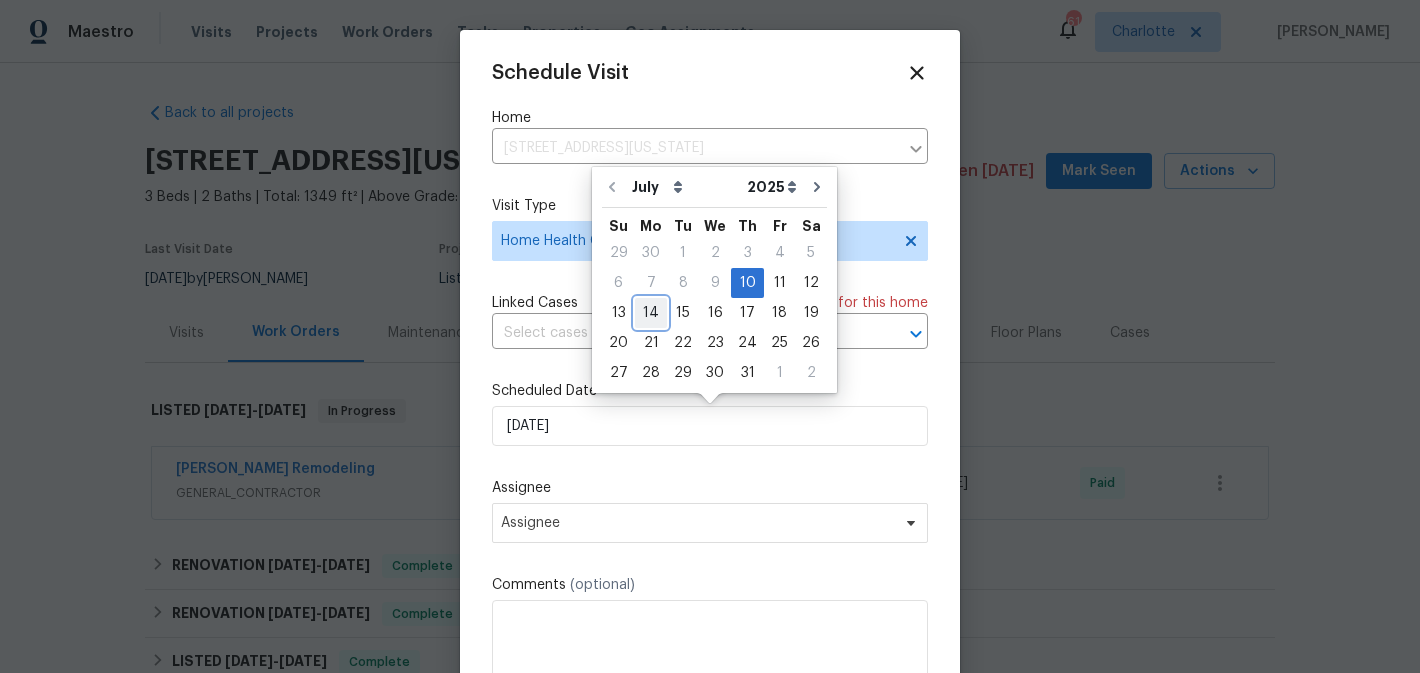 click on "14" at bounding box center (651, 313) 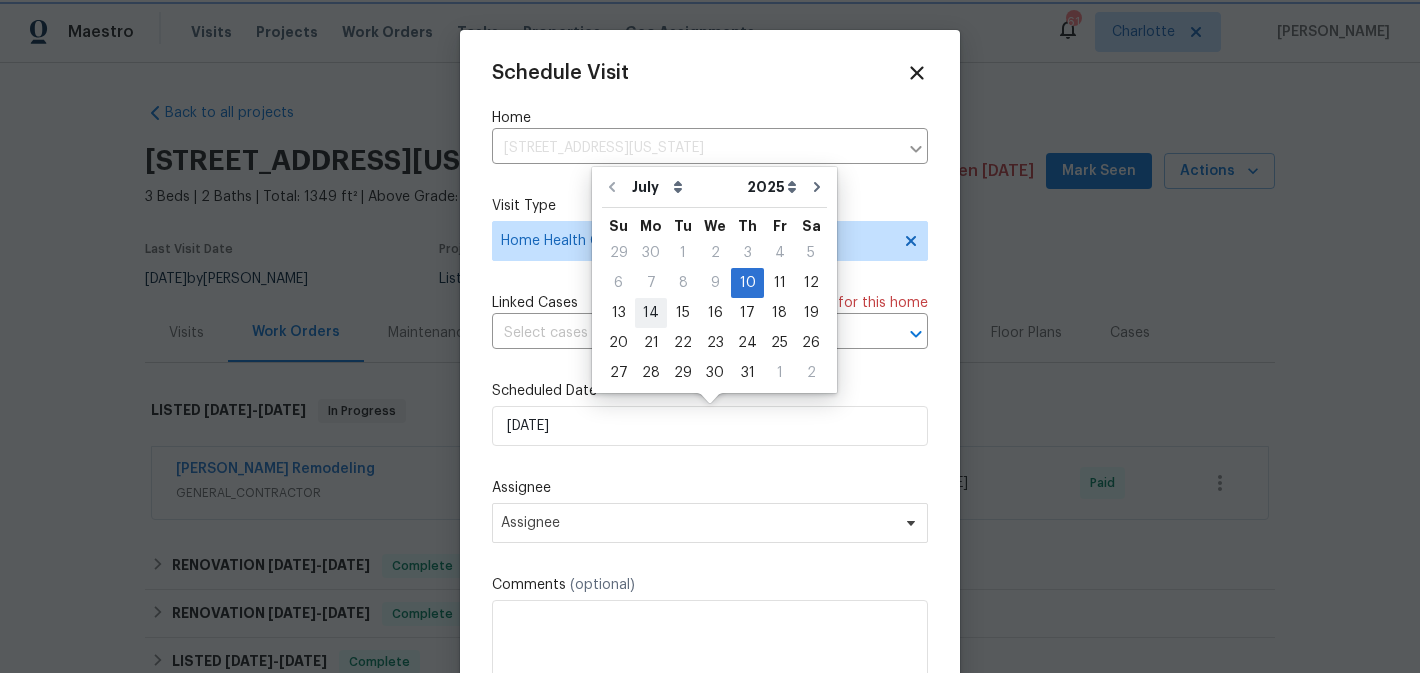 type on "[DATE]" 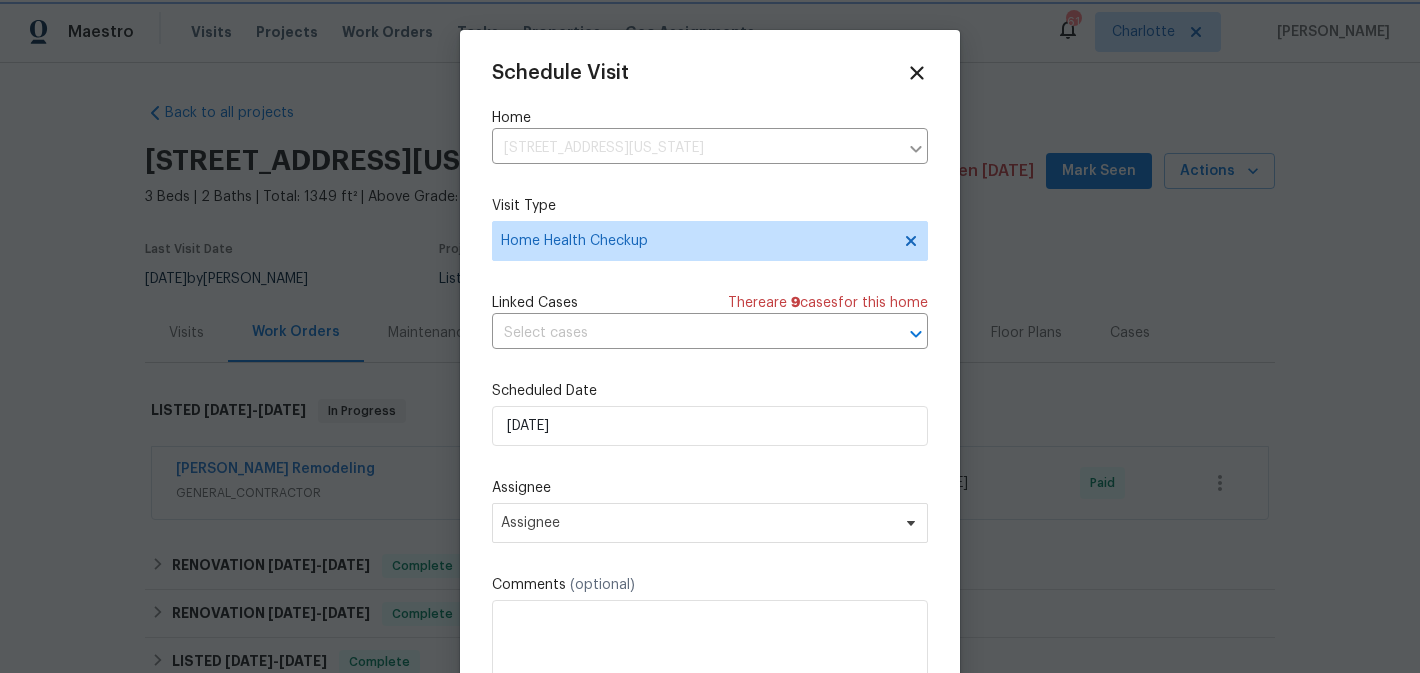 scroll, scrollTop: 36, scrollLeft: 0, axis: vertical 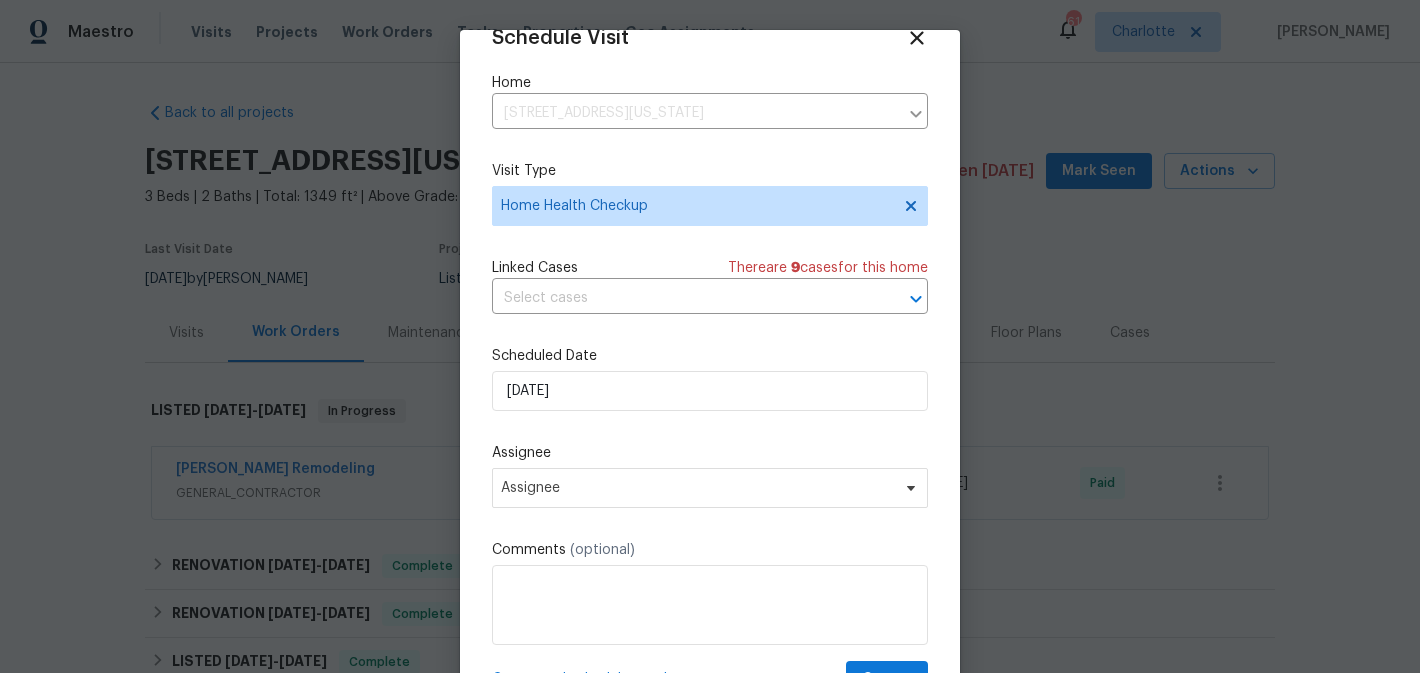 click on "Schedule Visit Home   2010 Kansas City Dr, Monroe, NC 28110 ​ Visit Type   Home Health Checkup Linked Cases There  are   9  case s  for this home   ​ Scheduled Date   7/14/2025 Assignee   Assignee Comments   (optional) Create and schedule another Create" at bounding box center [710, 362] 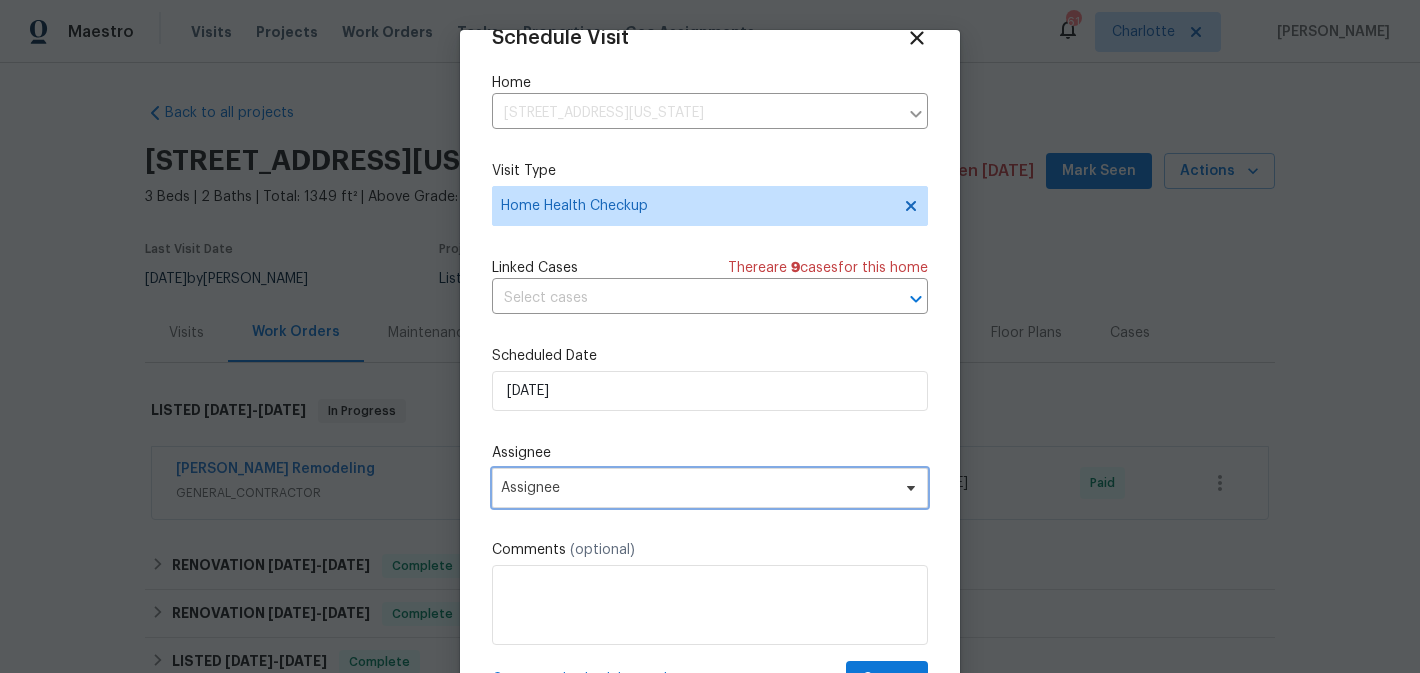 click on "Assignee" at bounding box center (697, 488) 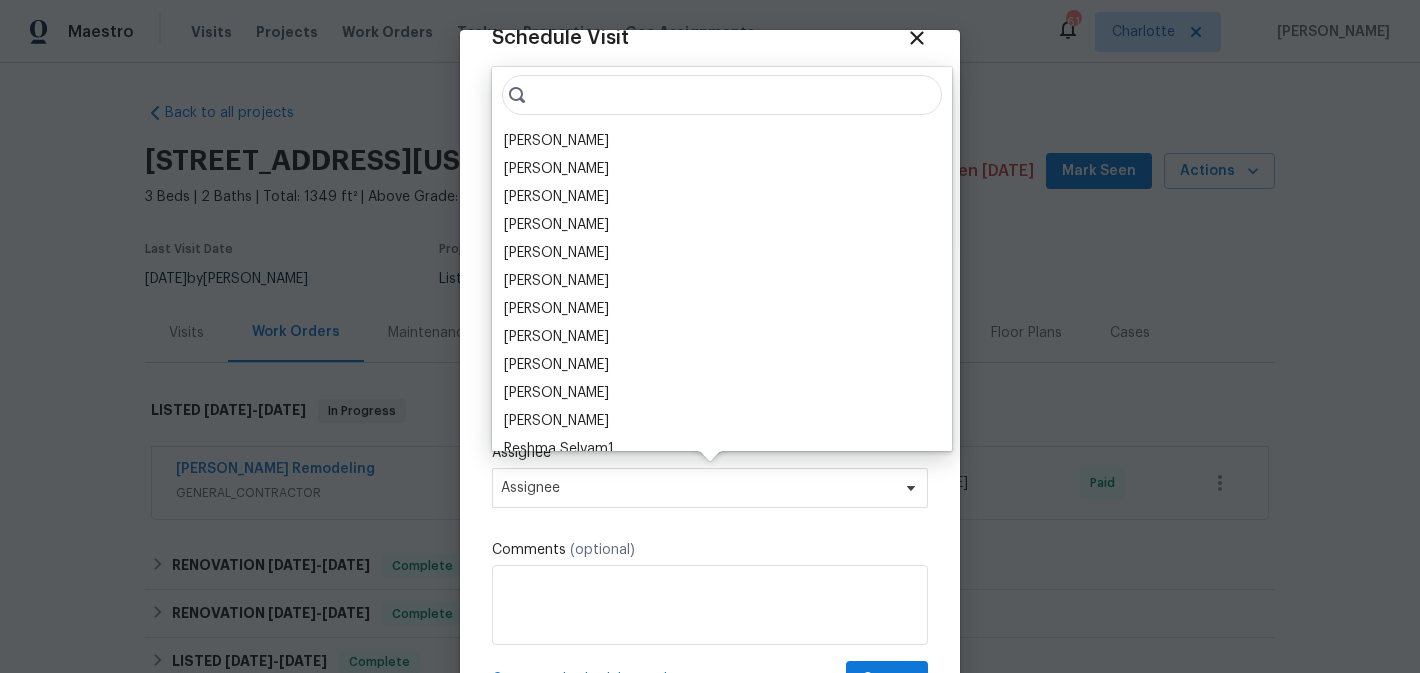 scroll, scrollTop: 3, scrollLeft: 0, axis: vertical 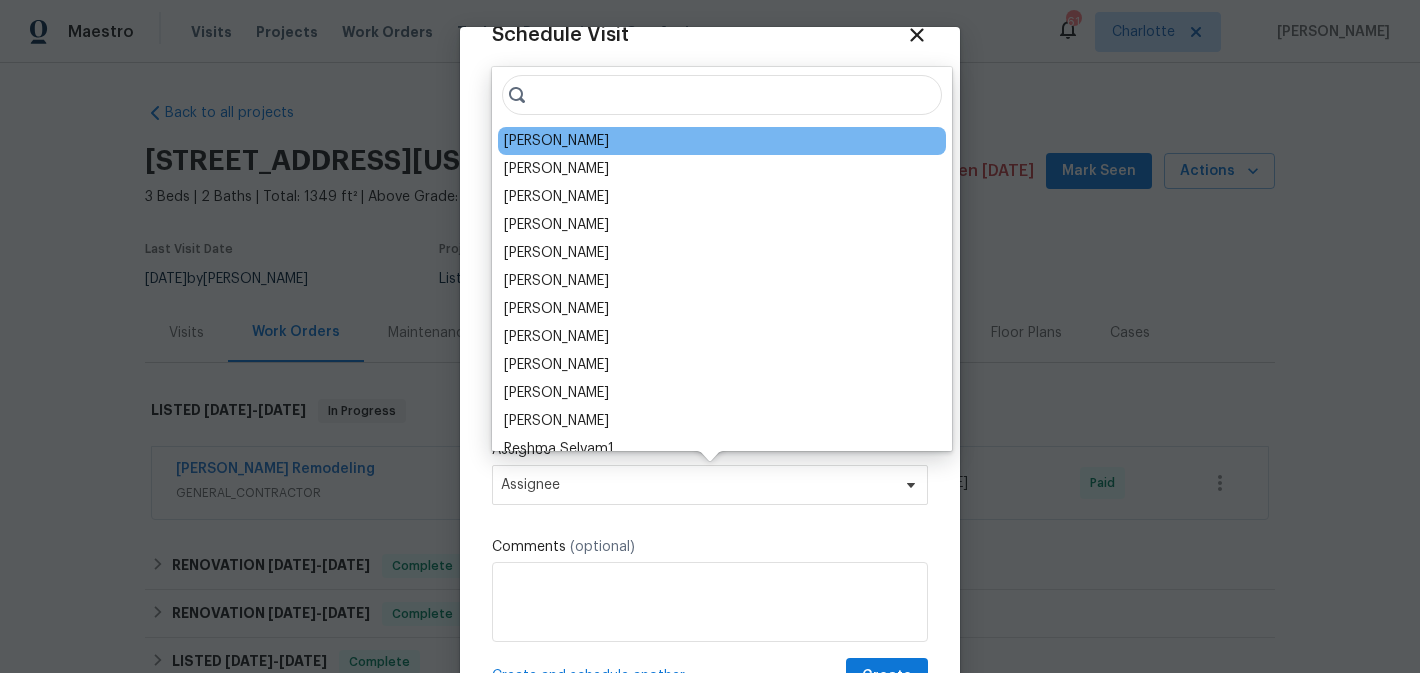 click on "[PERSON_NAME]" at bounding box center (556, 141) 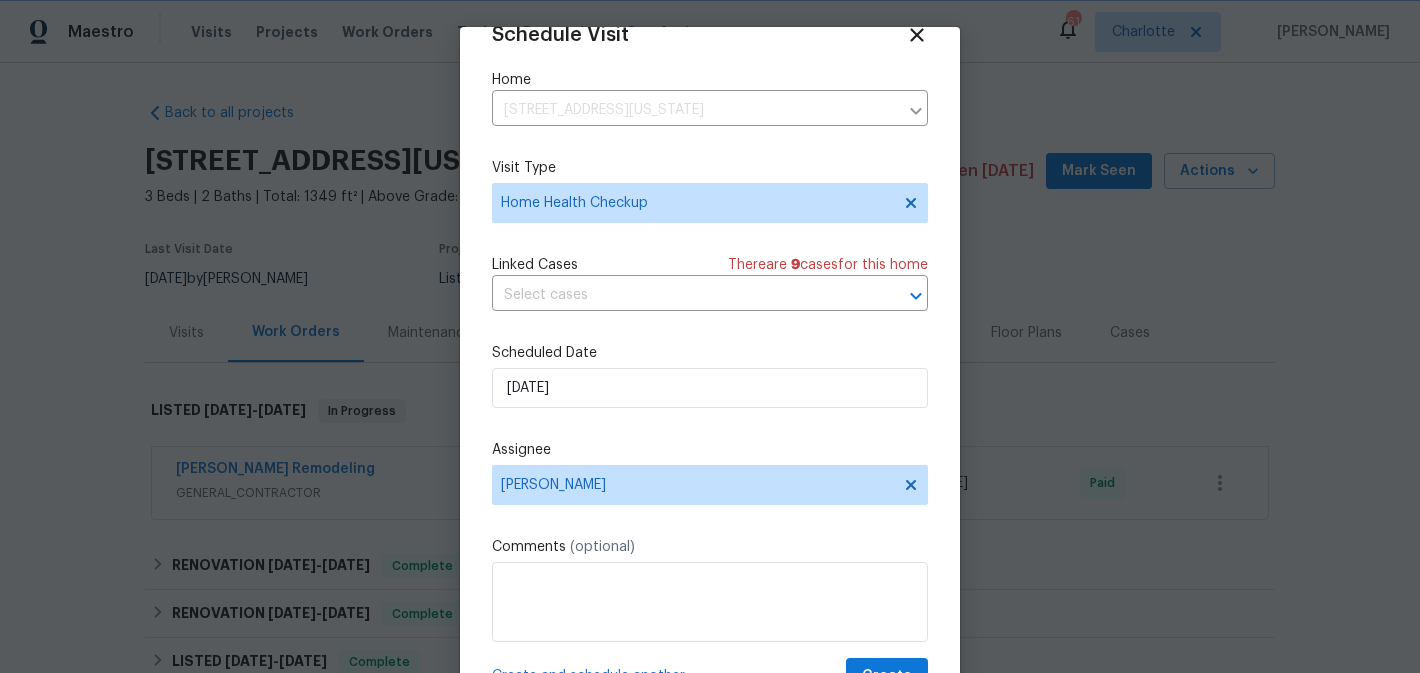 scroll, scrollTop: 87, scrollLeft: 0, axis: vertical 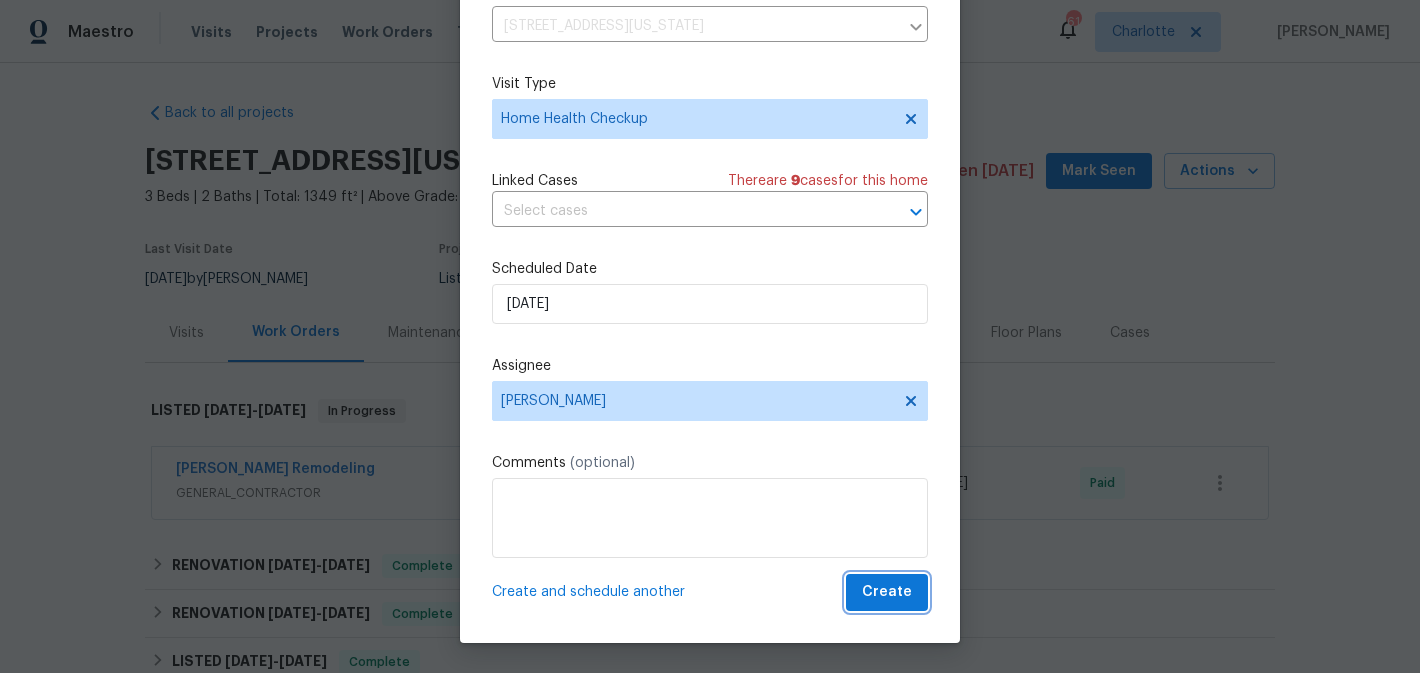 click on "Create" at bounding box center (887, 592) 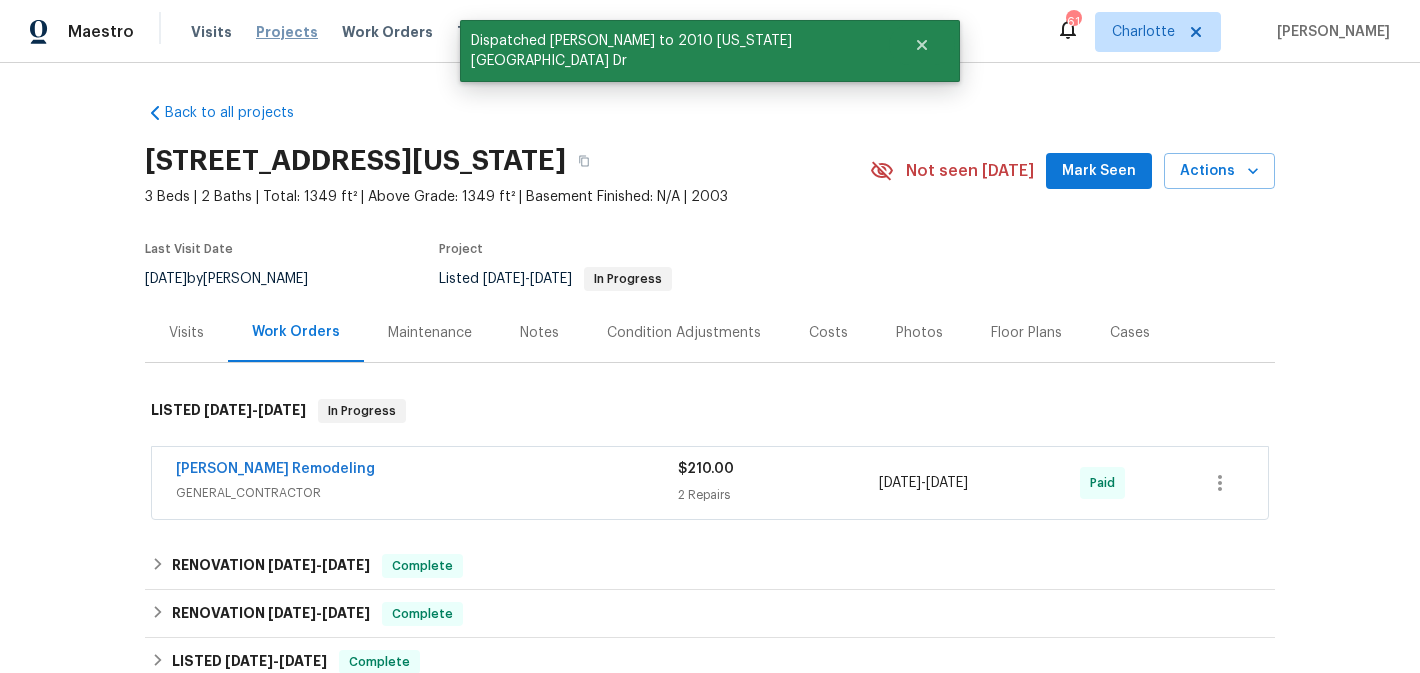 scroll, scrollTop: 0, scrollLeft: 0, axis: both 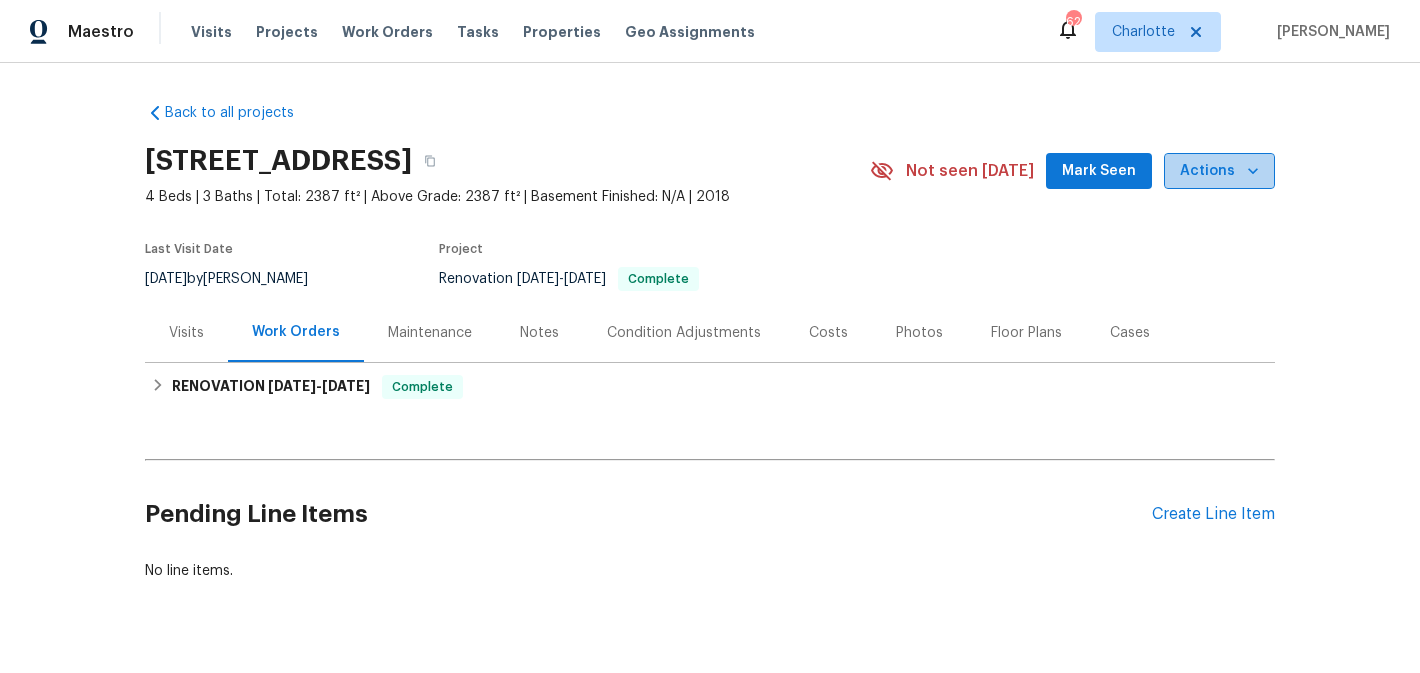click on "Actions" at bounding box center [1219, 171] 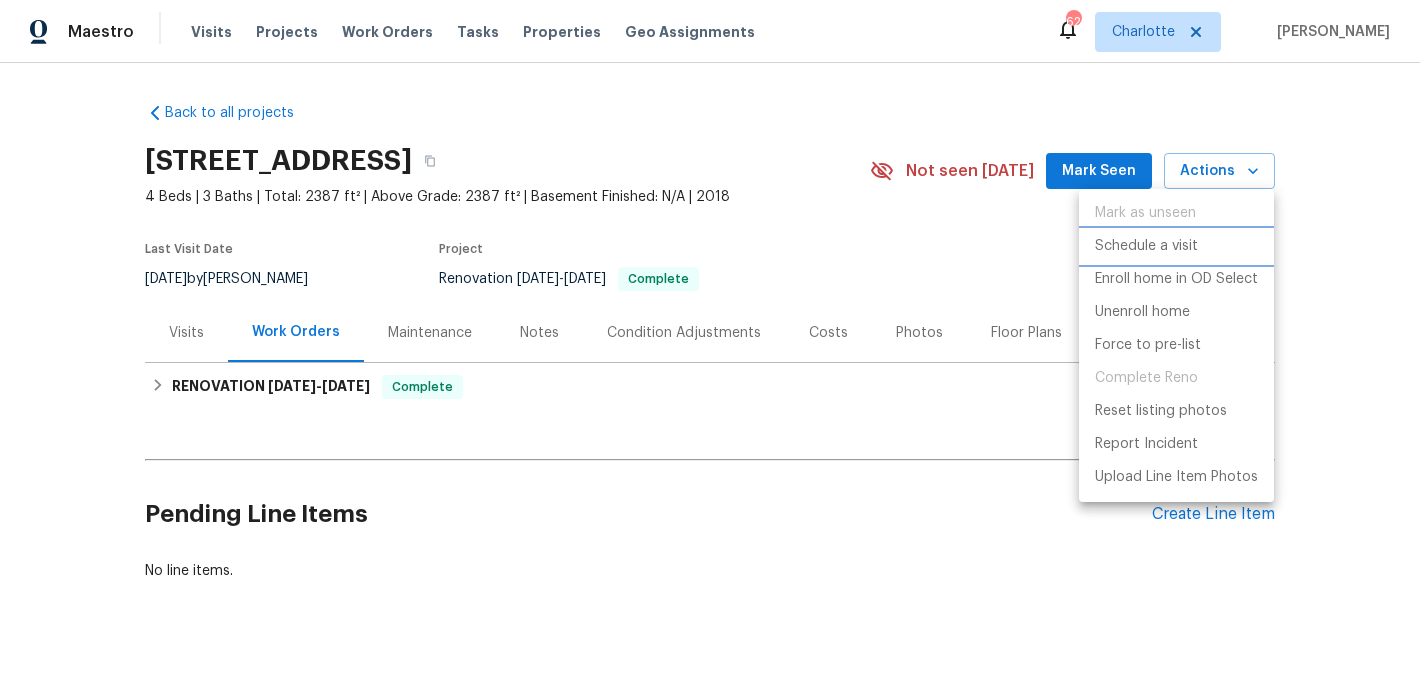 click on "Schedule a visit" at bounding box center (1146, 246) 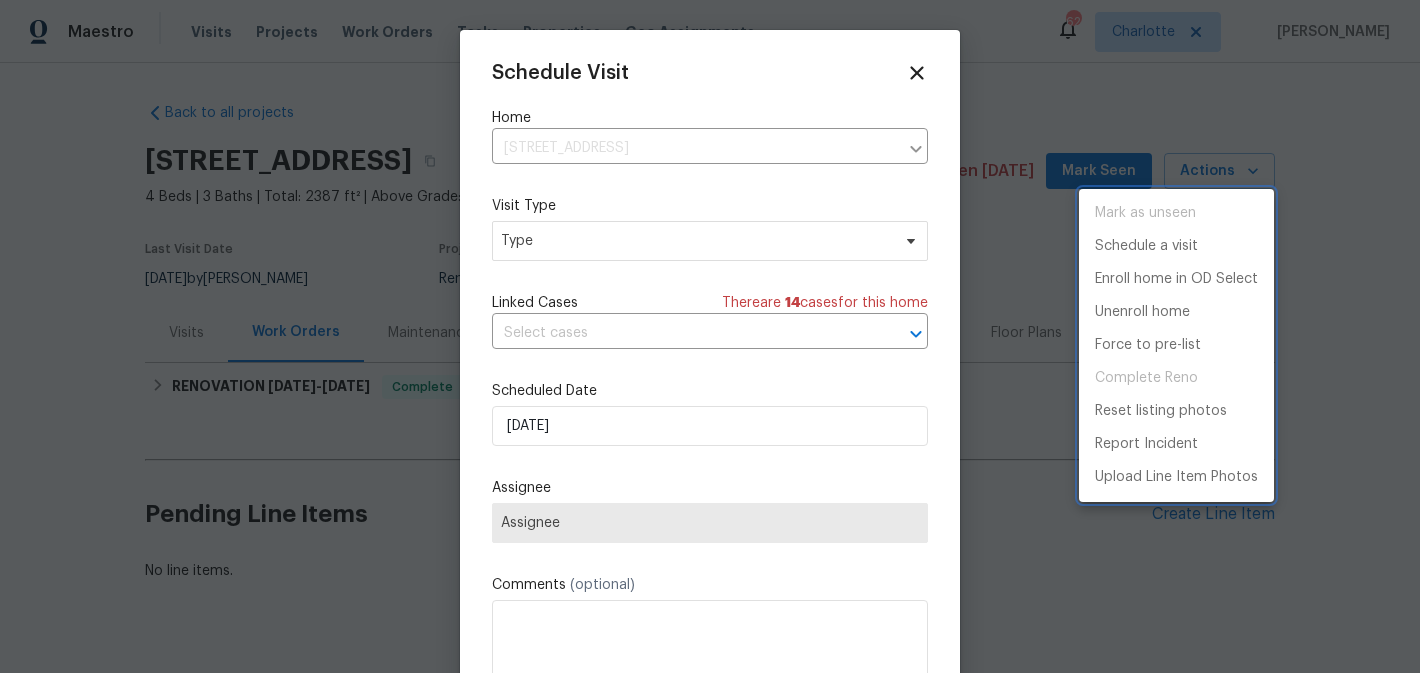 click at bounding box center (710, 336) 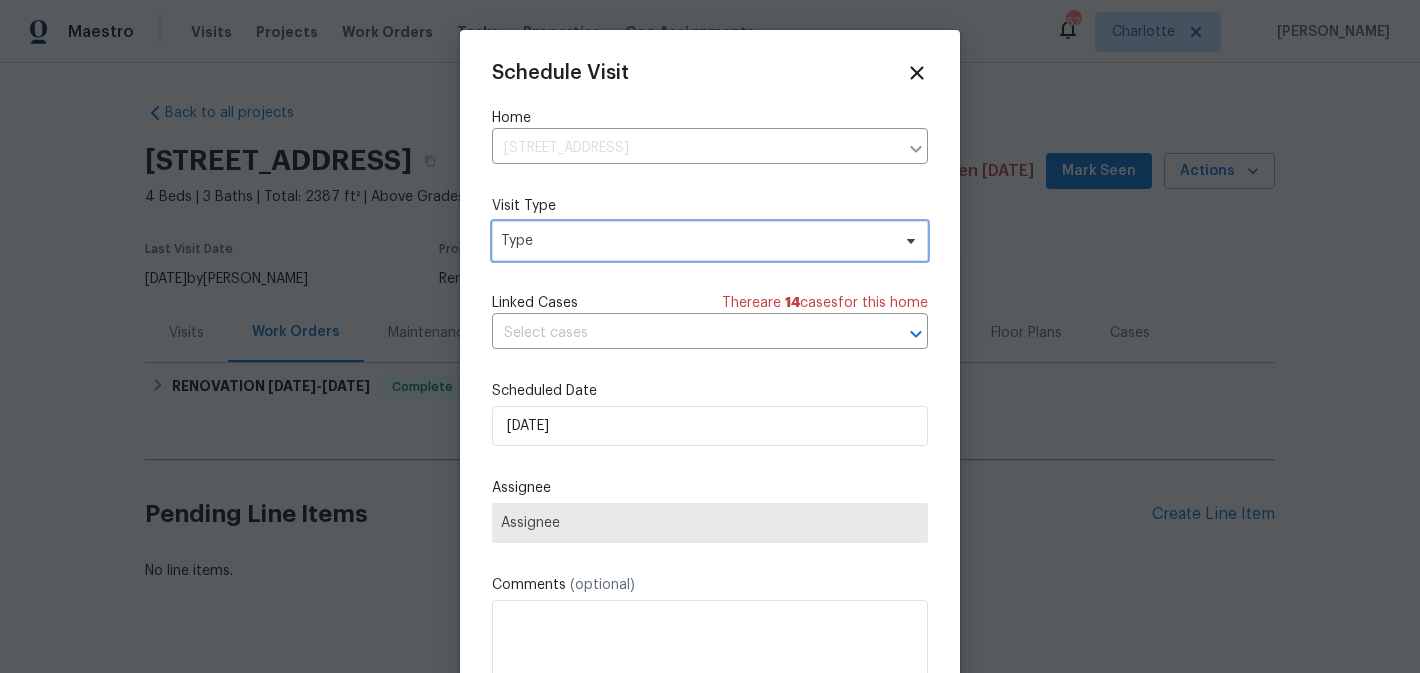 click on "Type" at bounding box center (695, 241) 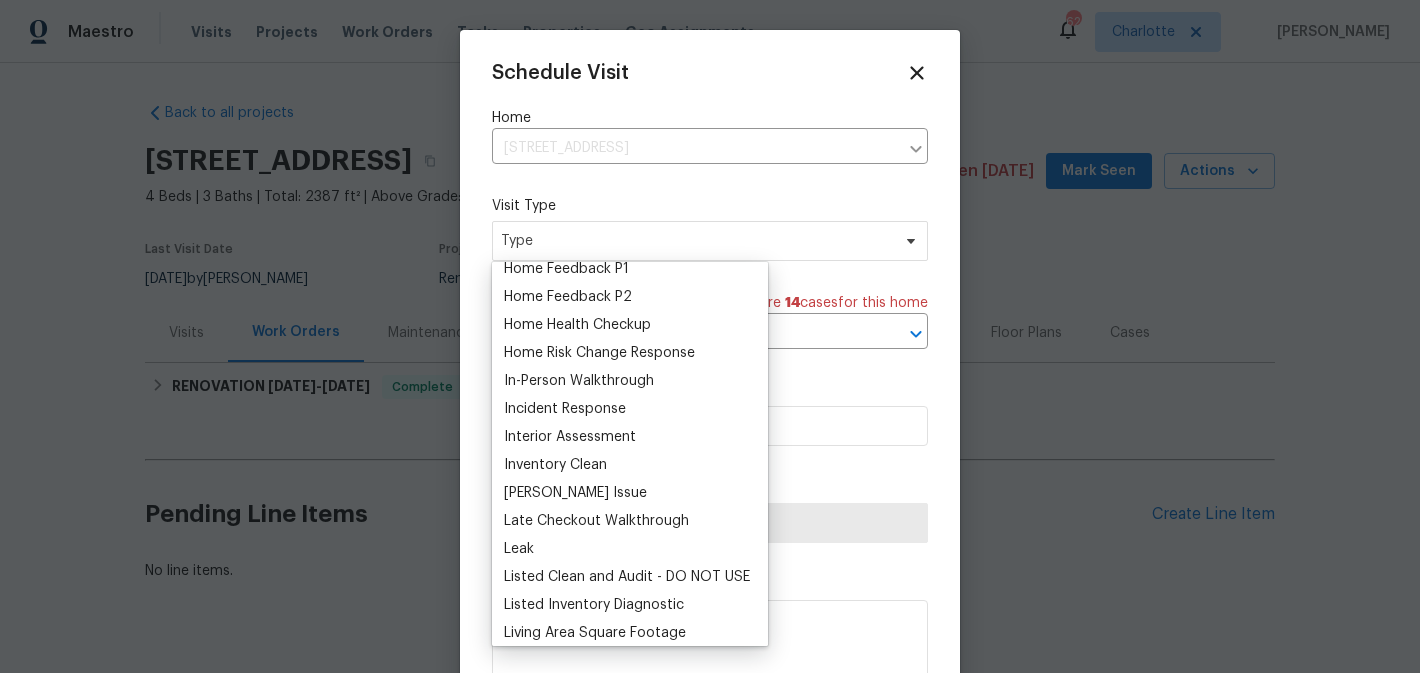 scroll, scrollTop: 645, scrollLeft: 0, axis: vertical 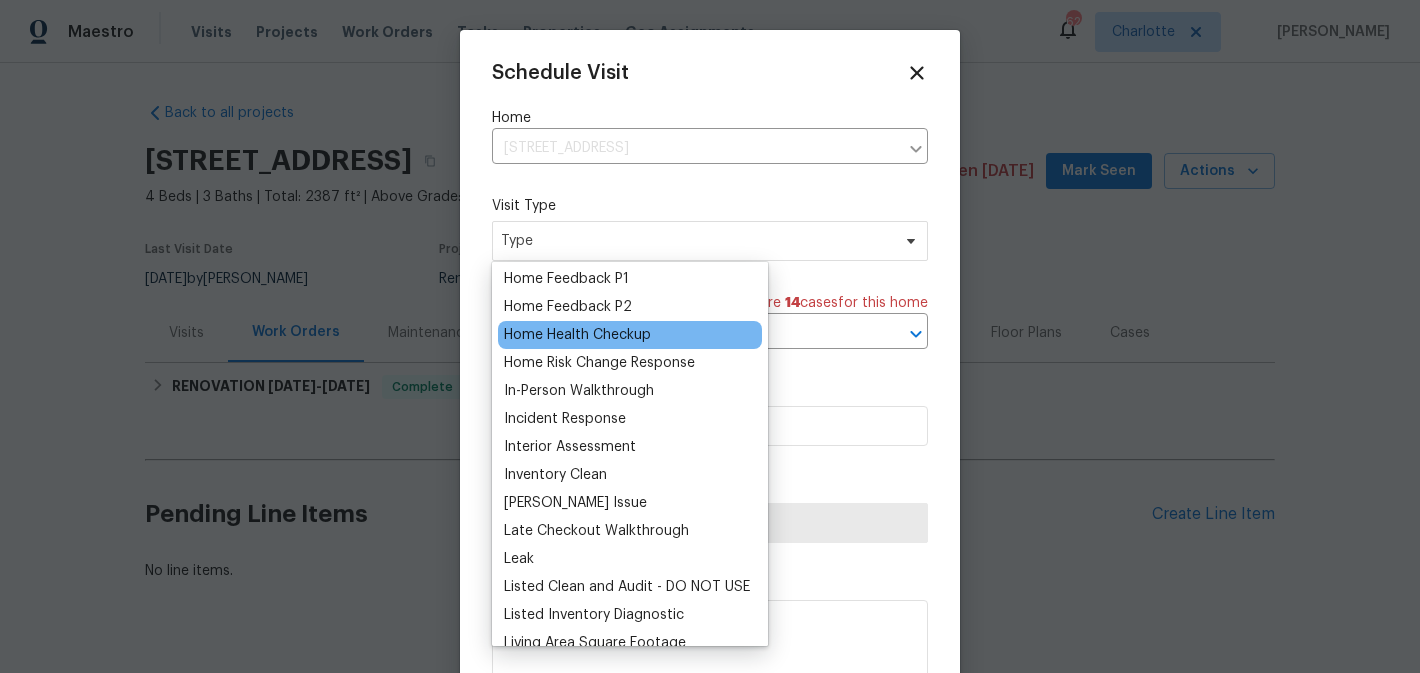 click on "Home Health Checkup" at bounding box center [577, 335] 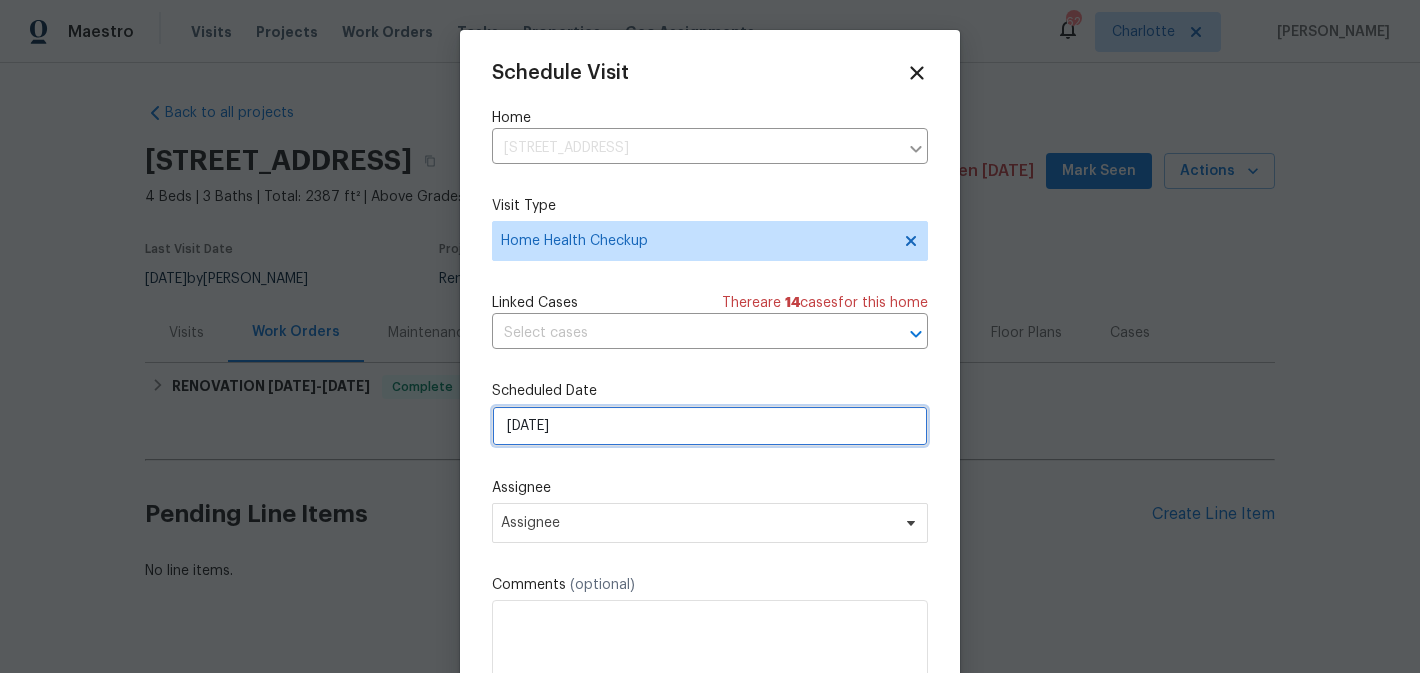 click on "[DATE]" at bounding box center [710, 426] 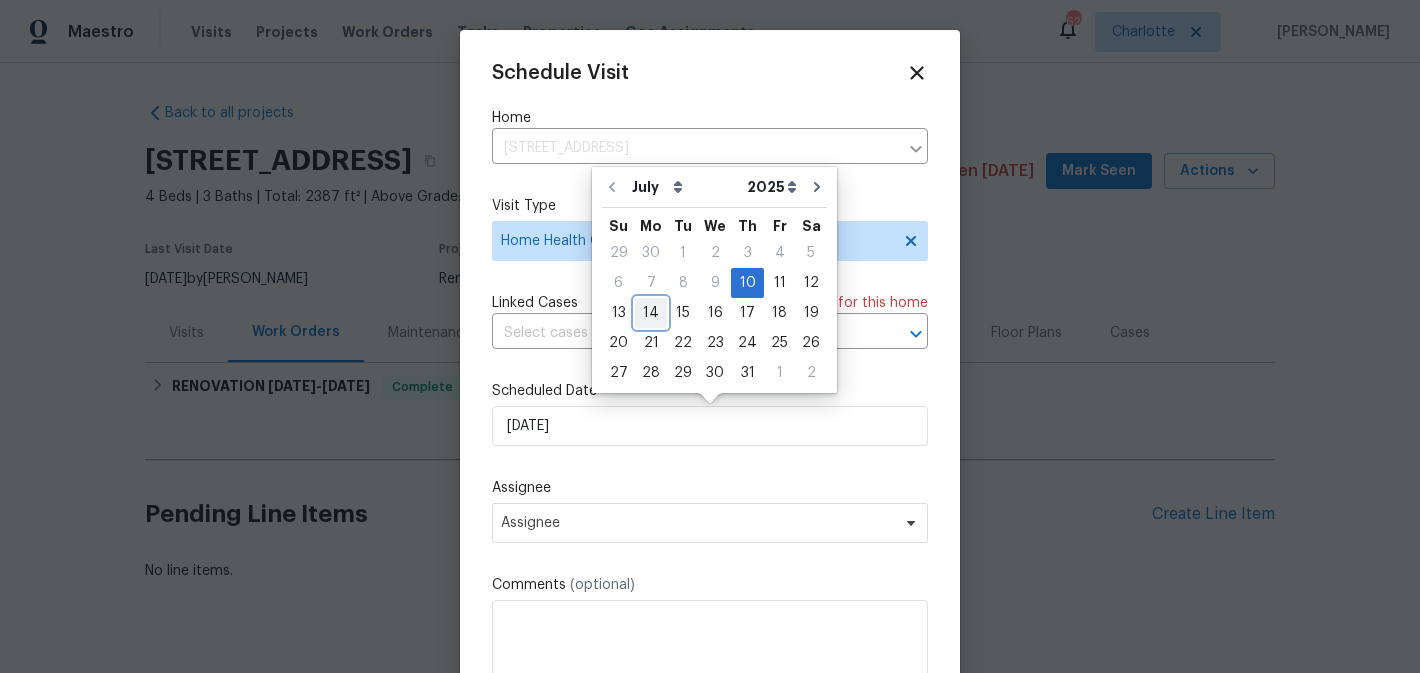 click on "14" at bounding box center (651, 313) 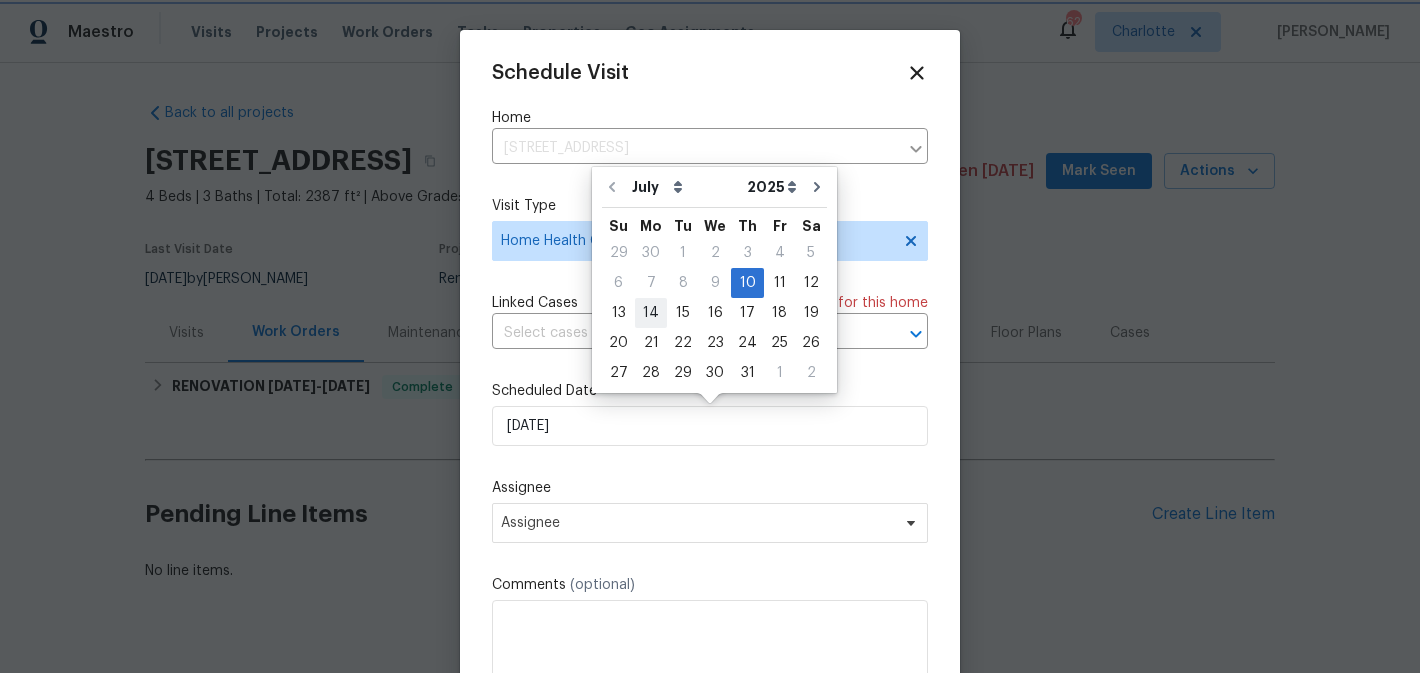 type on "[DATE]" 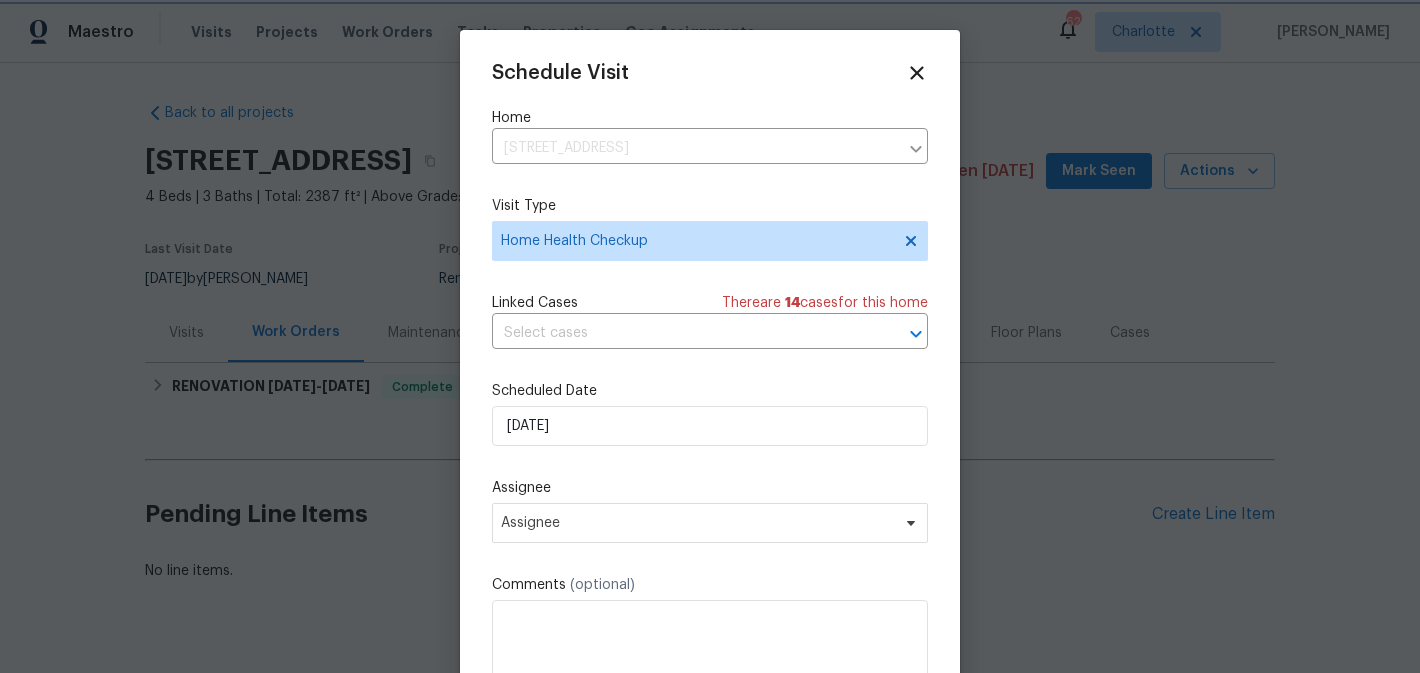 scroll, scrollTop: 36, scrollLeft: 0, axis: vertical 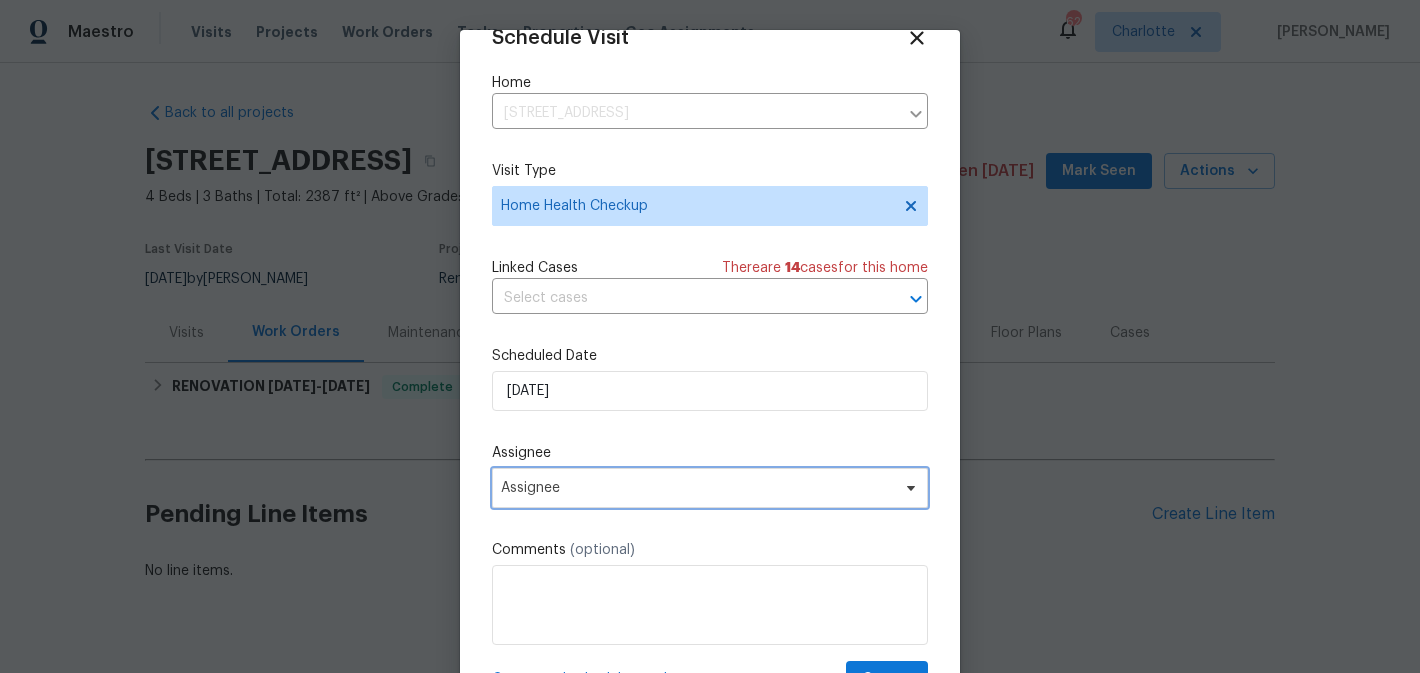 click on "Assignee" at bounding box center [697, 488] 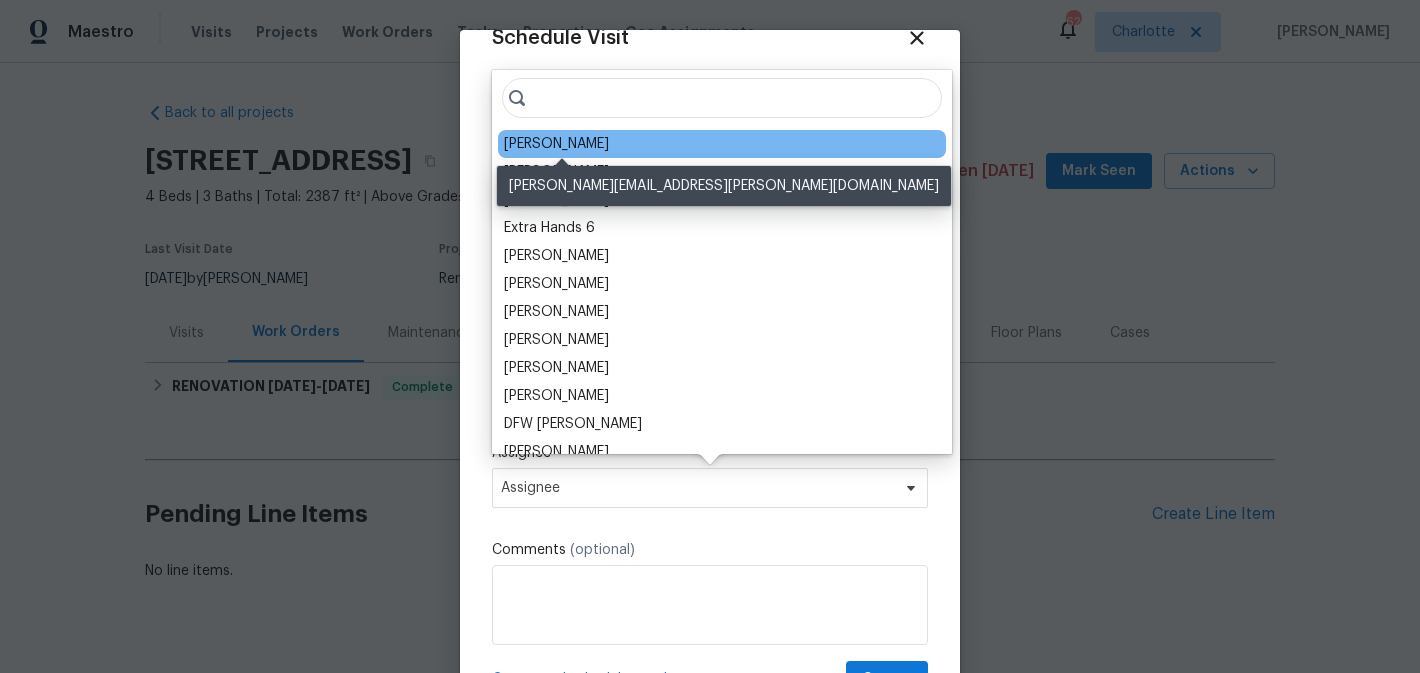 click on "[PERSON_NAME]" at bounding box center (556, 144) 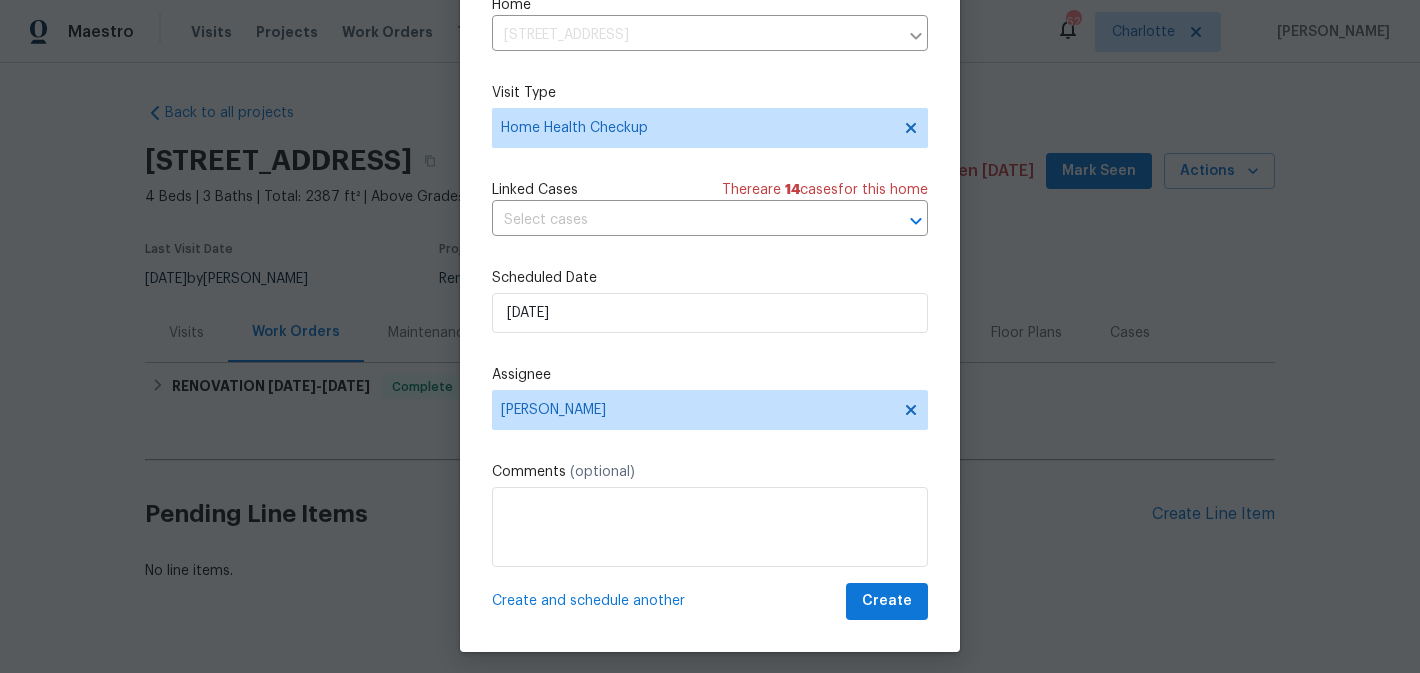 scroll, scrollTop: 87, scrollLeft: 0, axis: vertical 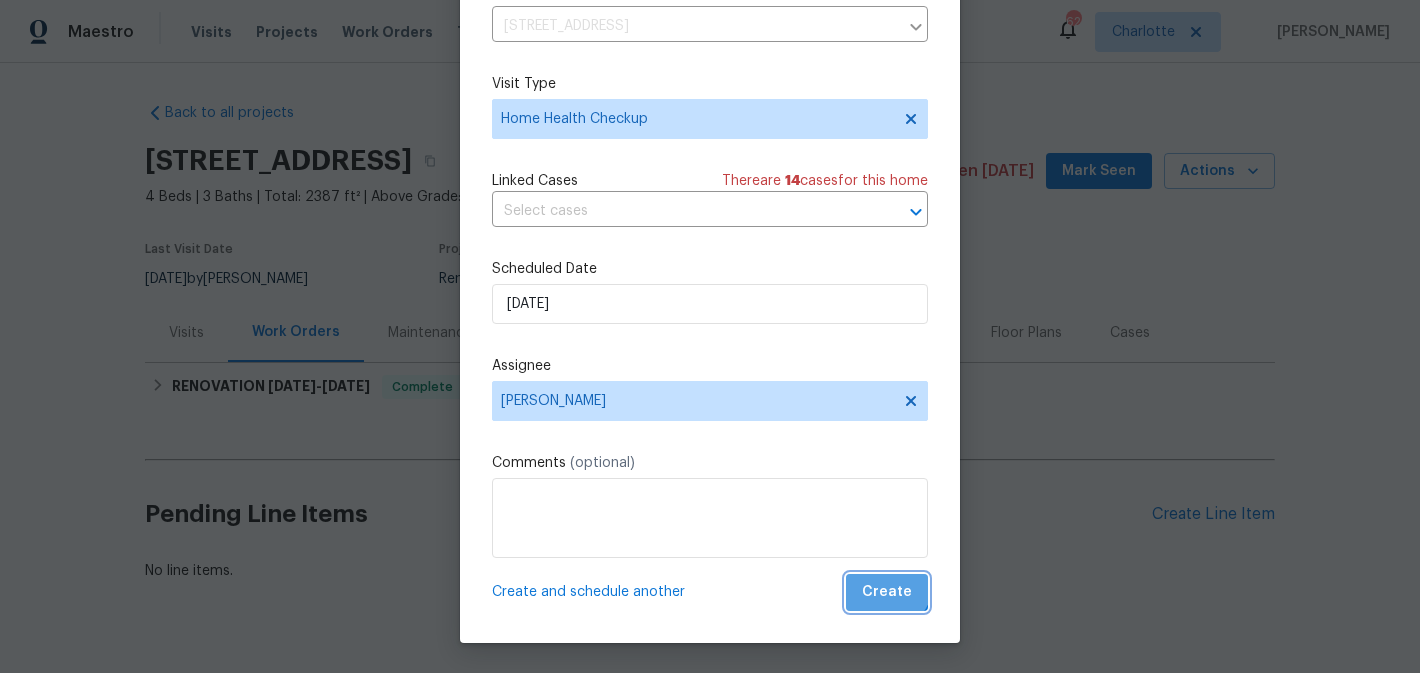click on "Create" at bounding box center [887, 592] 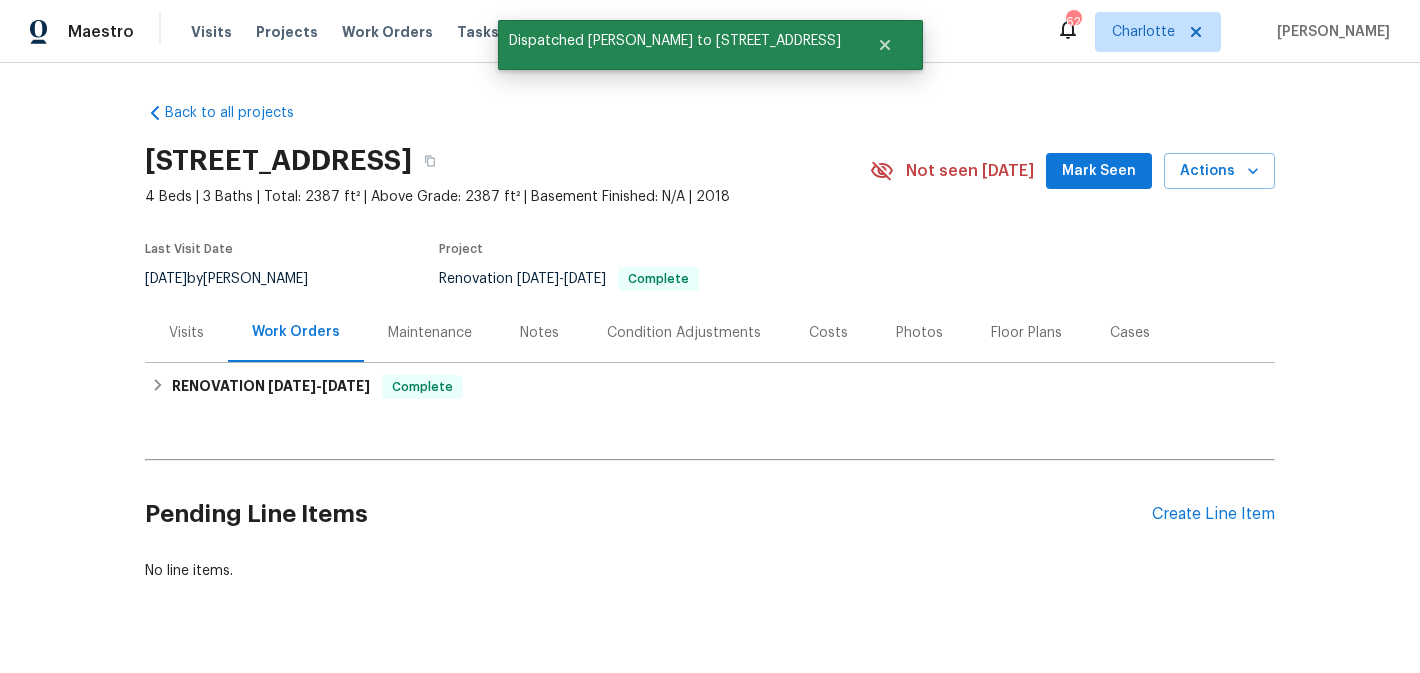 scroll, scrollTop: 0, scrollLeft: 0, axis: both 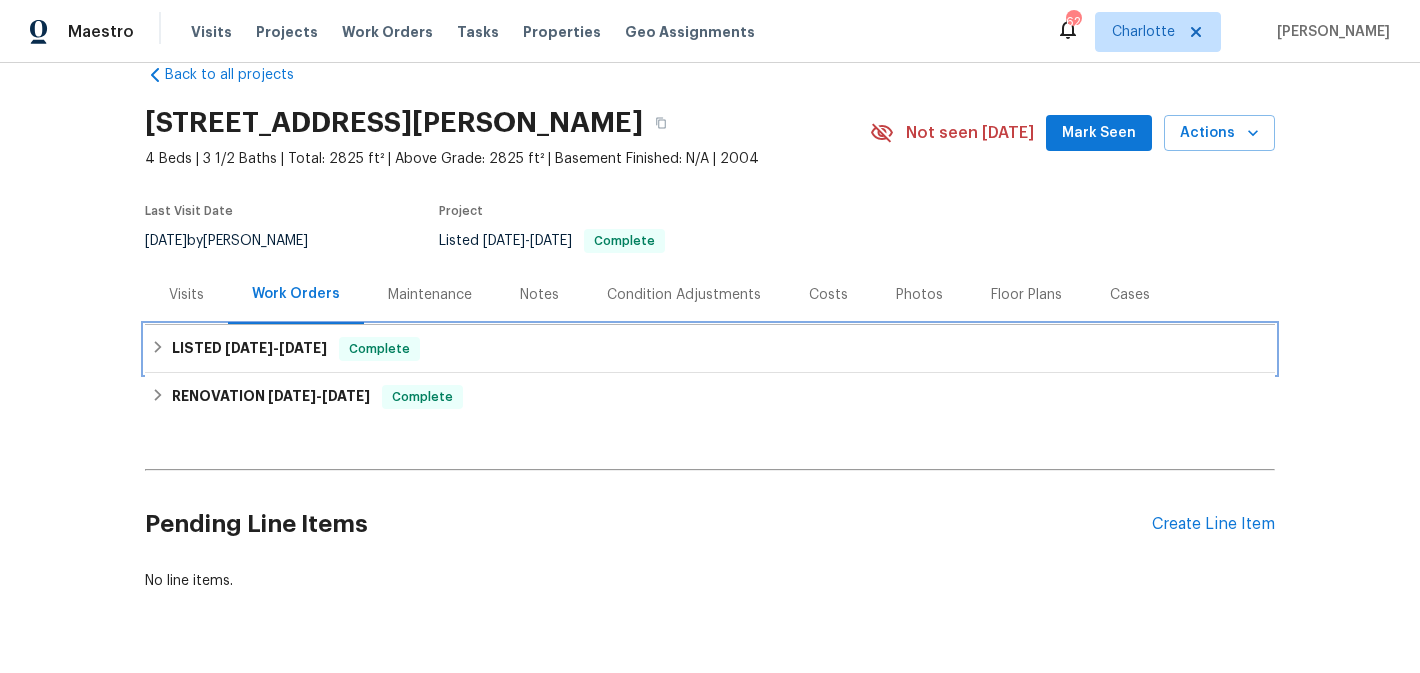 click on "LISTED   [DATE]  -  [DATE] Complete" at bounding box center [710, 349] 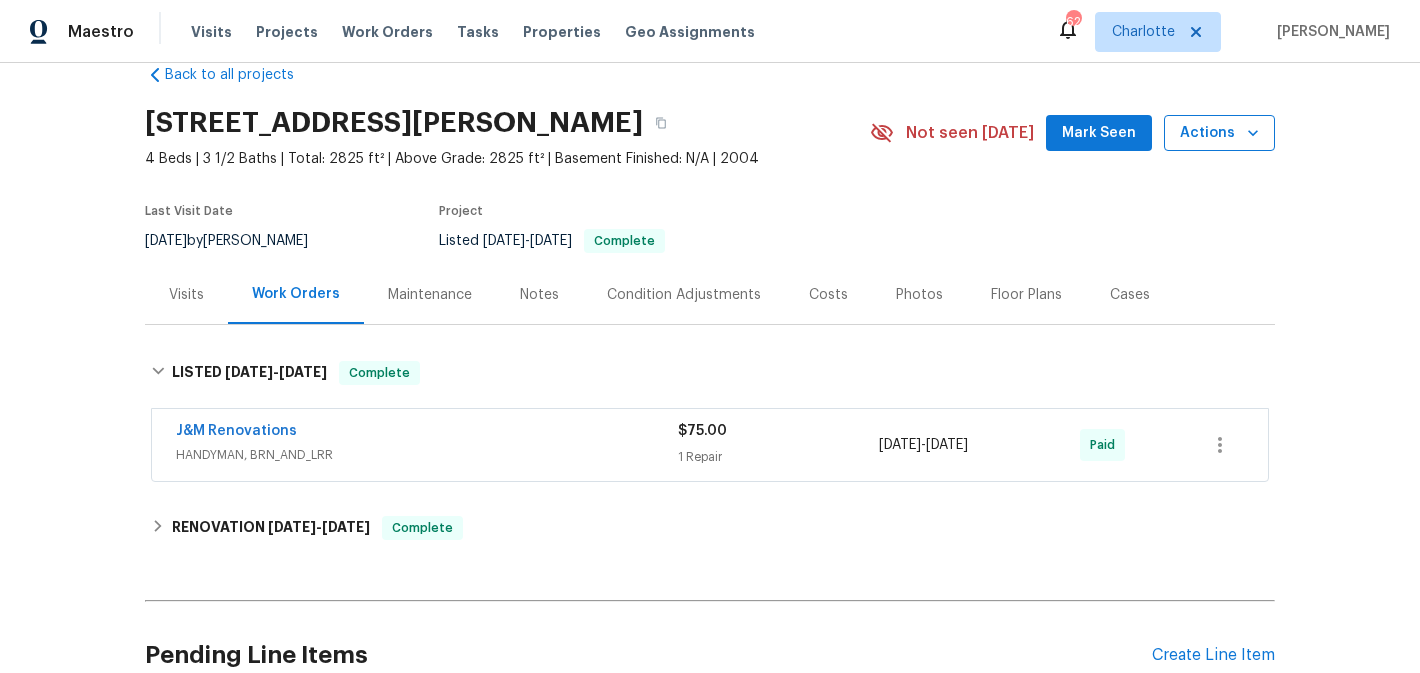 click on "Actions" at bounding box center [1219, 133] 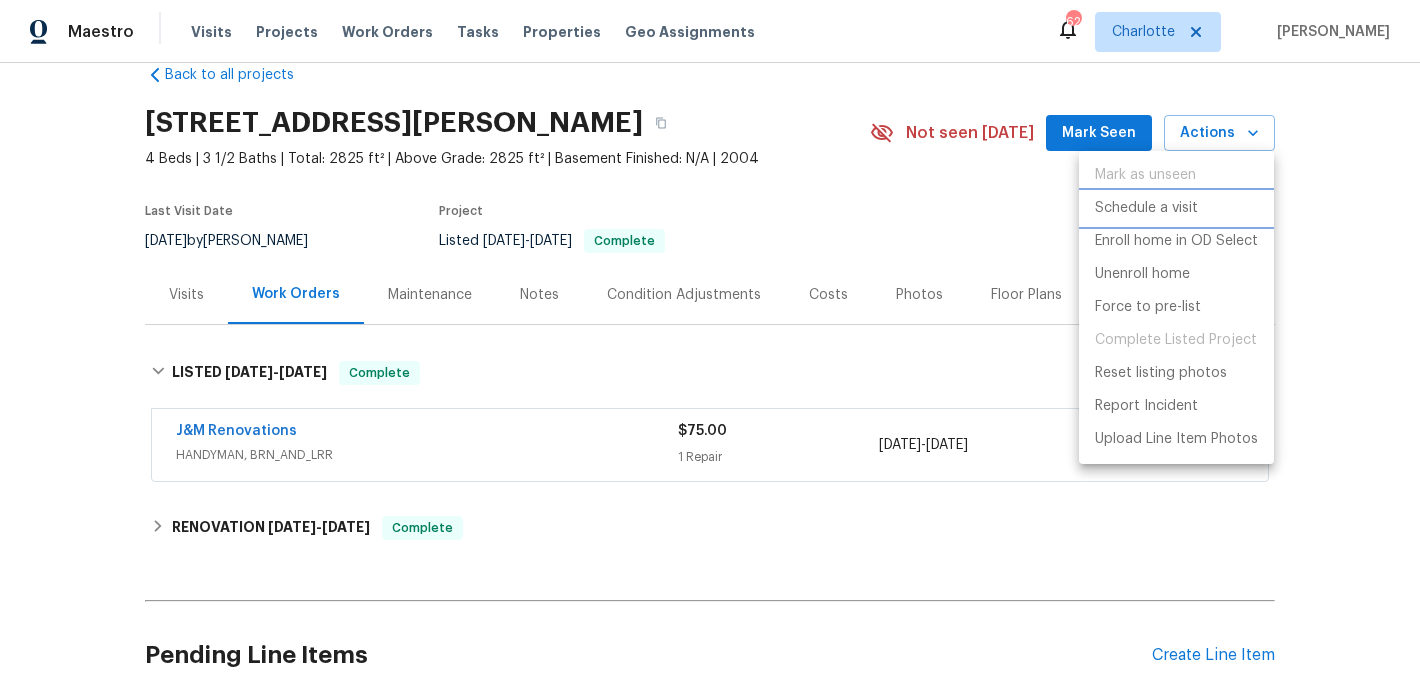click on "Schedule a visit" at bounding box center (1146, 208) 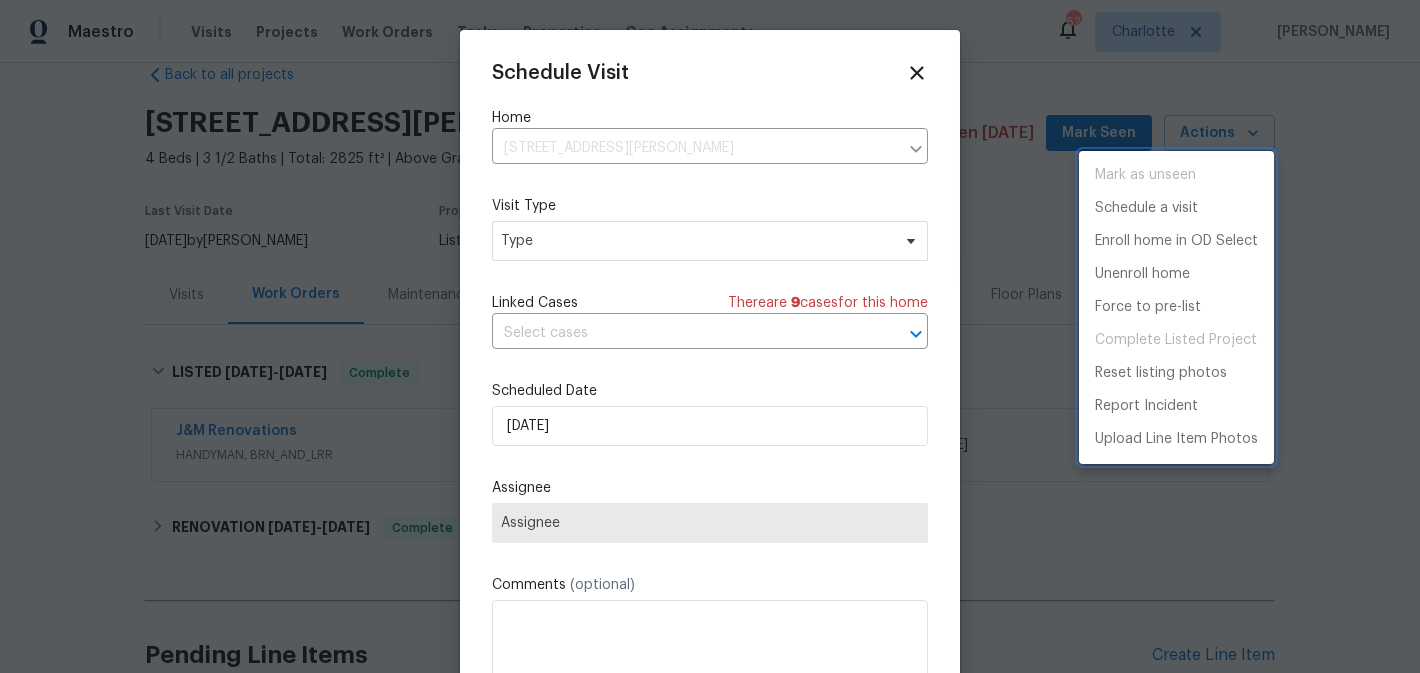 click at bounding box center (710, 336) 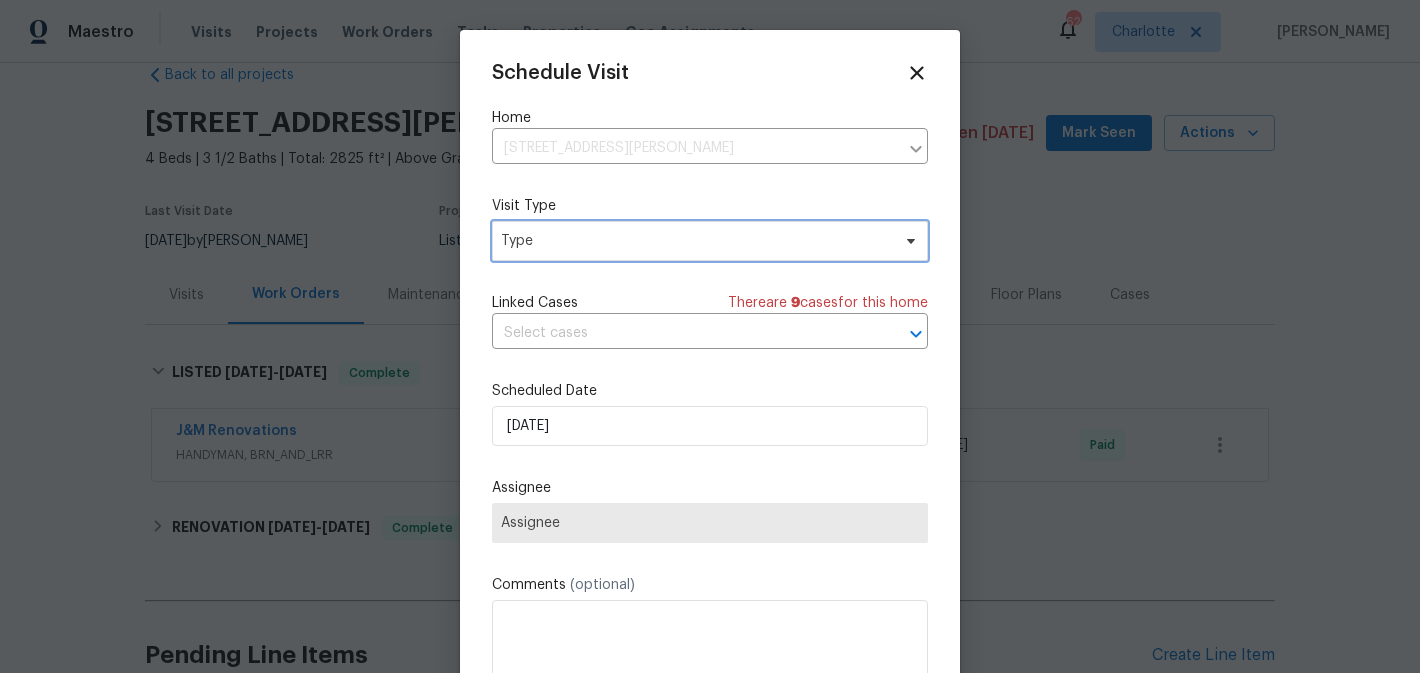 click on "Type" at bounding box center [695, 241] 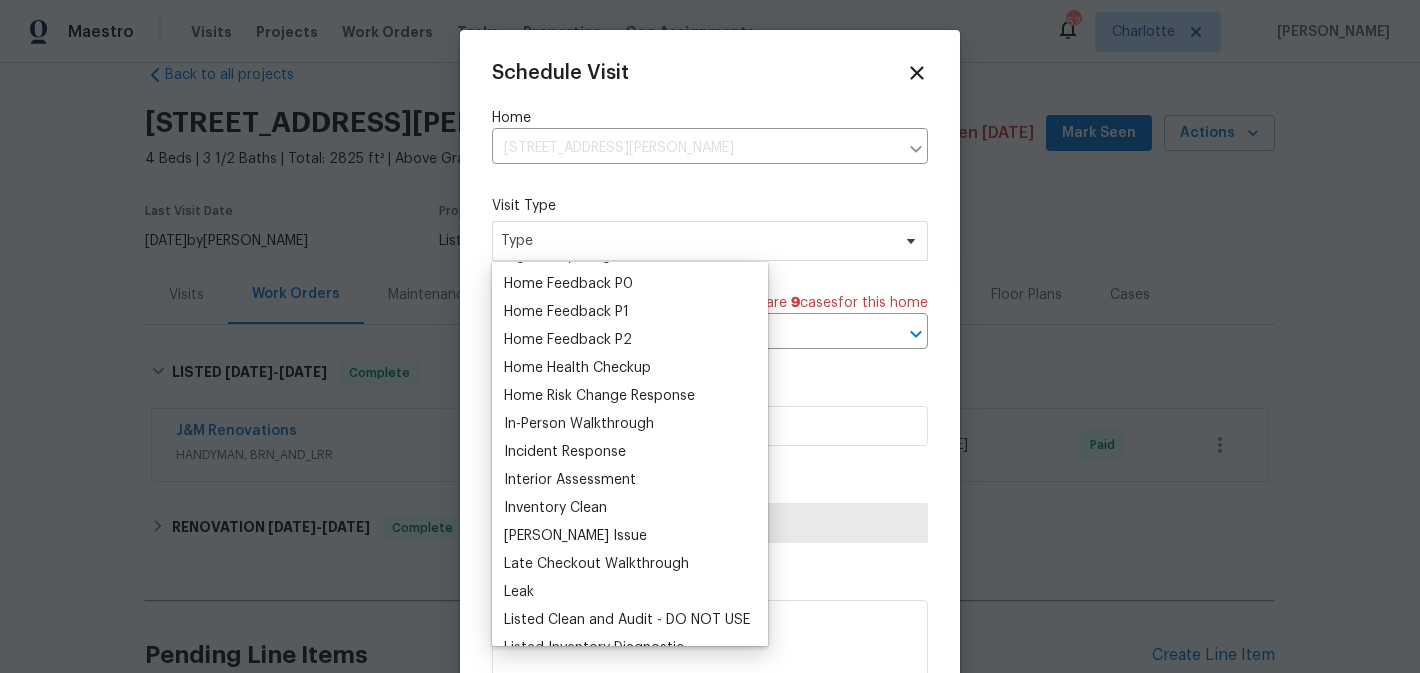 scroll, scrollTop: 597, scrollLeft: 0, axis: vertical 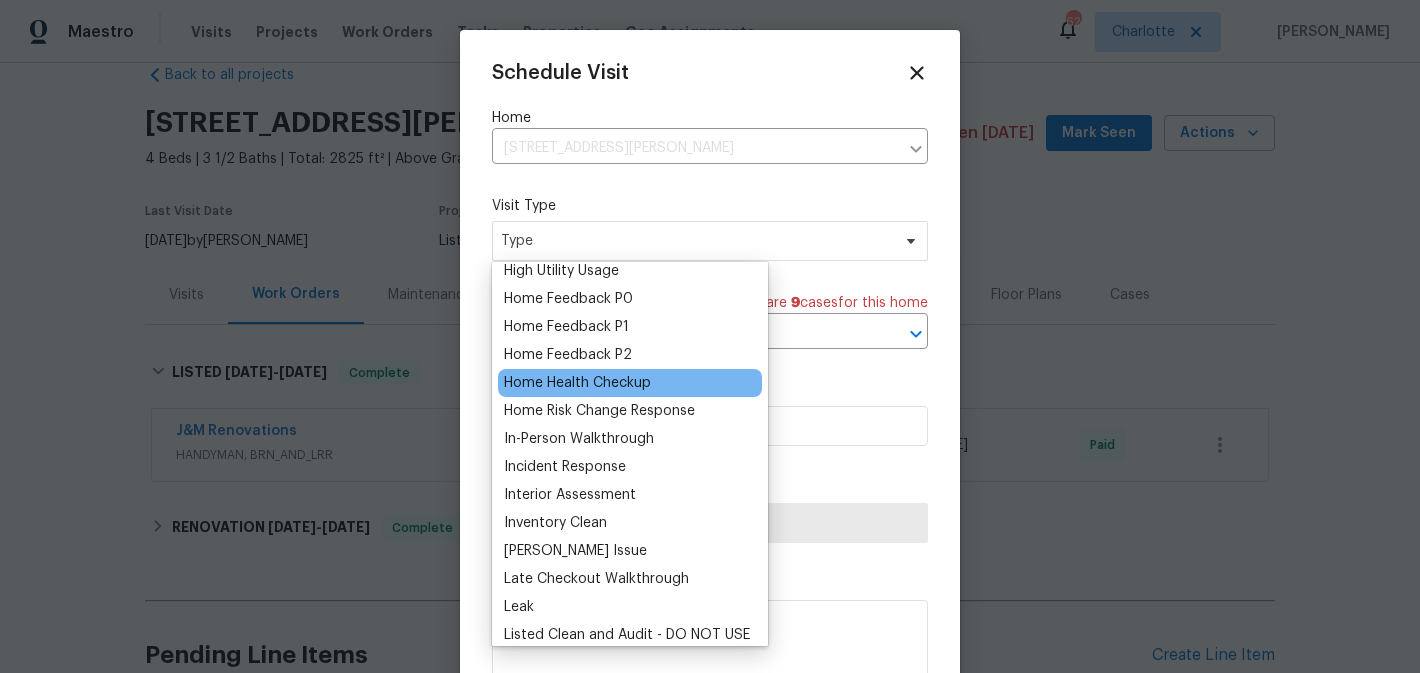 click on "Home Health Checkup" at bounding box center [577, 383] 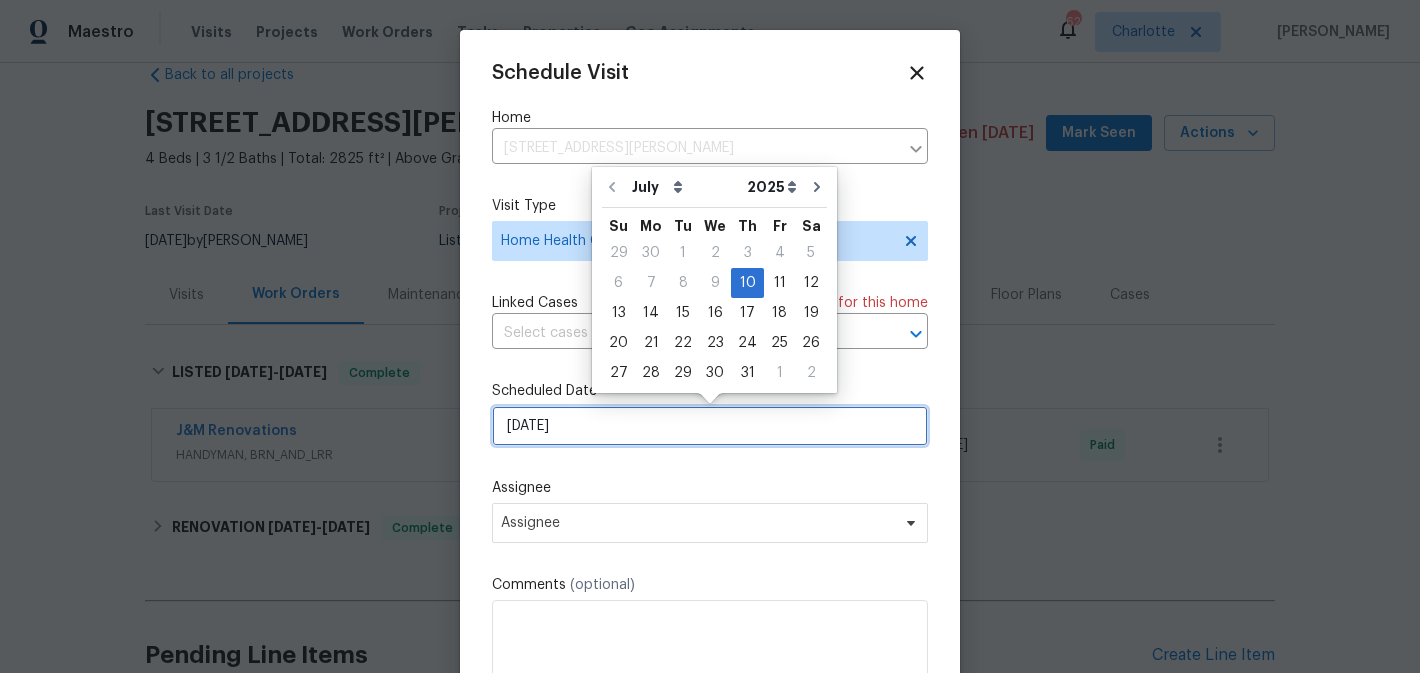 click on "7/10/2025" at bounding box center [710, 426] 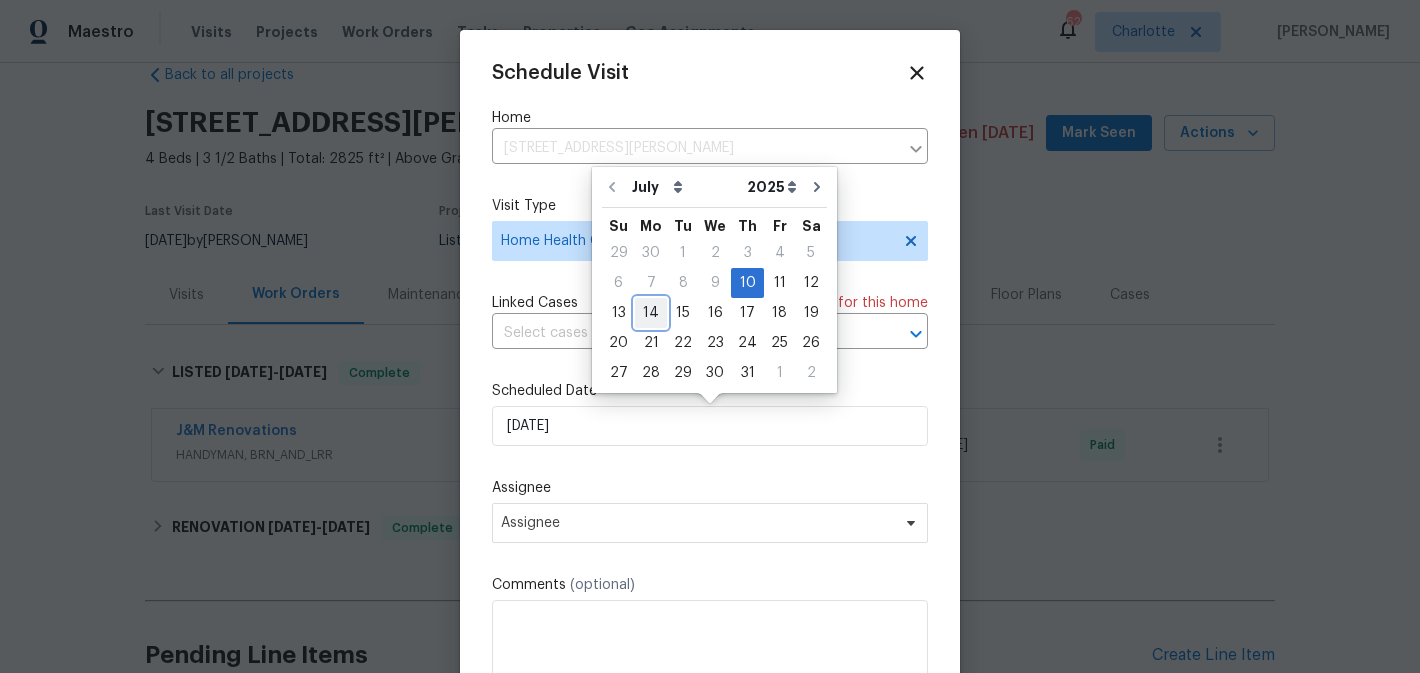 click on "14" at bounding box center [651, 313] 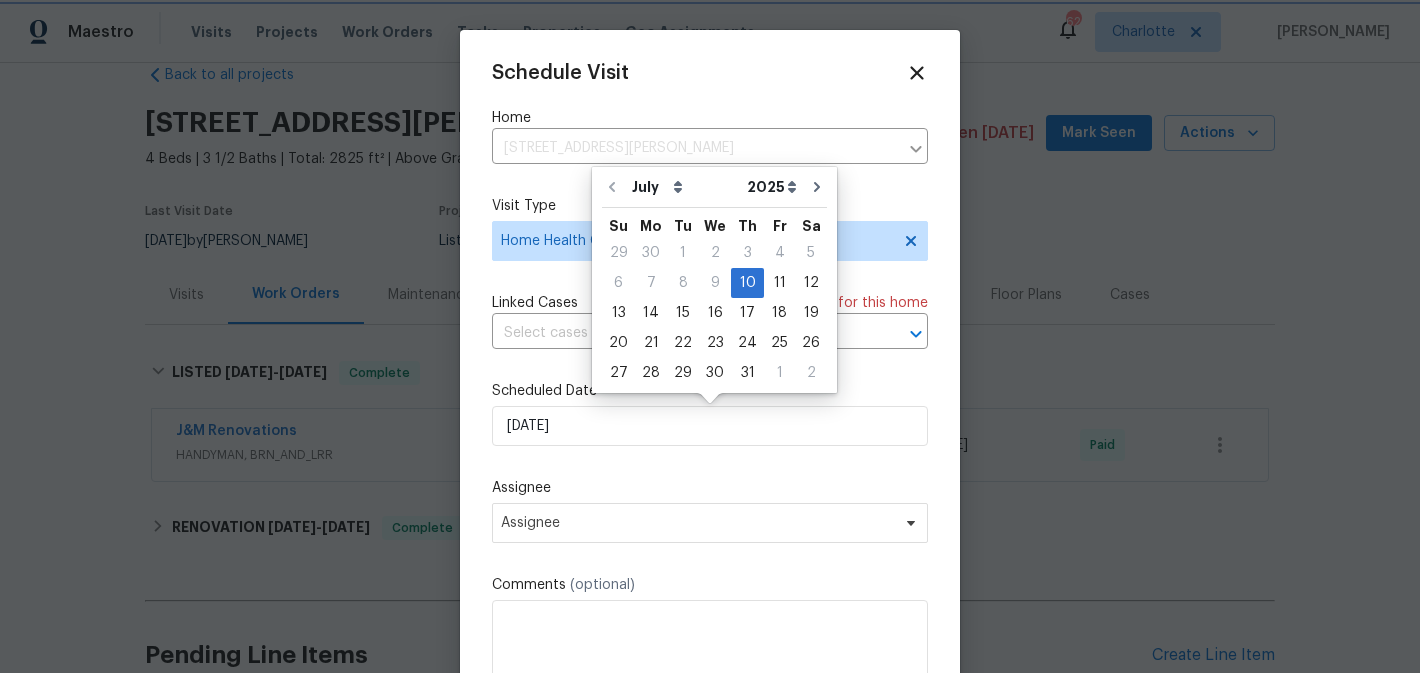 type on "7/14/2025" 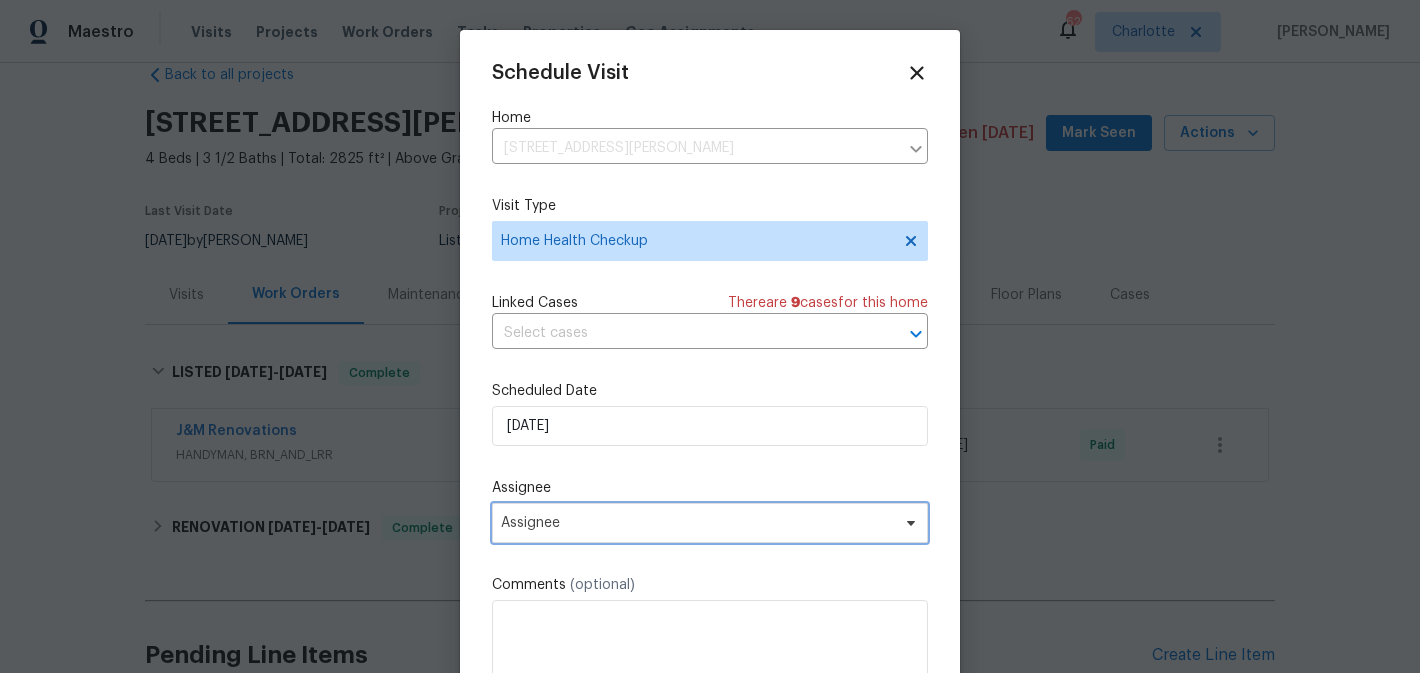 click on "Assignee" at bounding box center [710, 523] 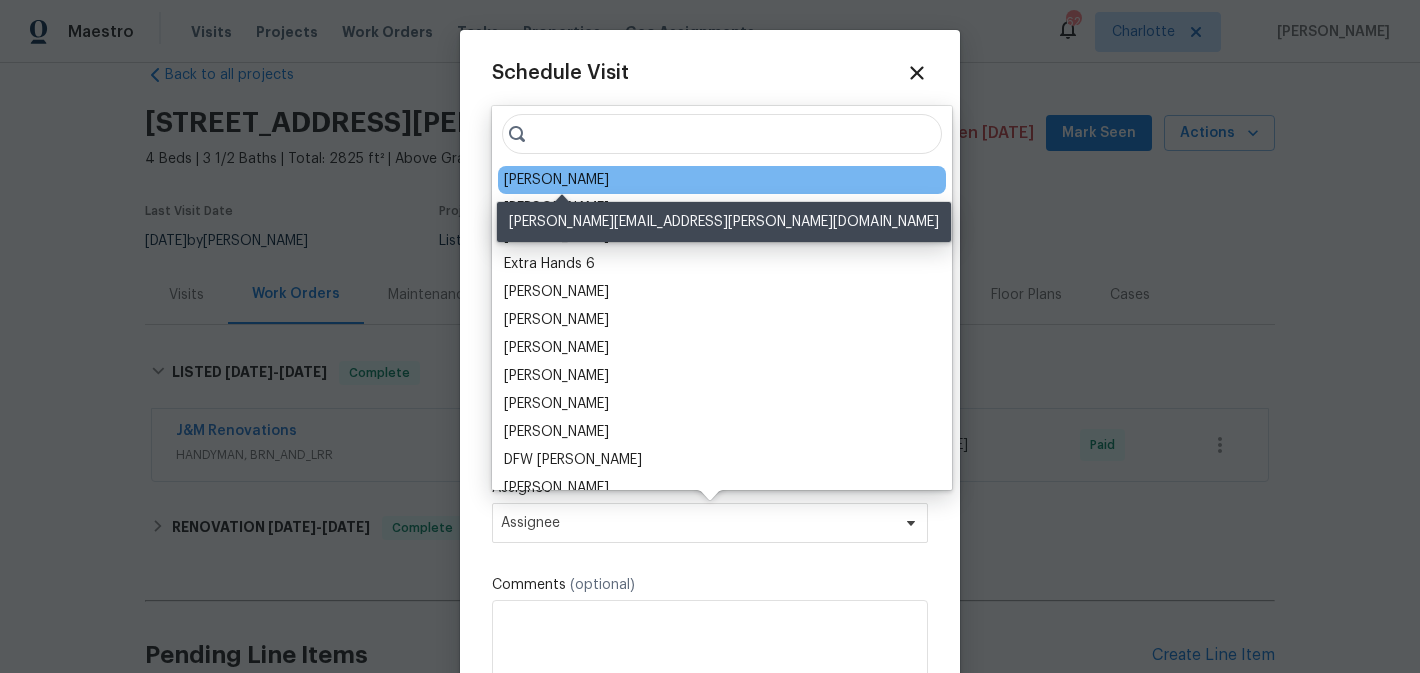 click on "[PERSON_NAME]" at bounding box center [556, 180] 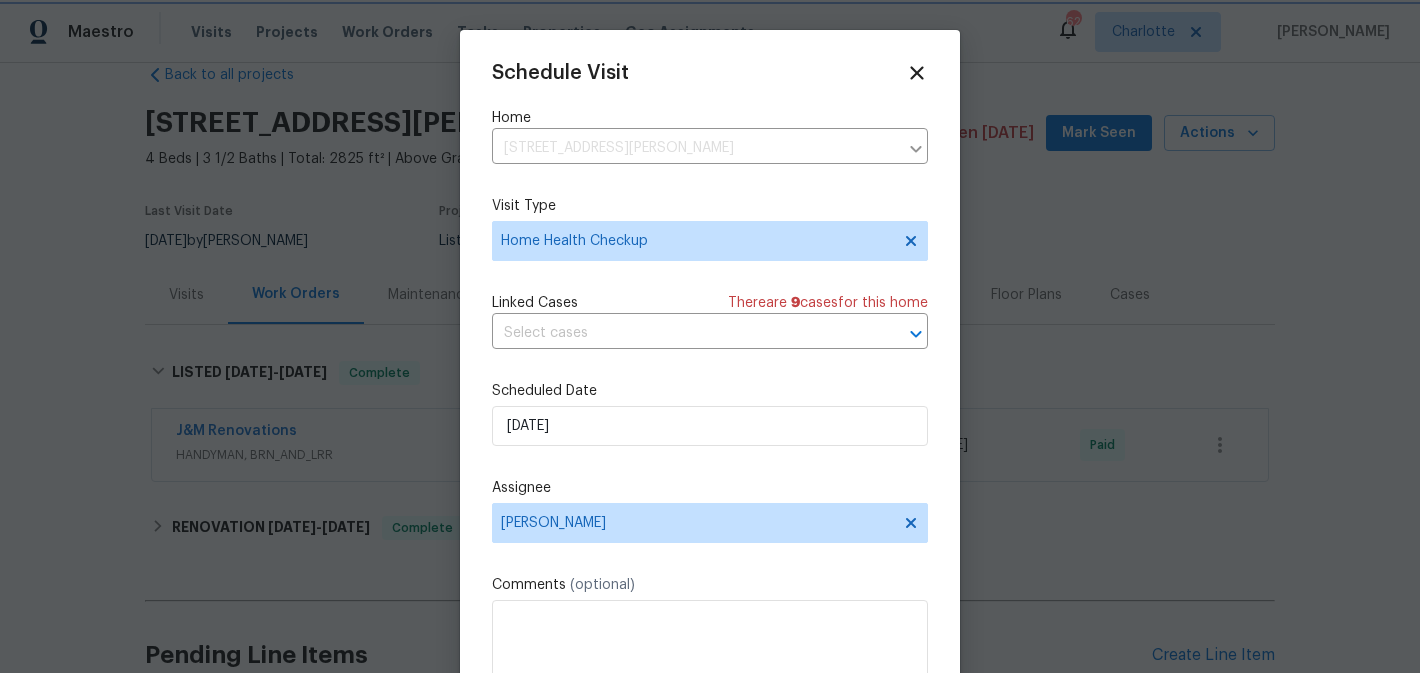 scroll, scrollTop: 36, scrollLeft: 0, axis: vertical 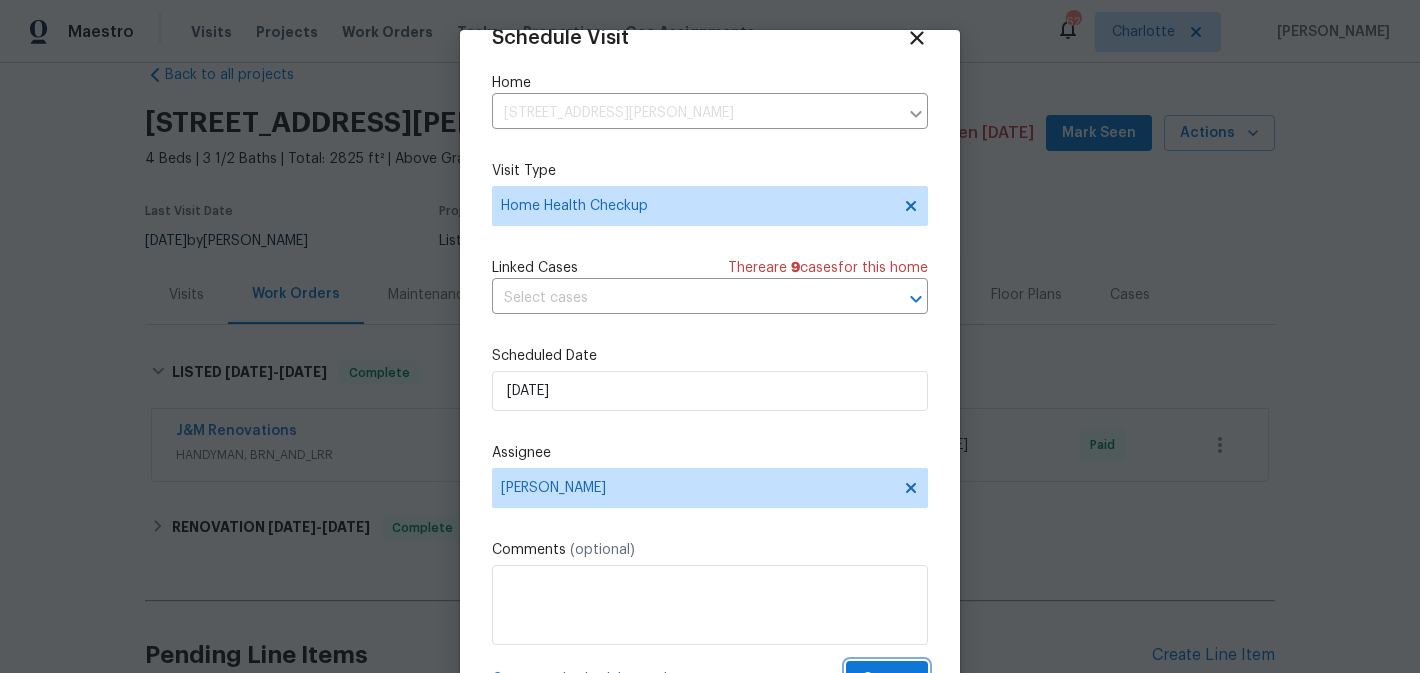 click on "Create" at bounding box center [887, 679] 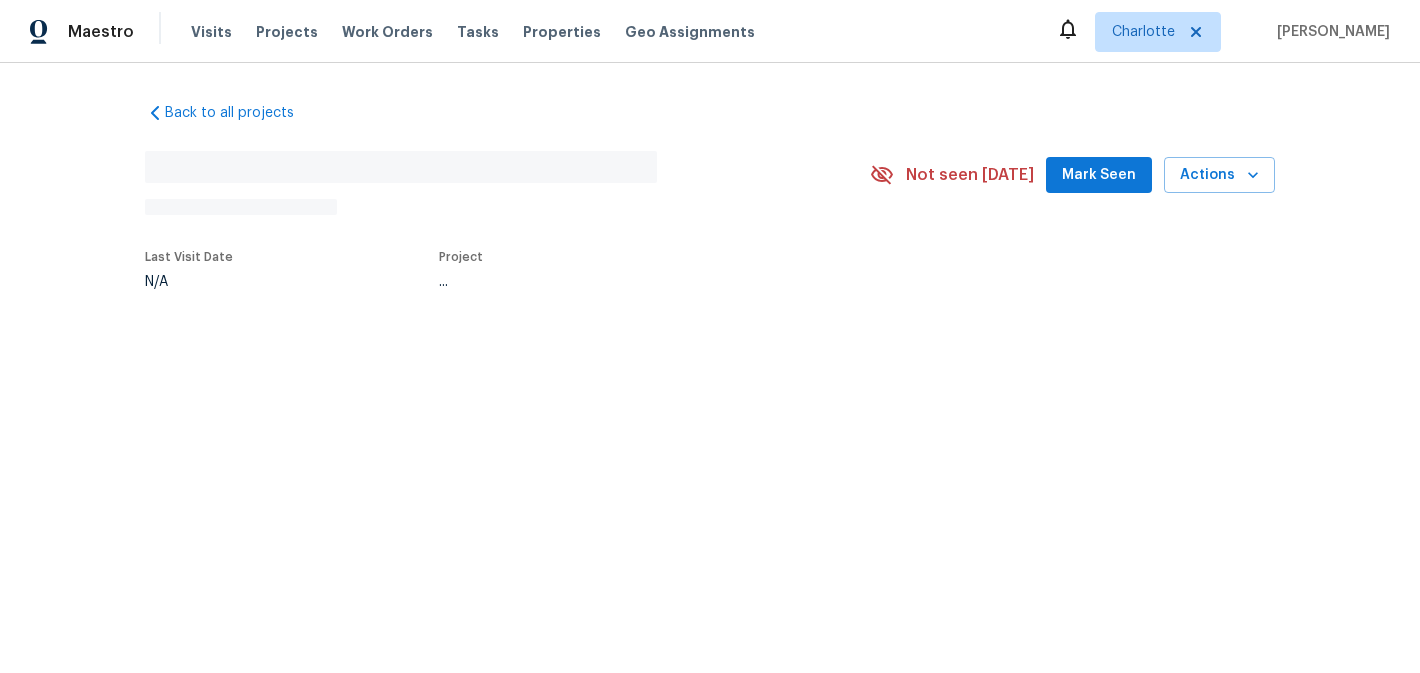 scroll, scrollTop: 0, scrollLeft: 0, axis: both 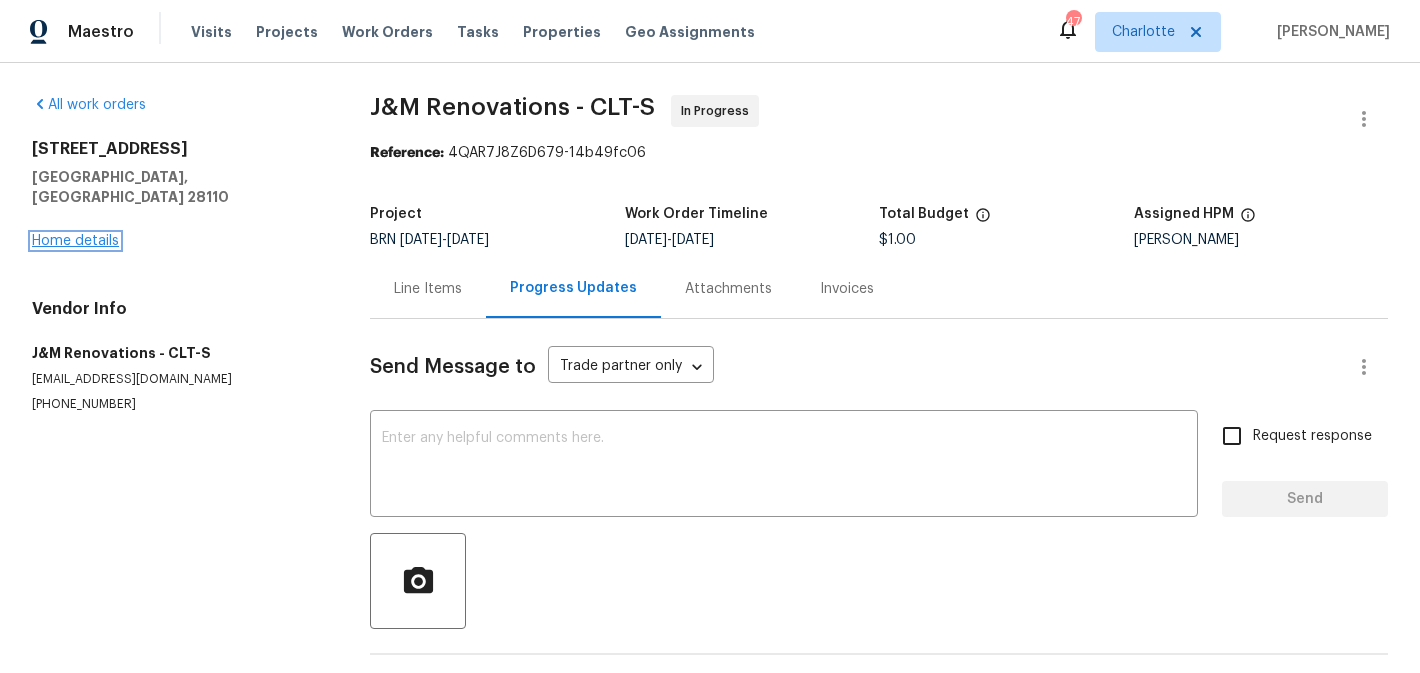 click on "Home details" at bounding box center [75, 241] 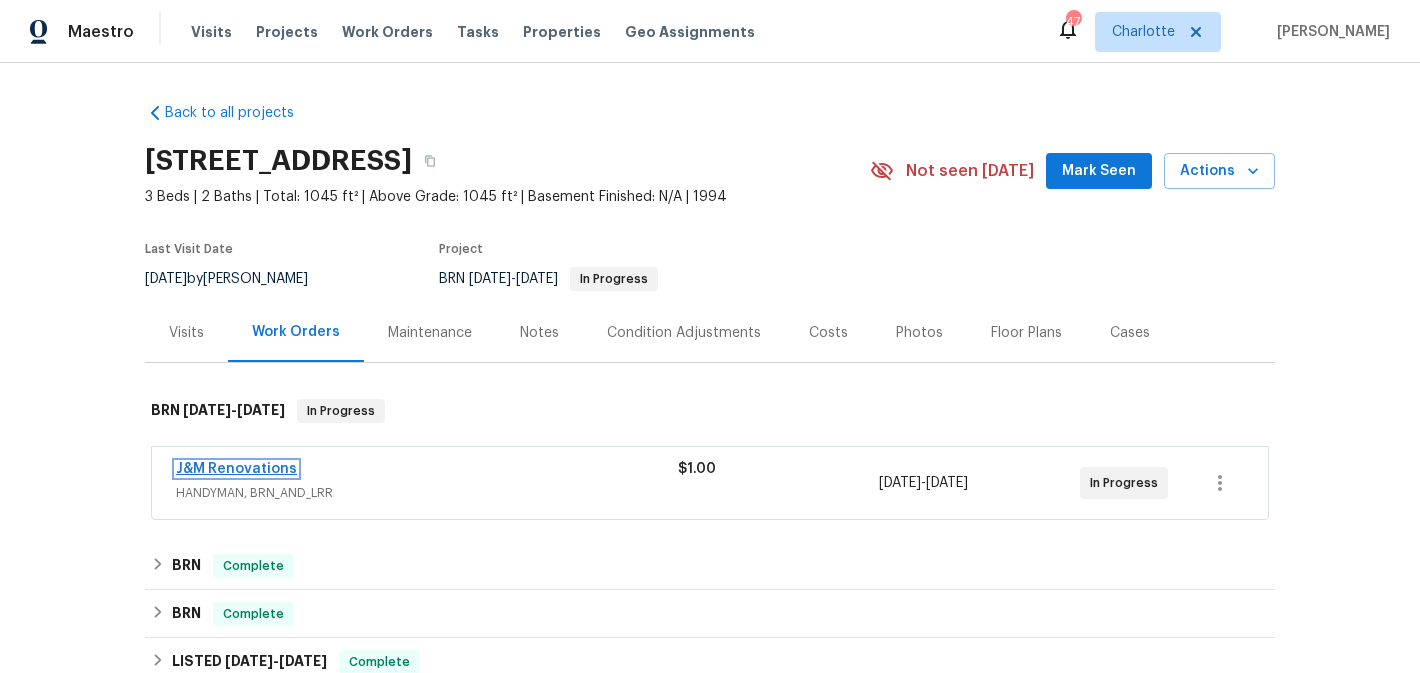 click on "J&M Renovations" at bounding box center [236, 469] 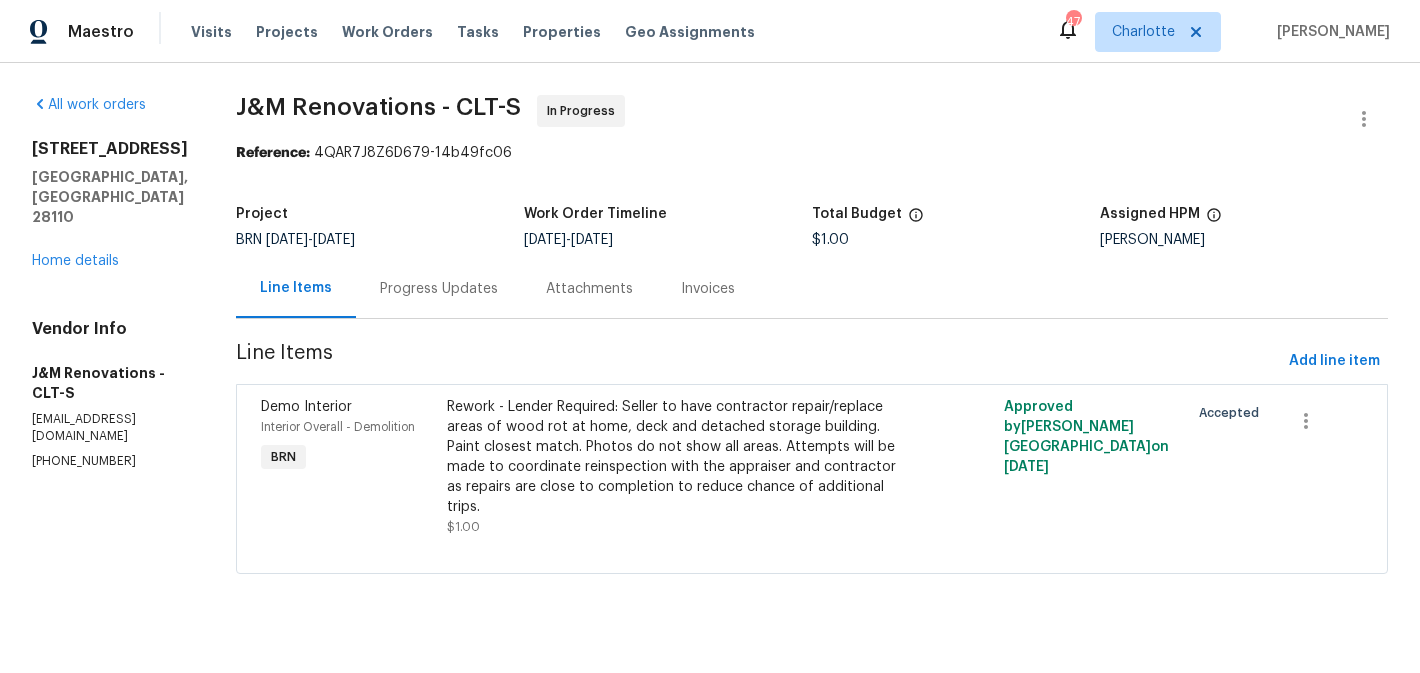 click on "Progress Updates" at bounding box center (439, 289) 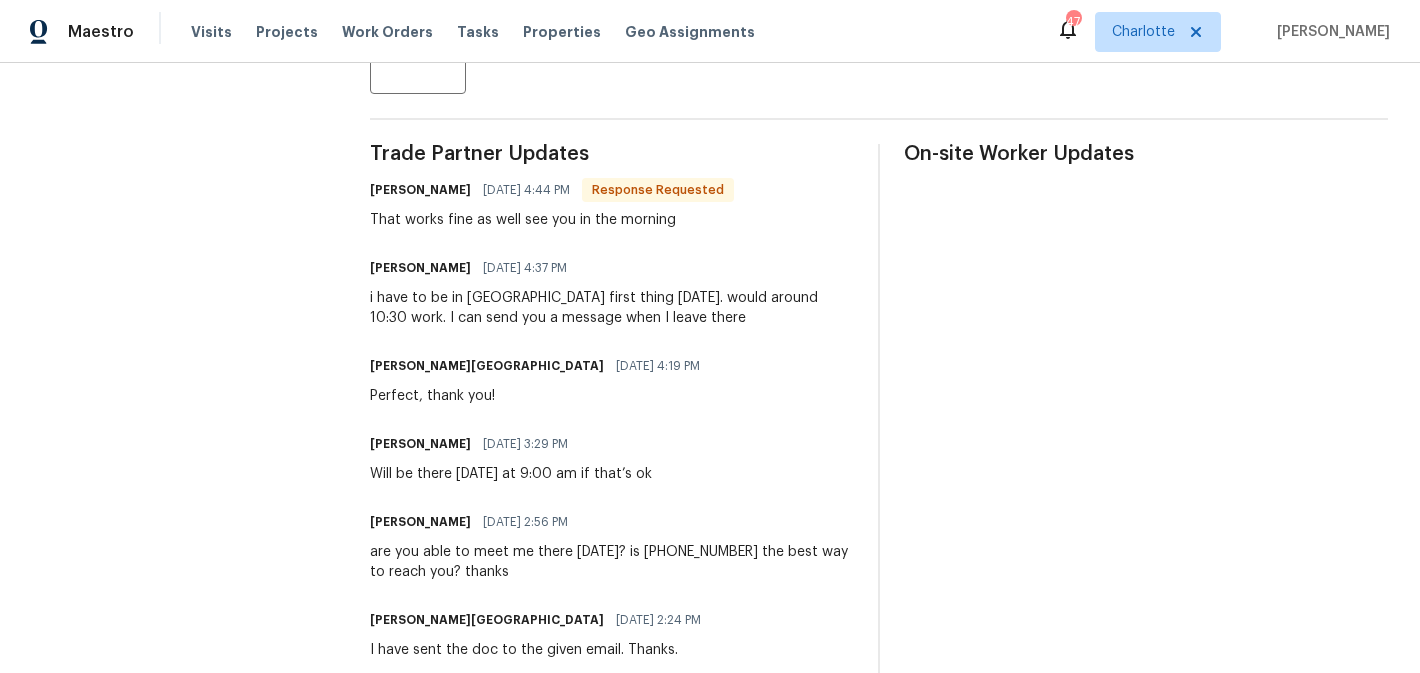 scroll, scrollTop: 0, scrollLeft: 0, axis: both 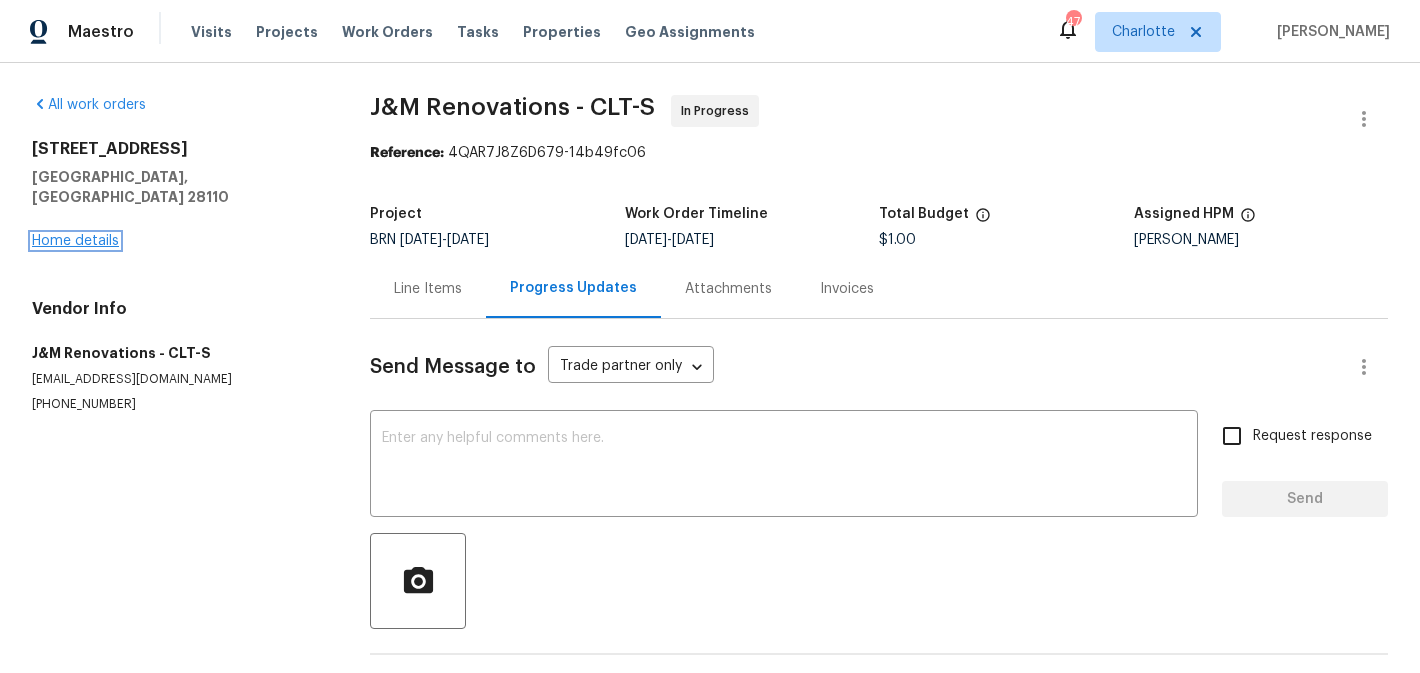click on "Home details" at bounding box center [75, 241] 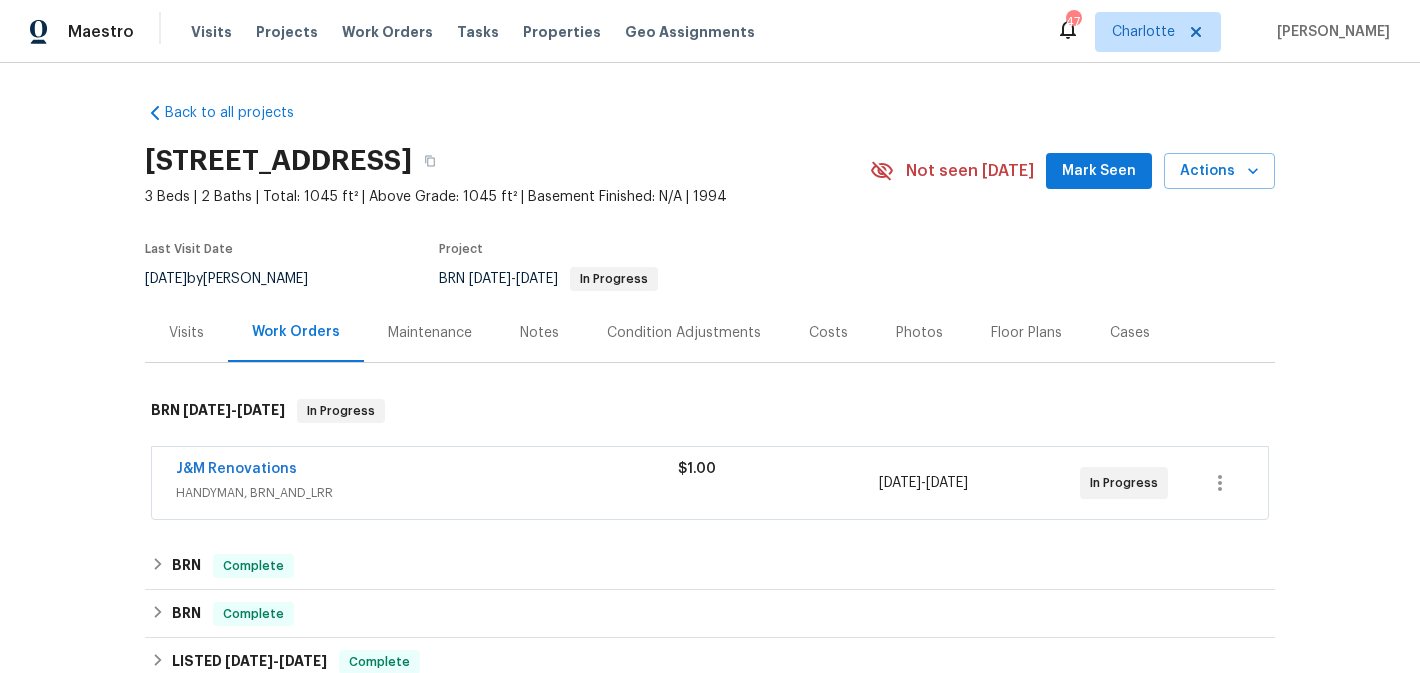 click on "Mark Seen" at bounding box center [1099, 171] 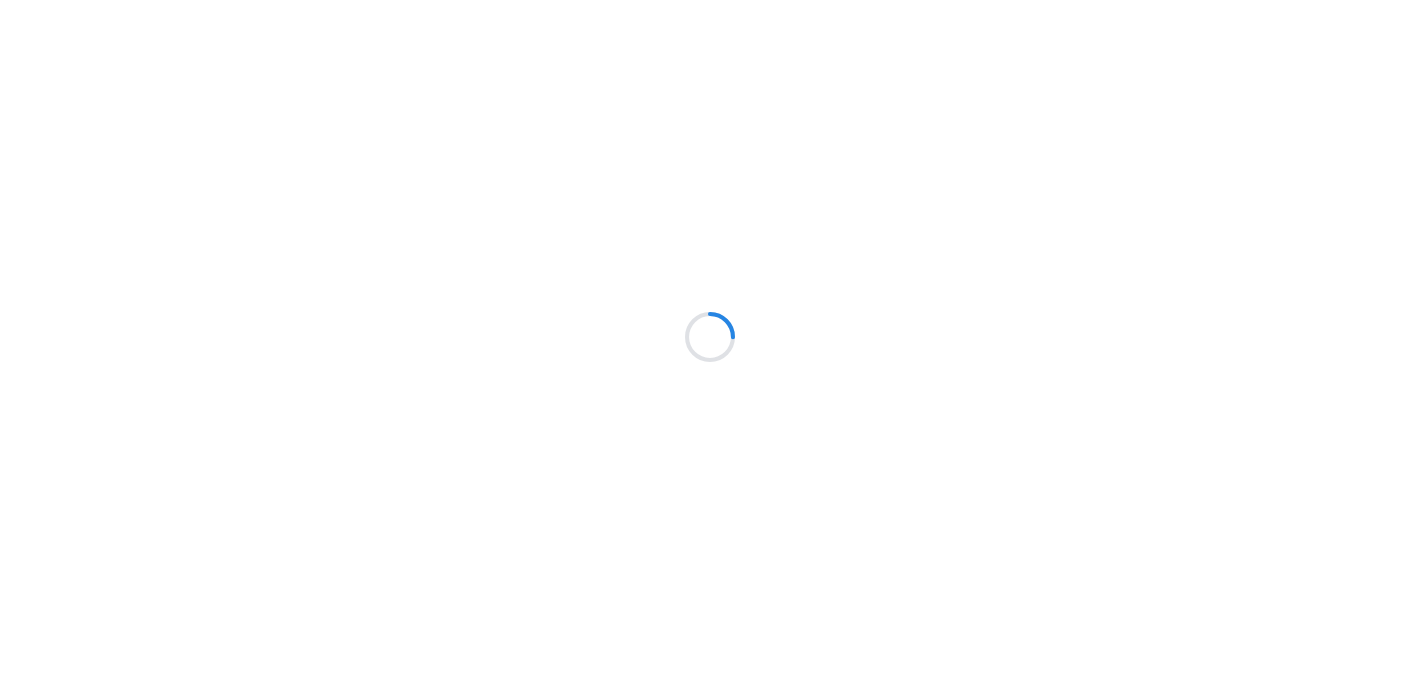 scroll, scrollTop: 0, scrollLeft: 0, axis: both 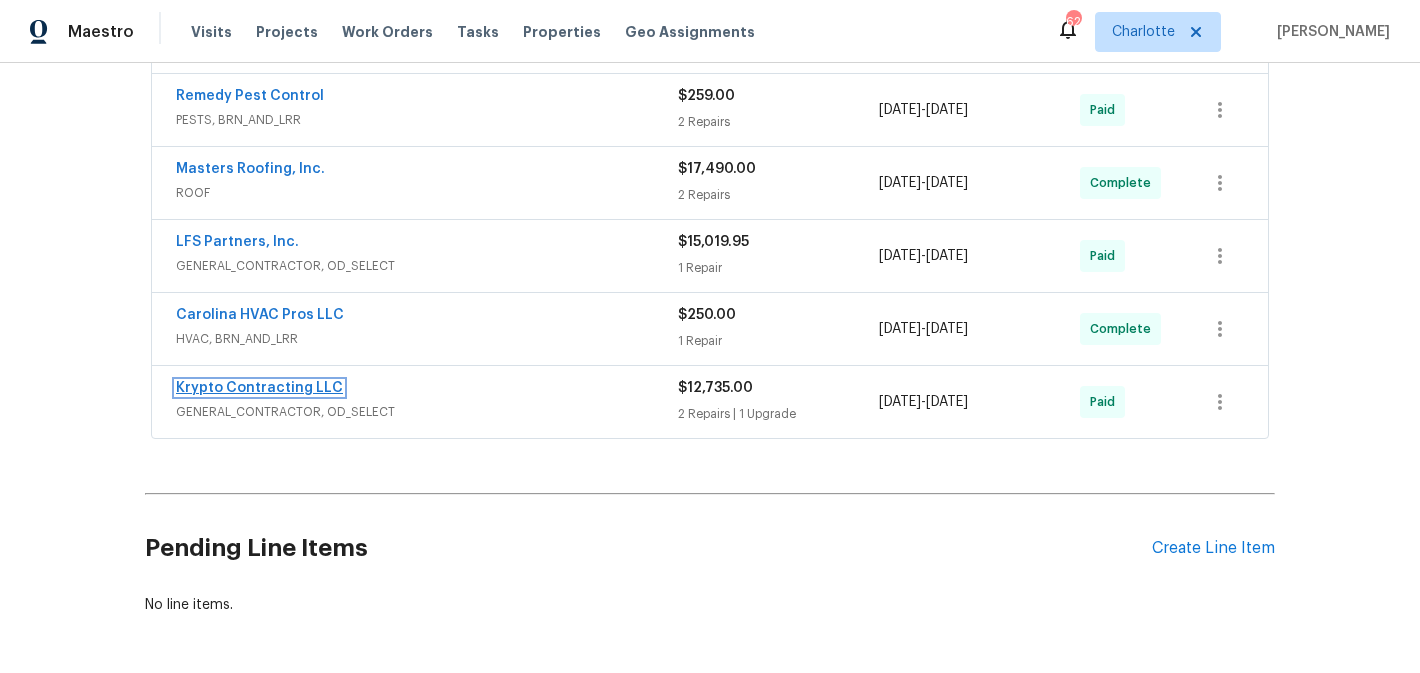 click on "Krypto Contracting LLC" at bounding box center [259, 388] 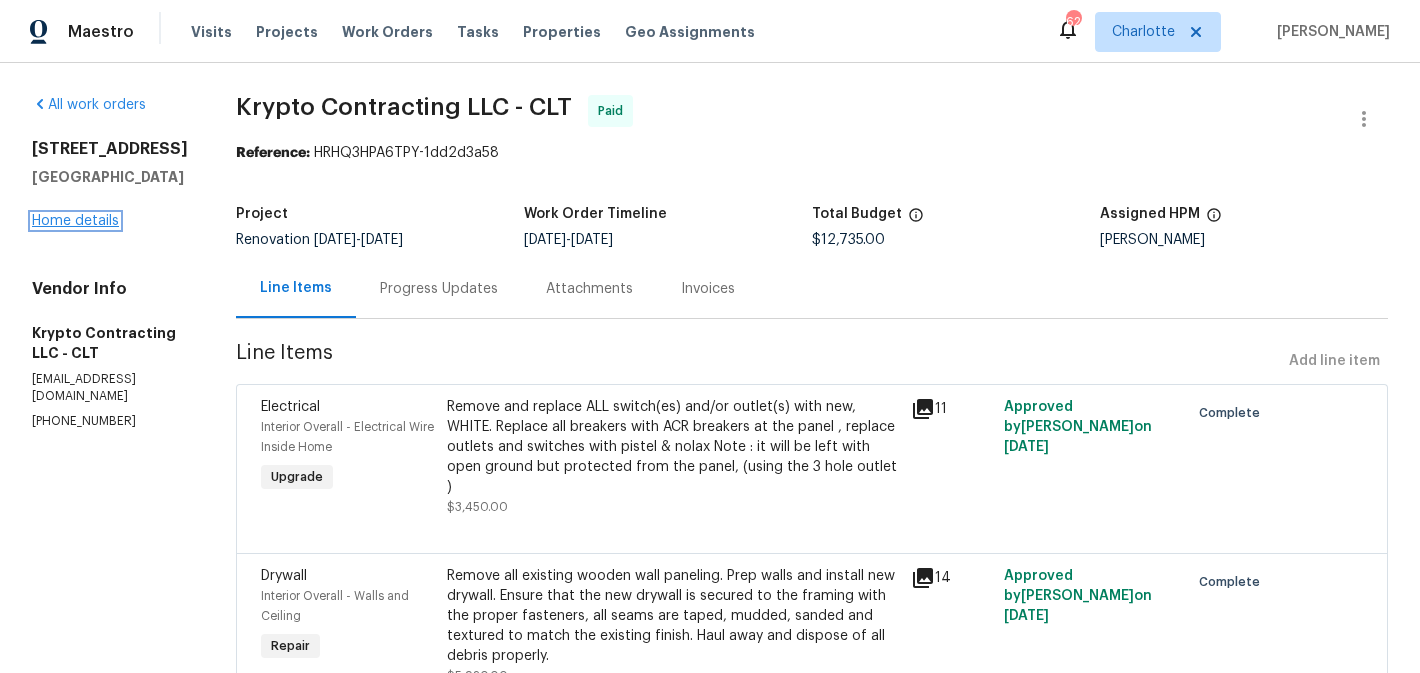 click on "Home details" at bounding box center [75, 221] 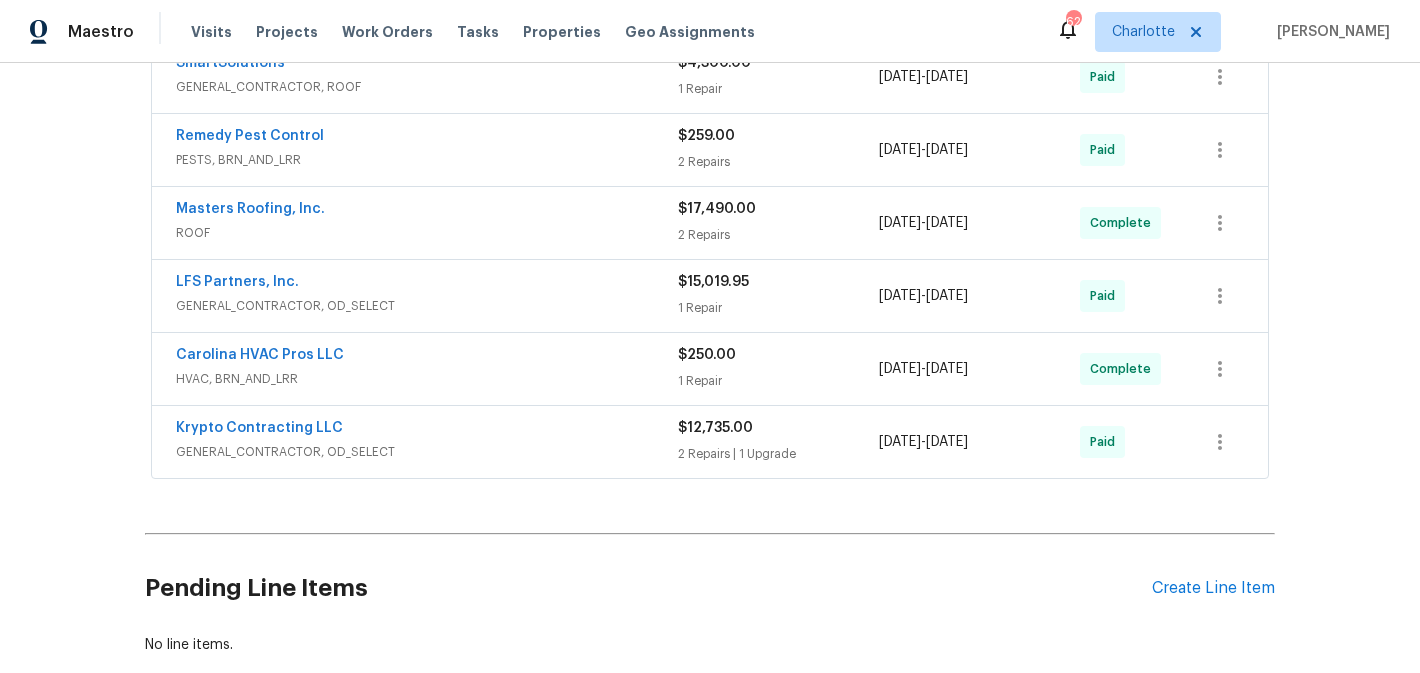 scroll, scrollTop: 1116, scrollLeft: 0, axis: vertical 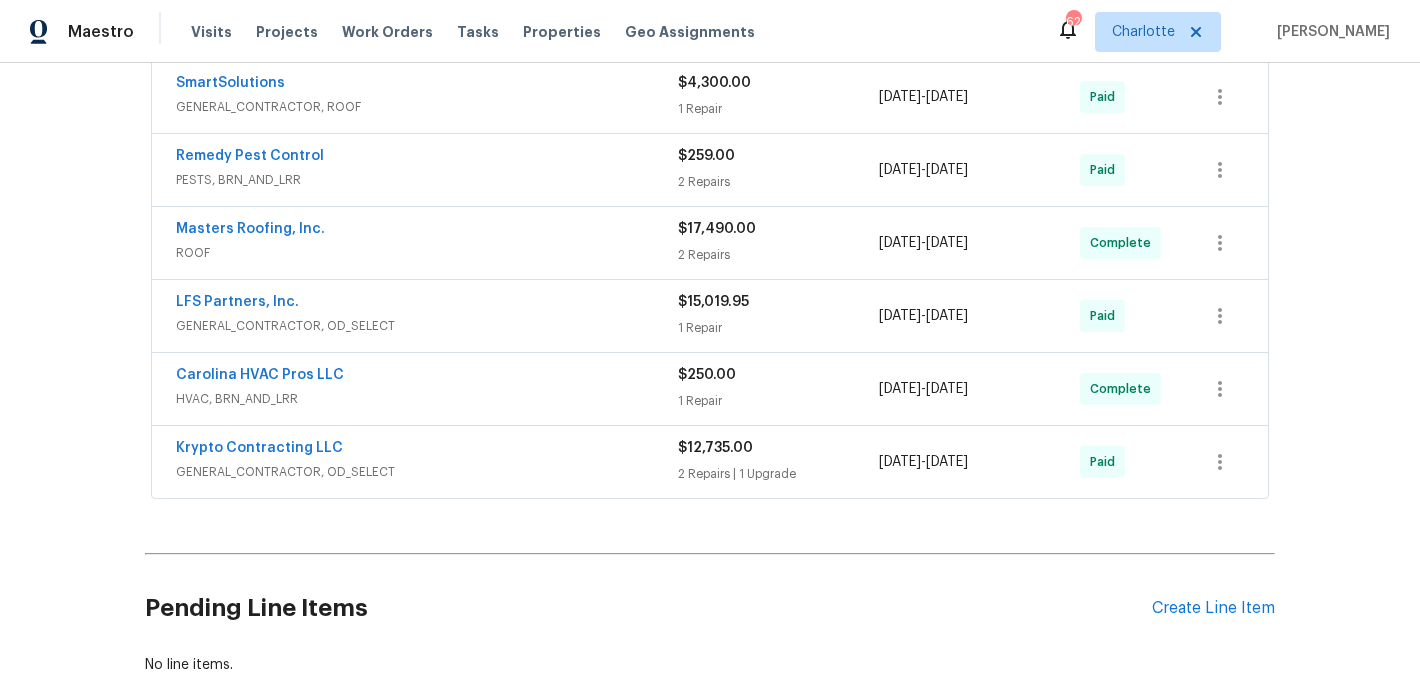 click on "Masters Roofing, Inc." at bounding box center (250, 229) 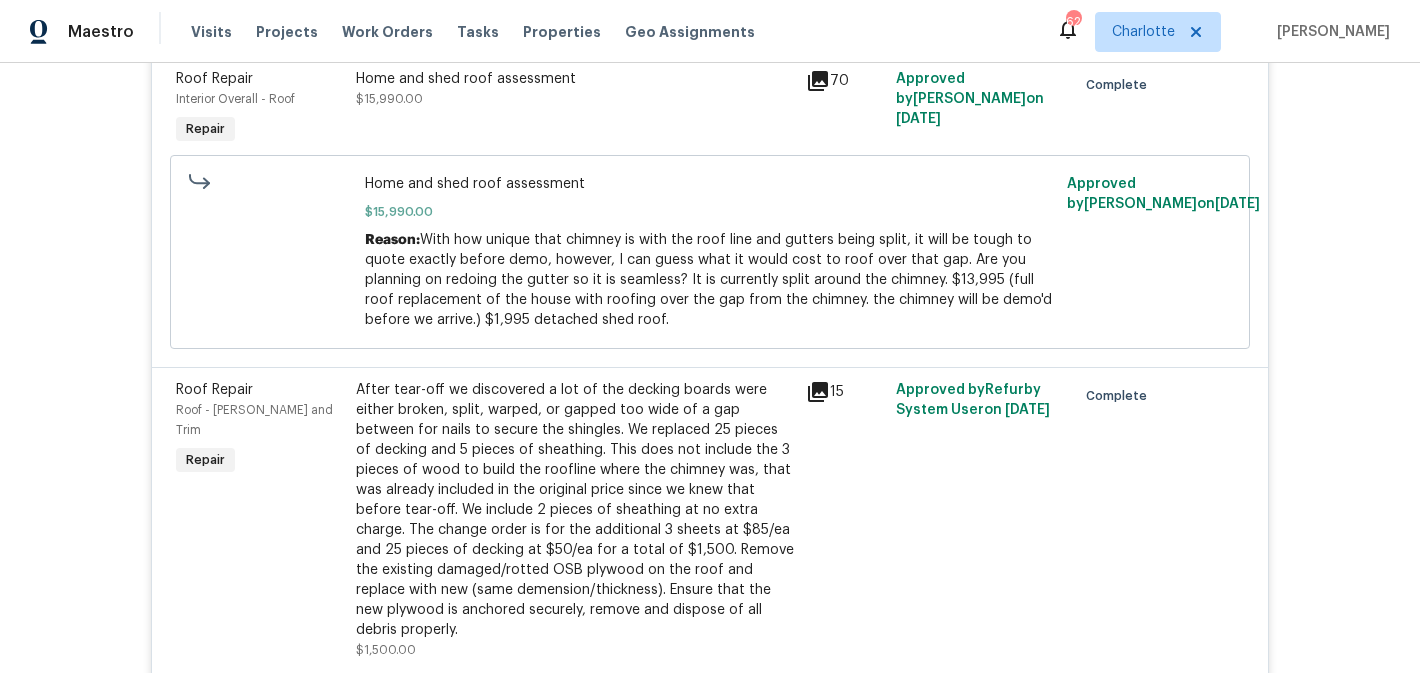scroll, scrollTop: 1405, scrollLeft: 0, axis: vertical 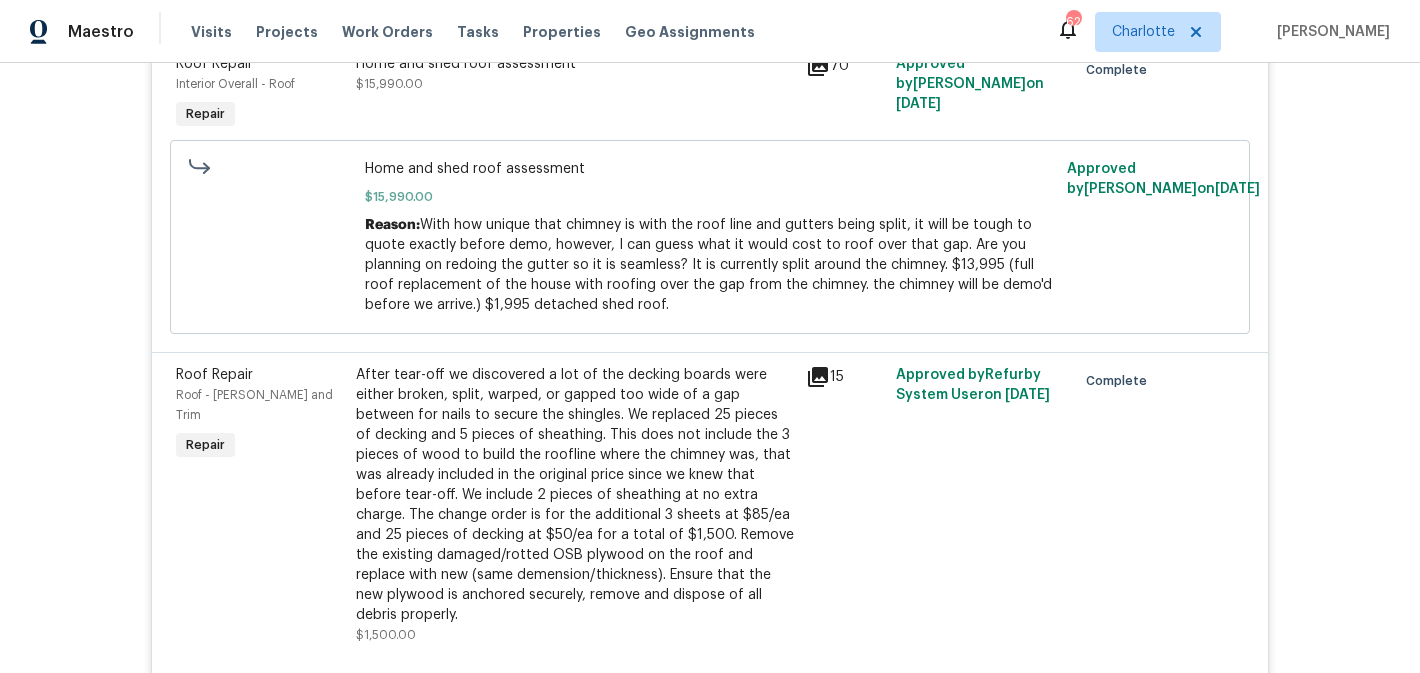 click 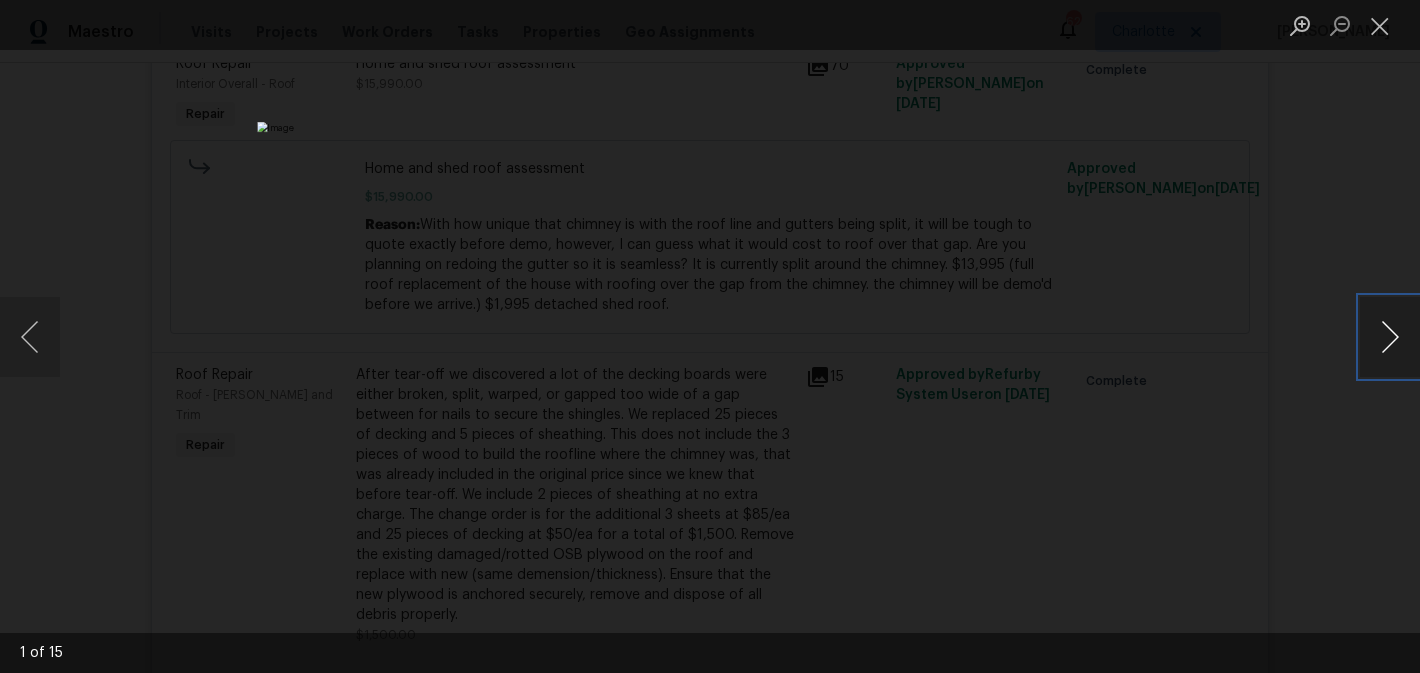 click at bounding box center (1390, 337) 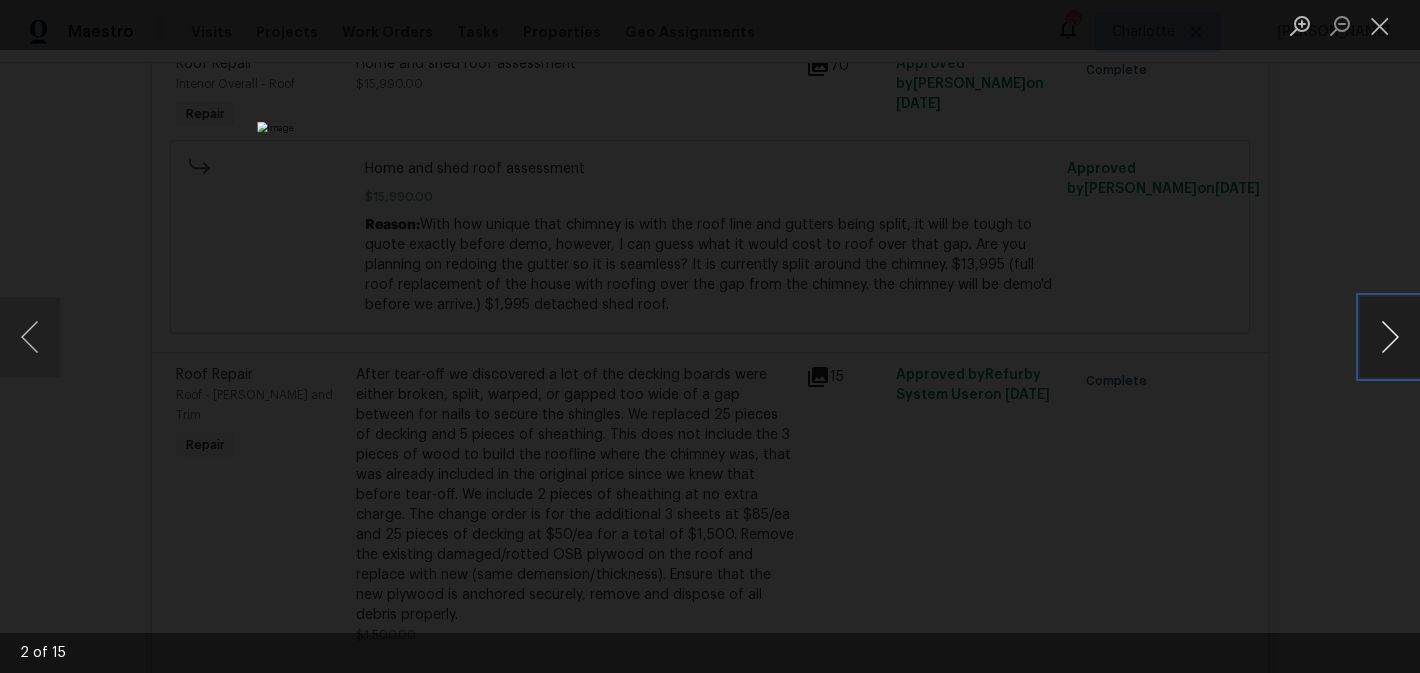 click at bounding box center (1390, 337) 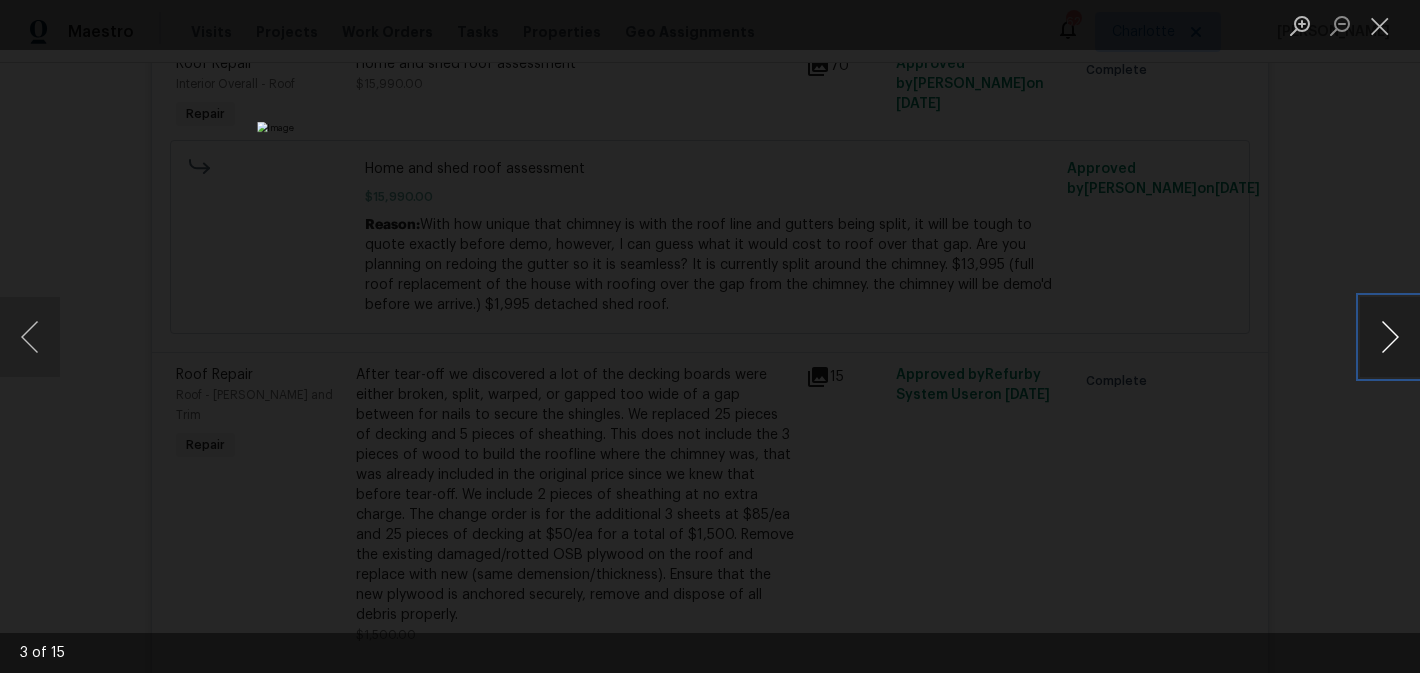 click at bounding box center (1390, 337) 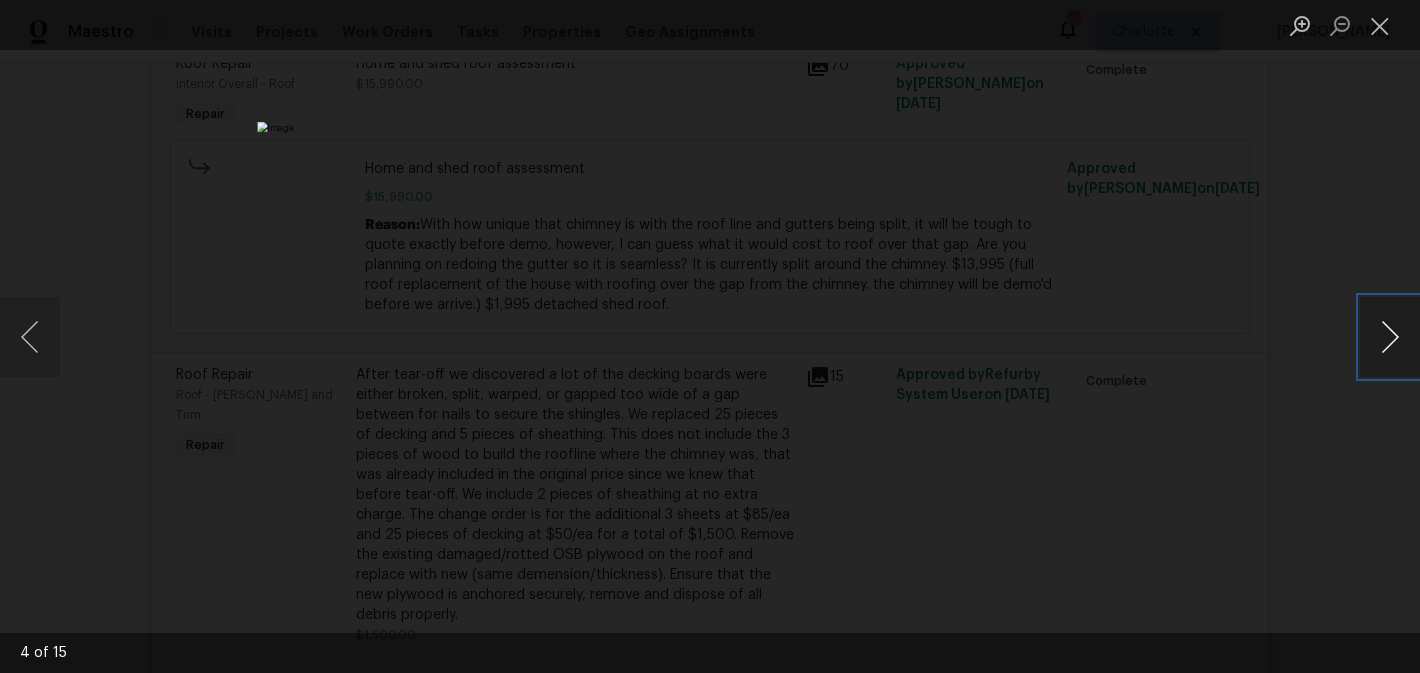 click at bounding box center [1390, 337] 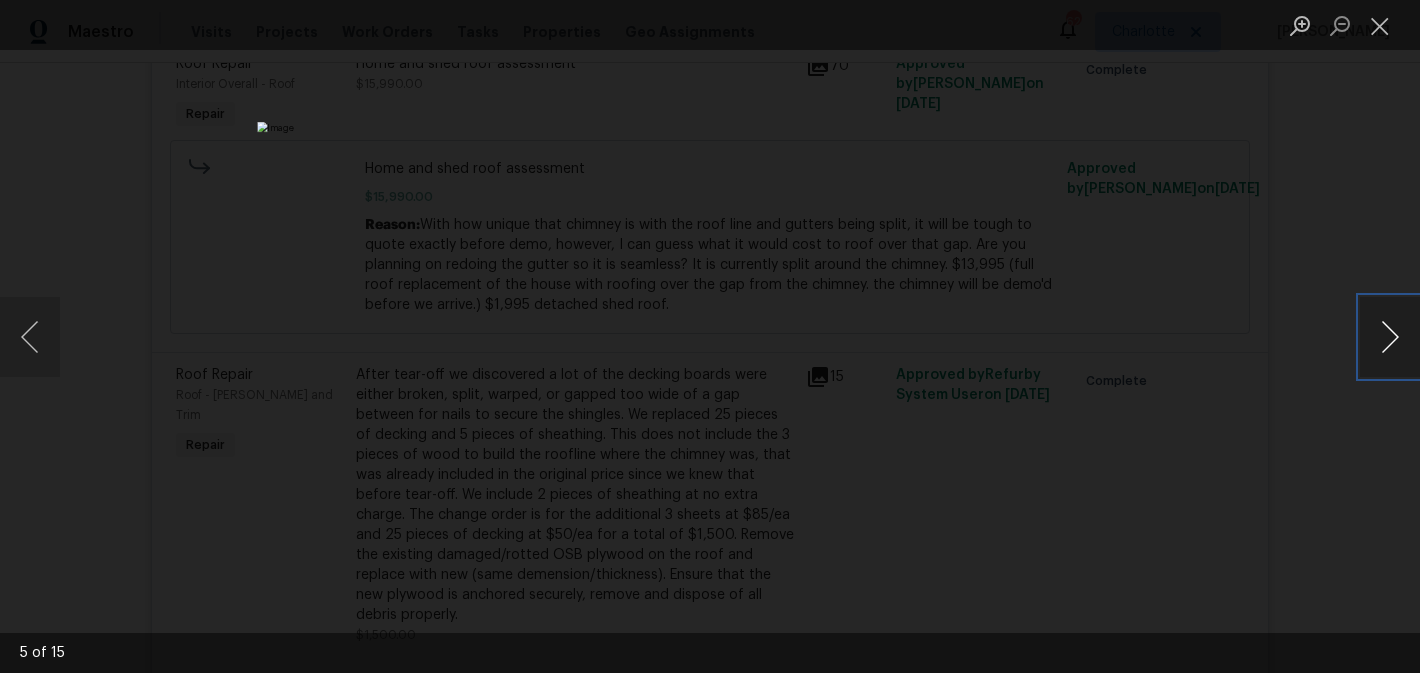 click at bounding box center [1390, 337] 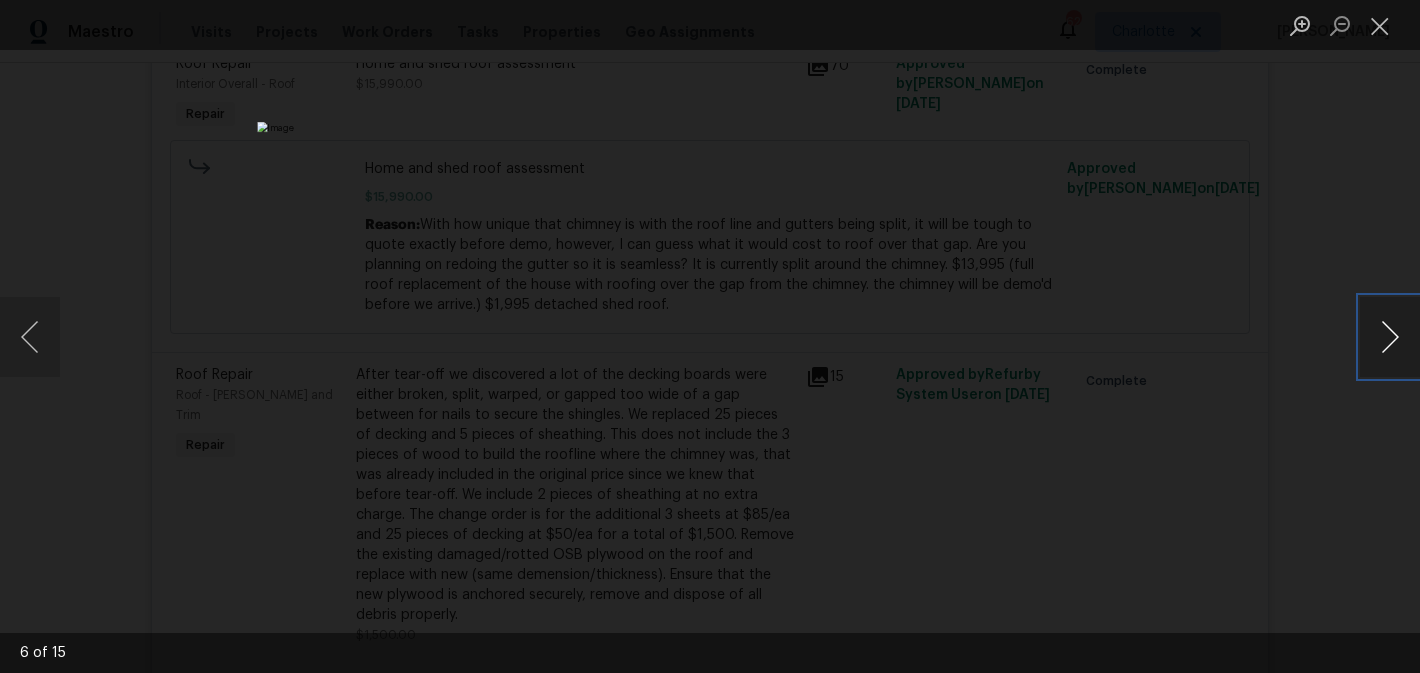click at bounding box center (1390, 337) 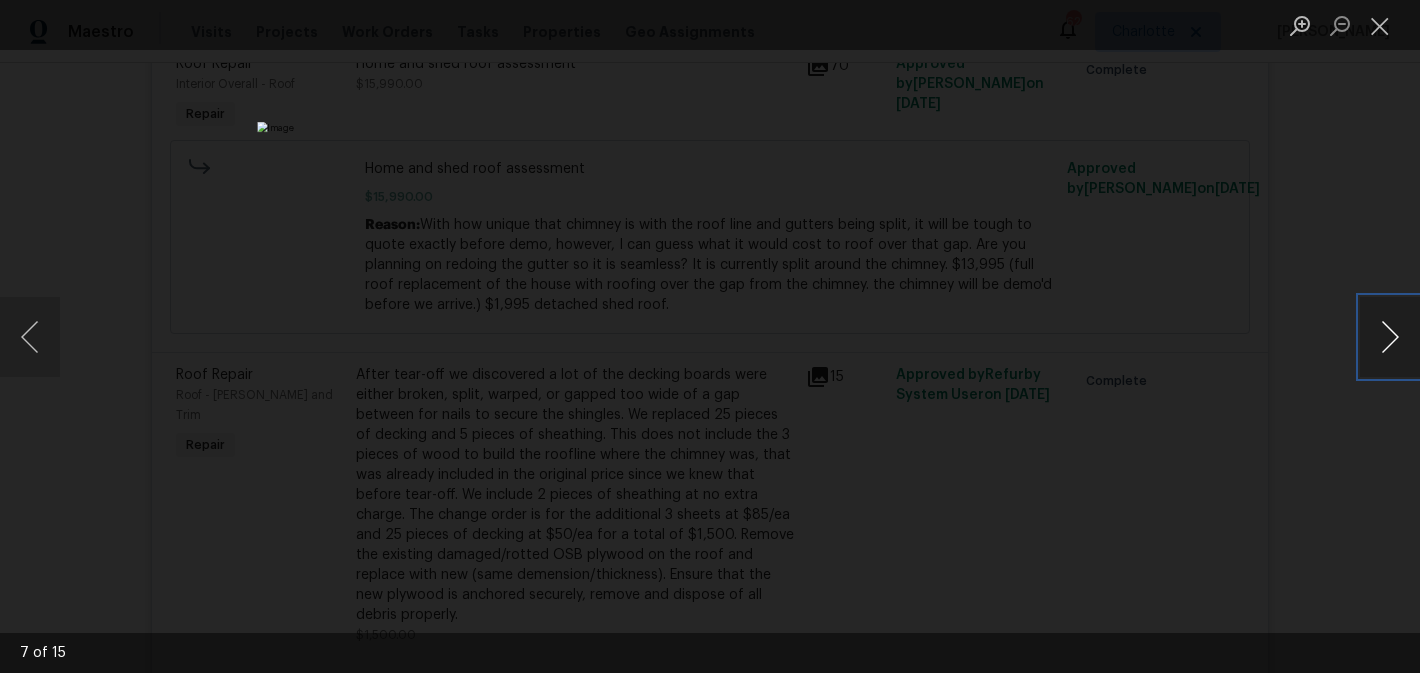 click at bounding box center [1390, 337] 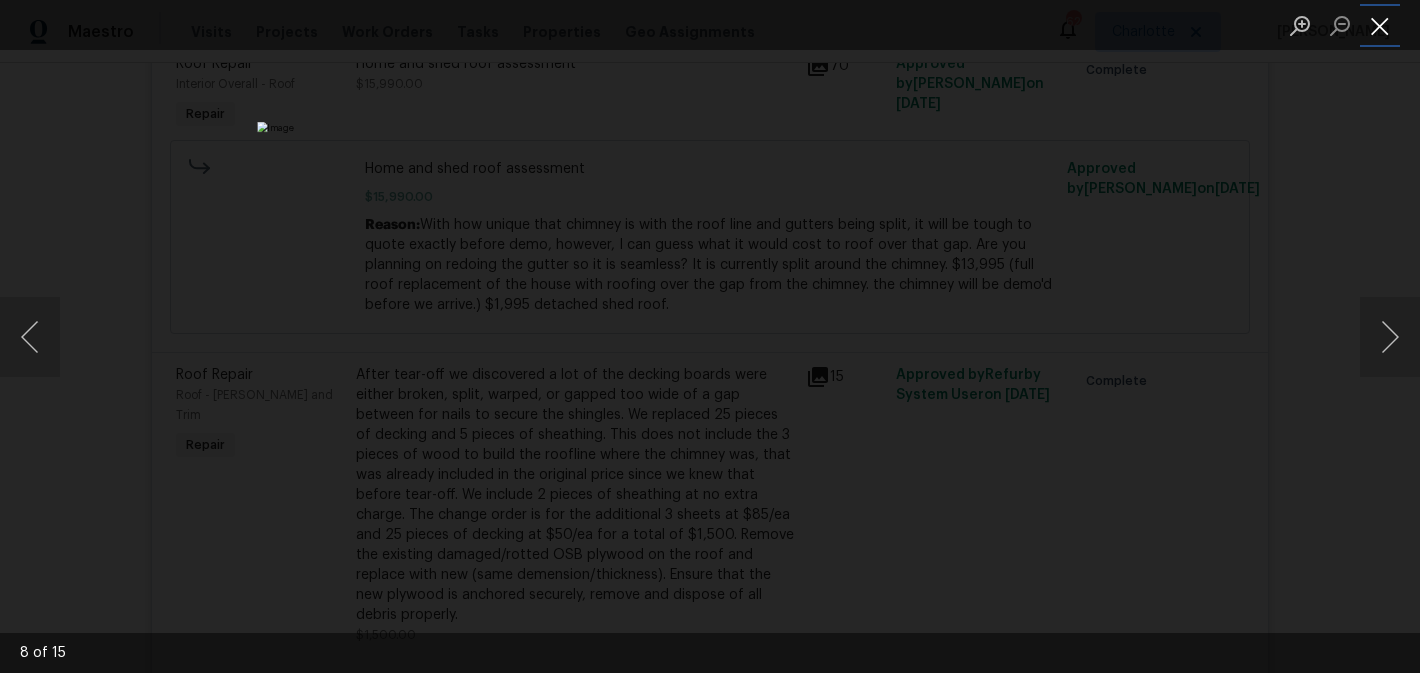 click at bounding box center (1380, 25) 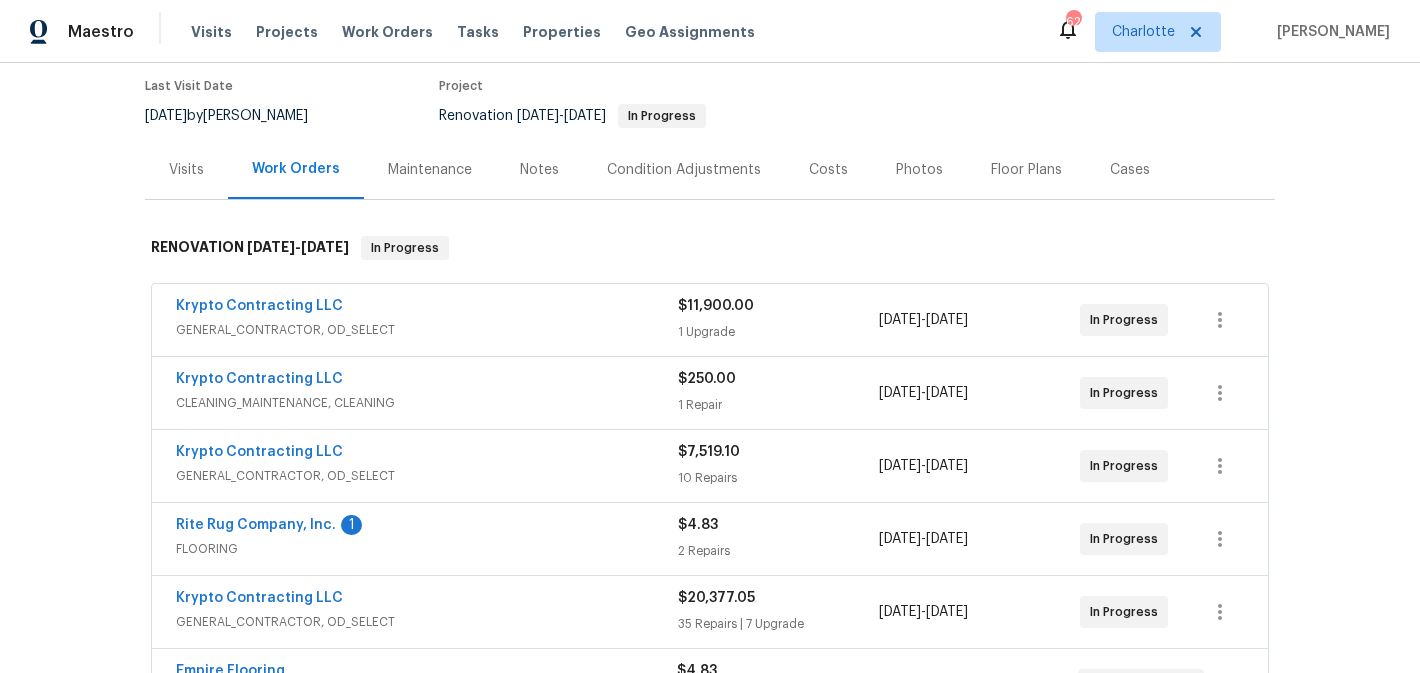 scroll, scrollTop: 0, scrollLeft: 0, axis: both 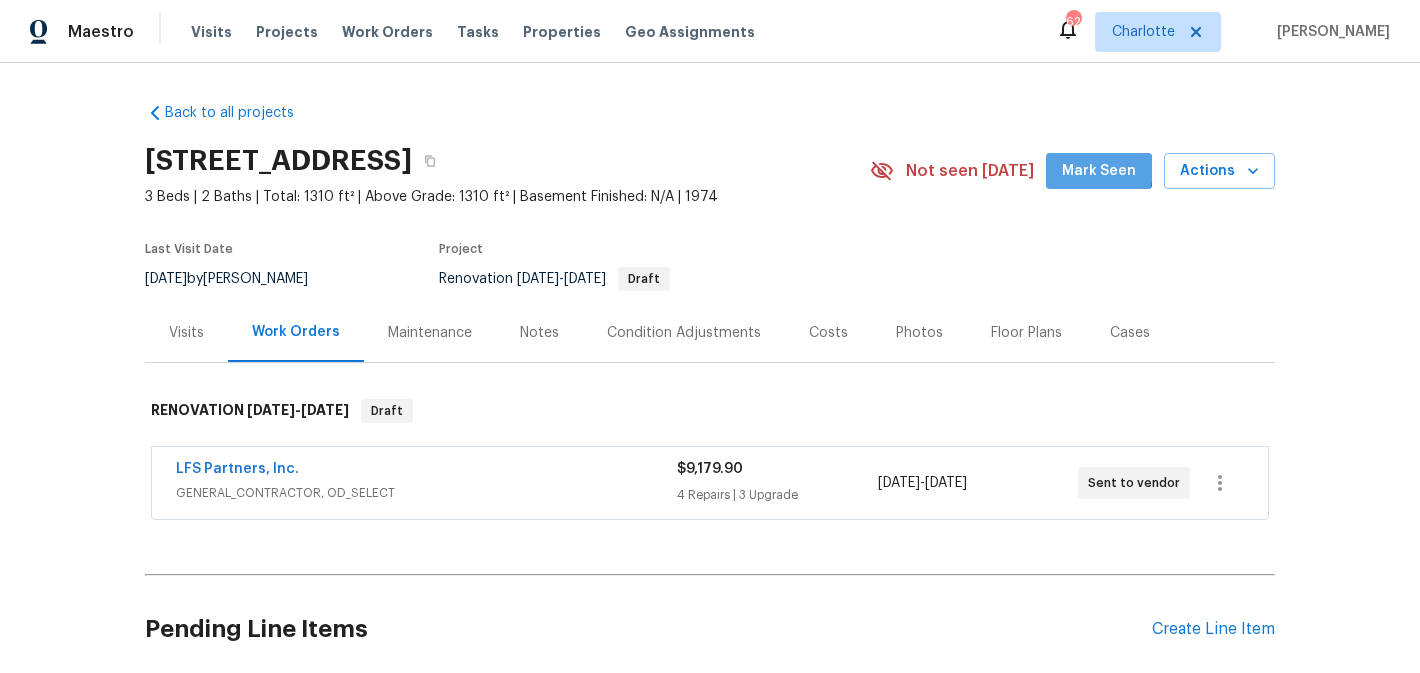 click on "Mark Seen" at bounding box center [1099, 171] 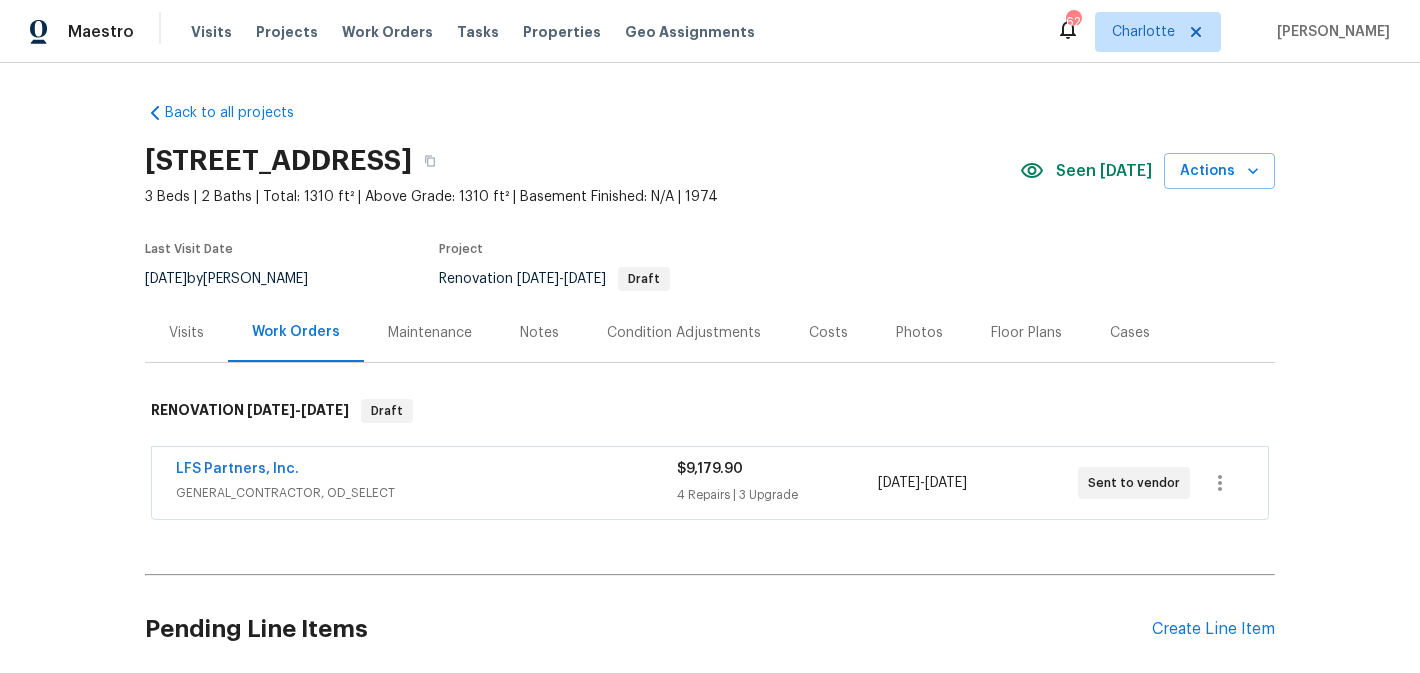 click on "LFS Partners, Inc." at bounding box center (237, 469) 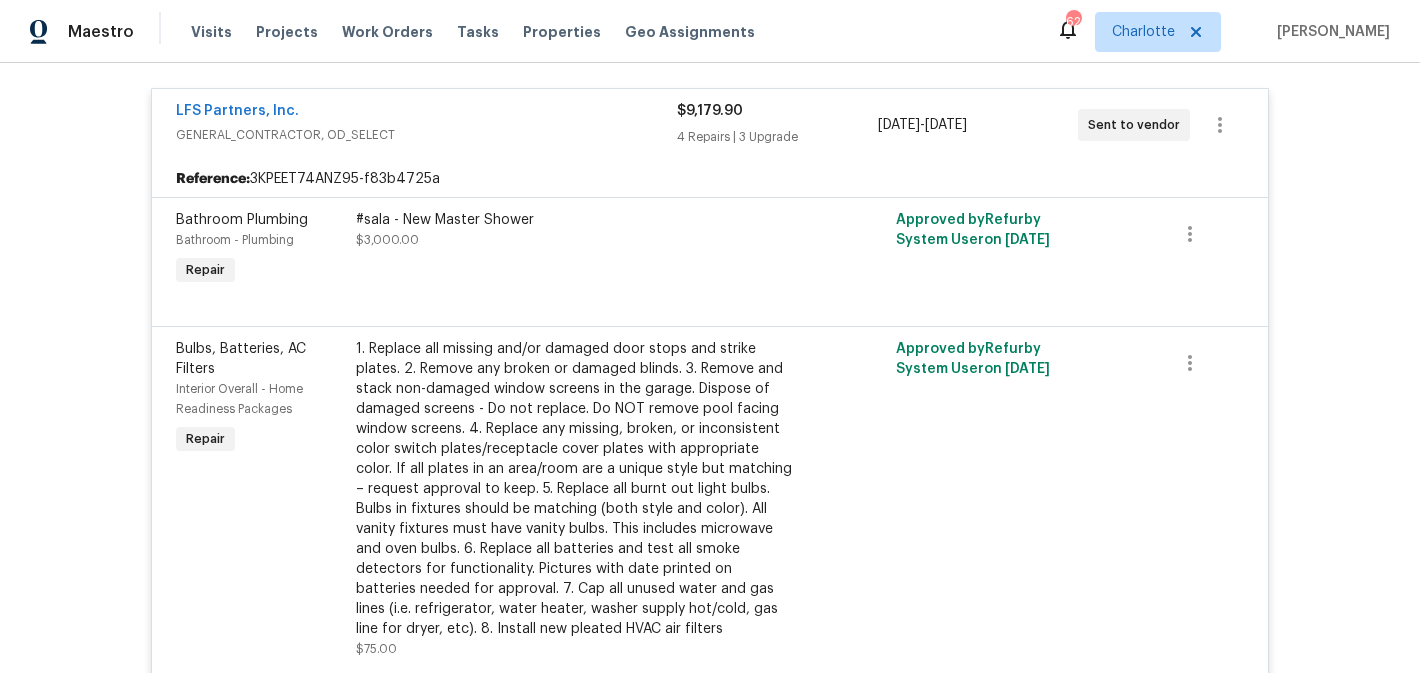 scroll, scrollTop: 235, scrollLeft: 0, axis: vertical 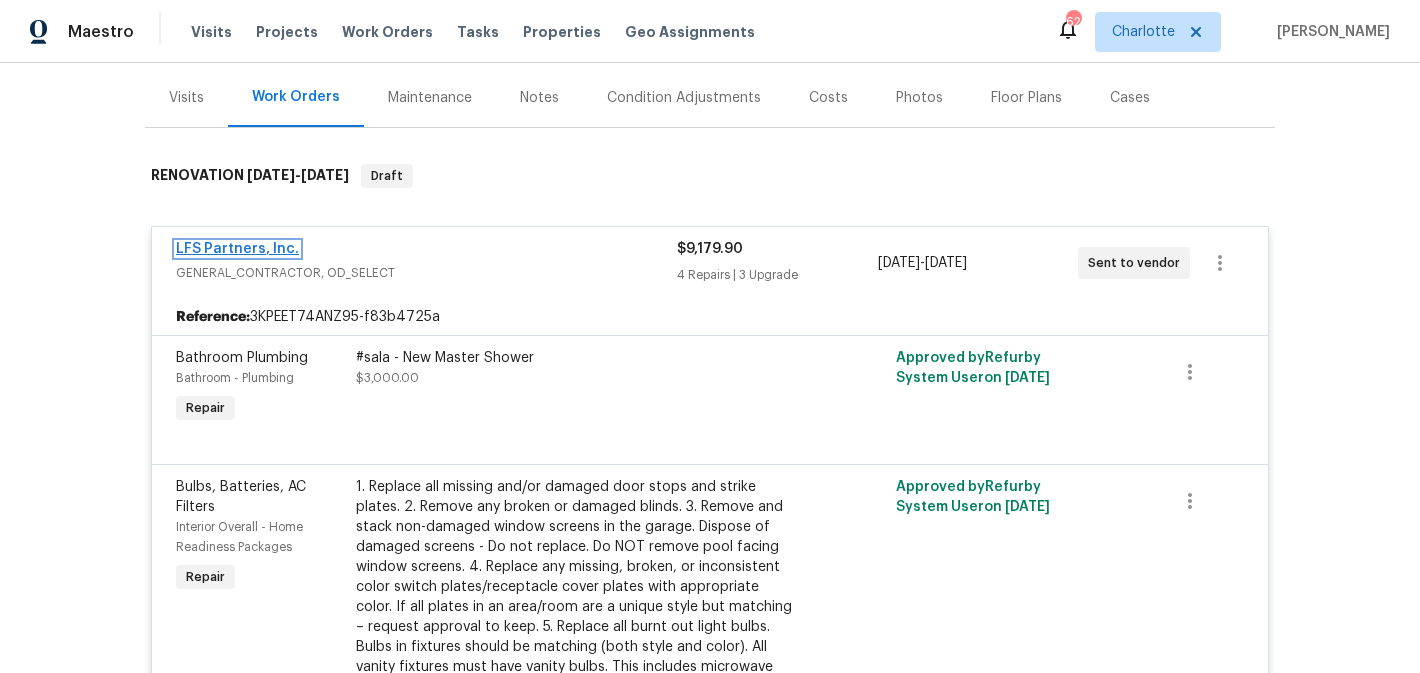 click on "LFS Partners, Inc." at bounding box center [237, 249] 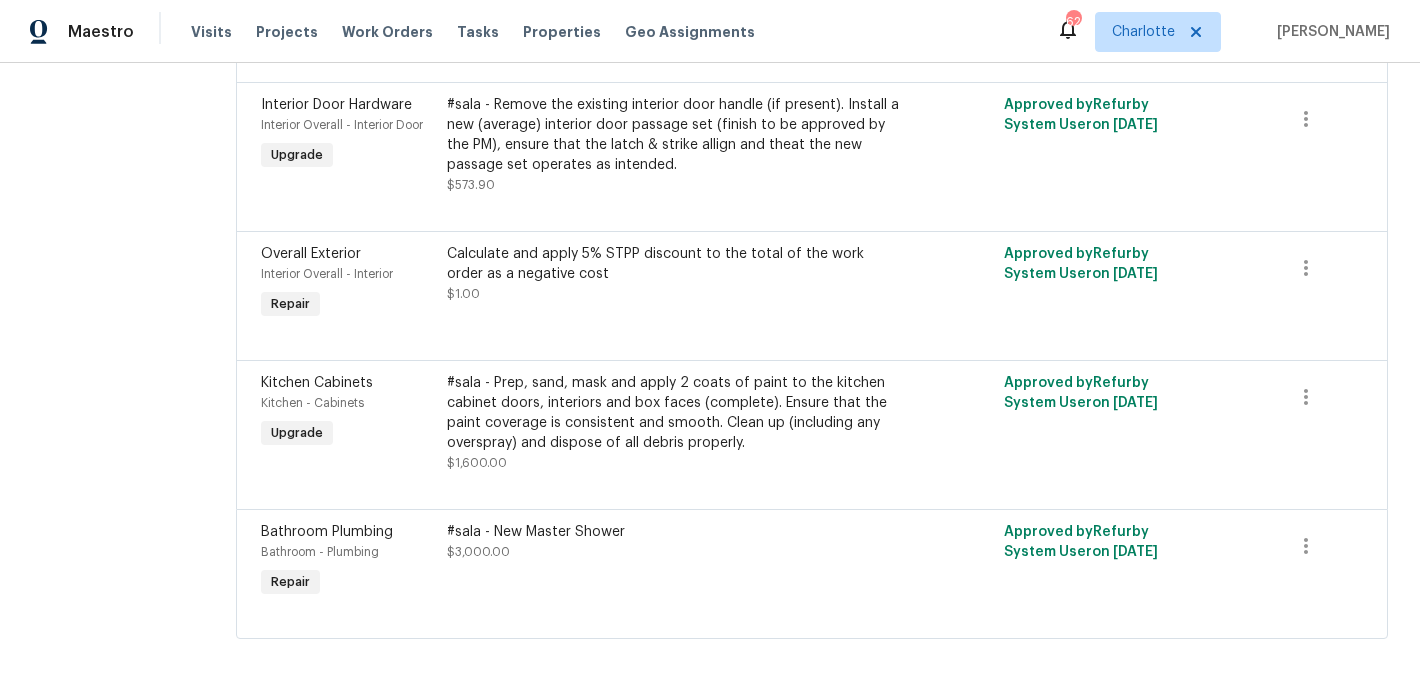 scroll, scrollTop: 0, scrollLeft: 0, axis: both 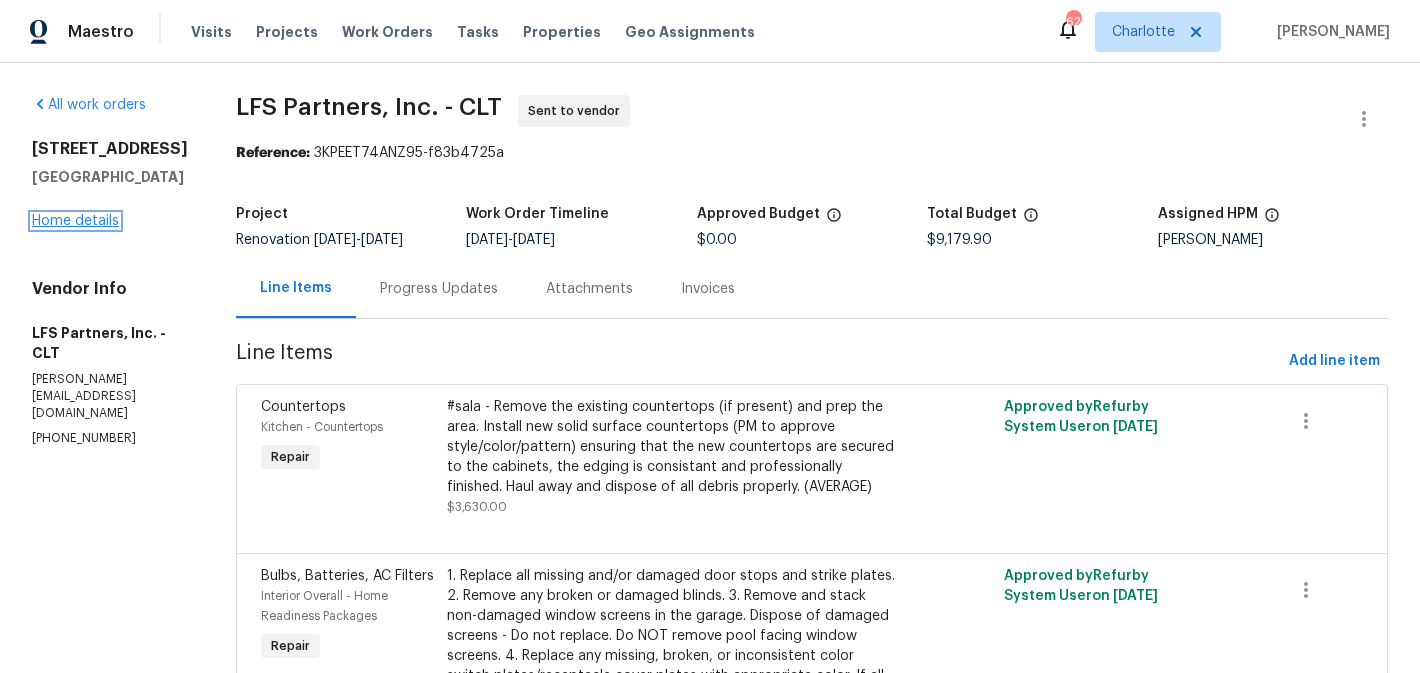 click on "Home details" at bounding box center [75, 221] 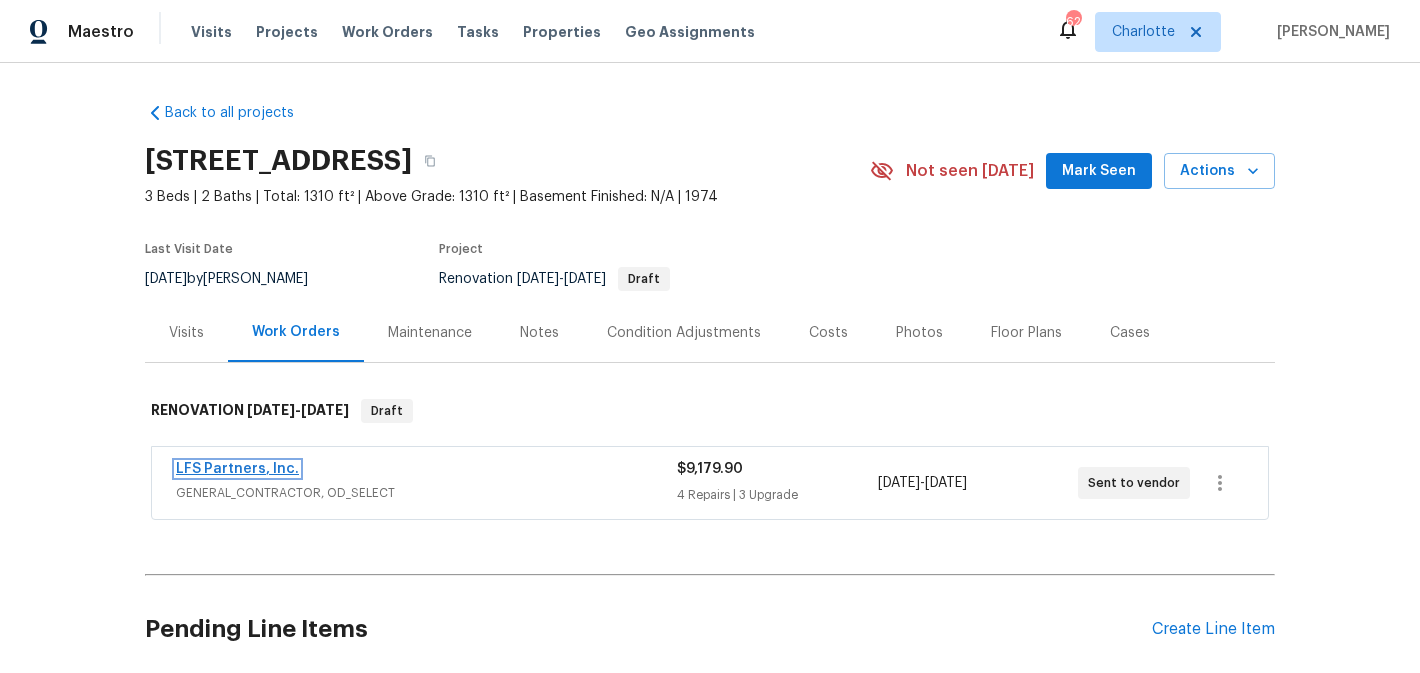 click on "LFS Partners, Inc." at bounding box center [237, 469] 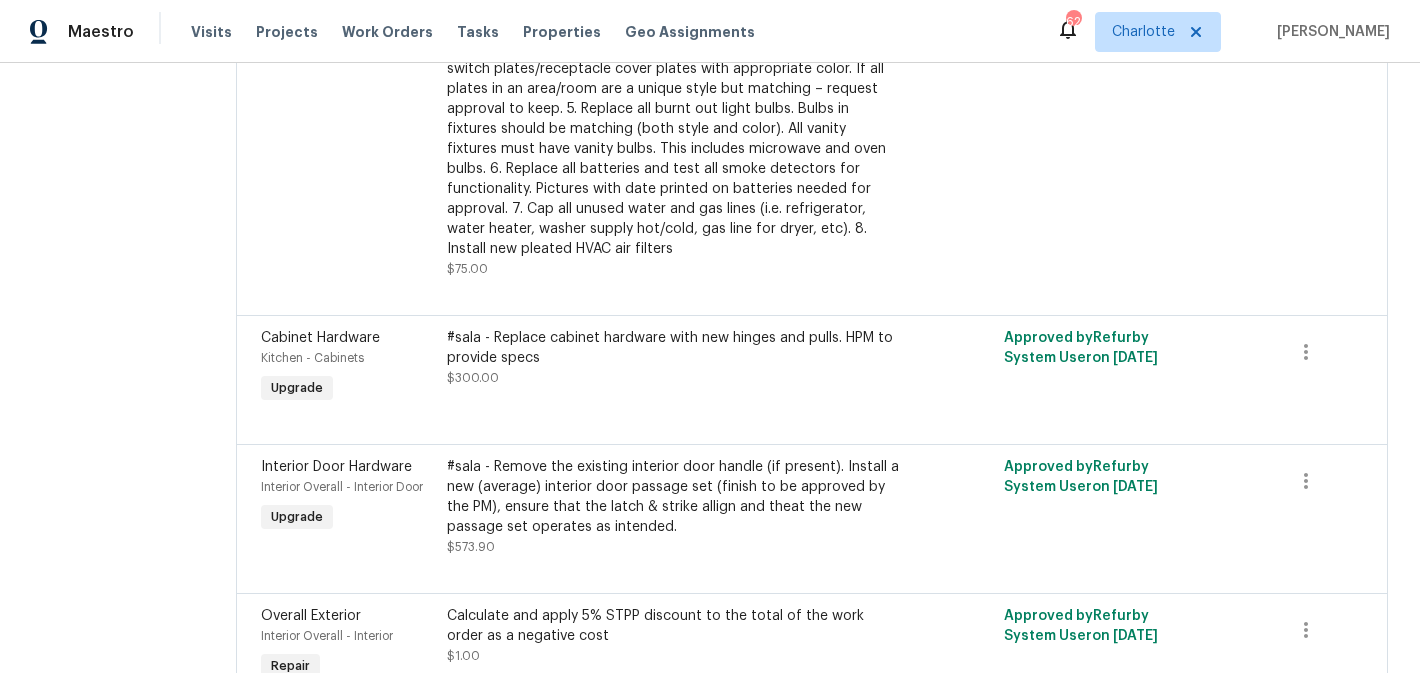 scroll, scrollTop: 0, scrollLeft: 0, axis: both 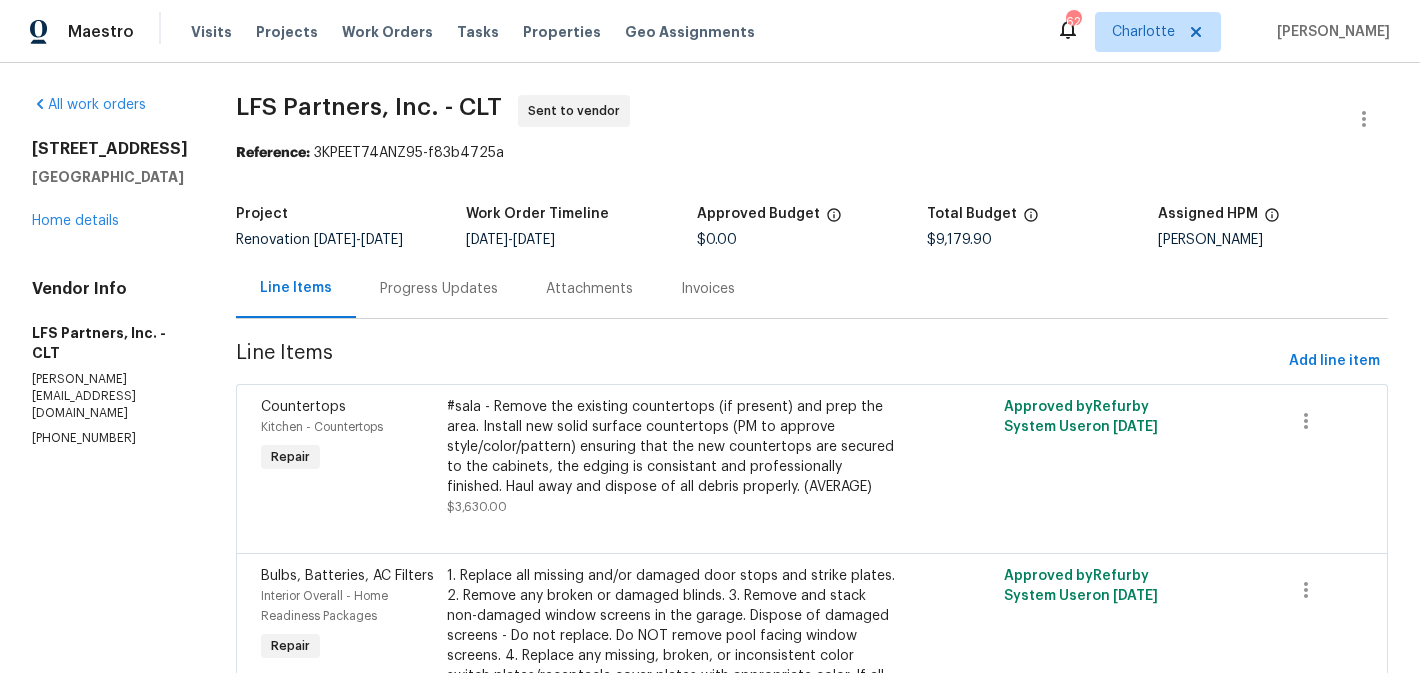 click on "Progress Updates" at bounding box center (439, 289) 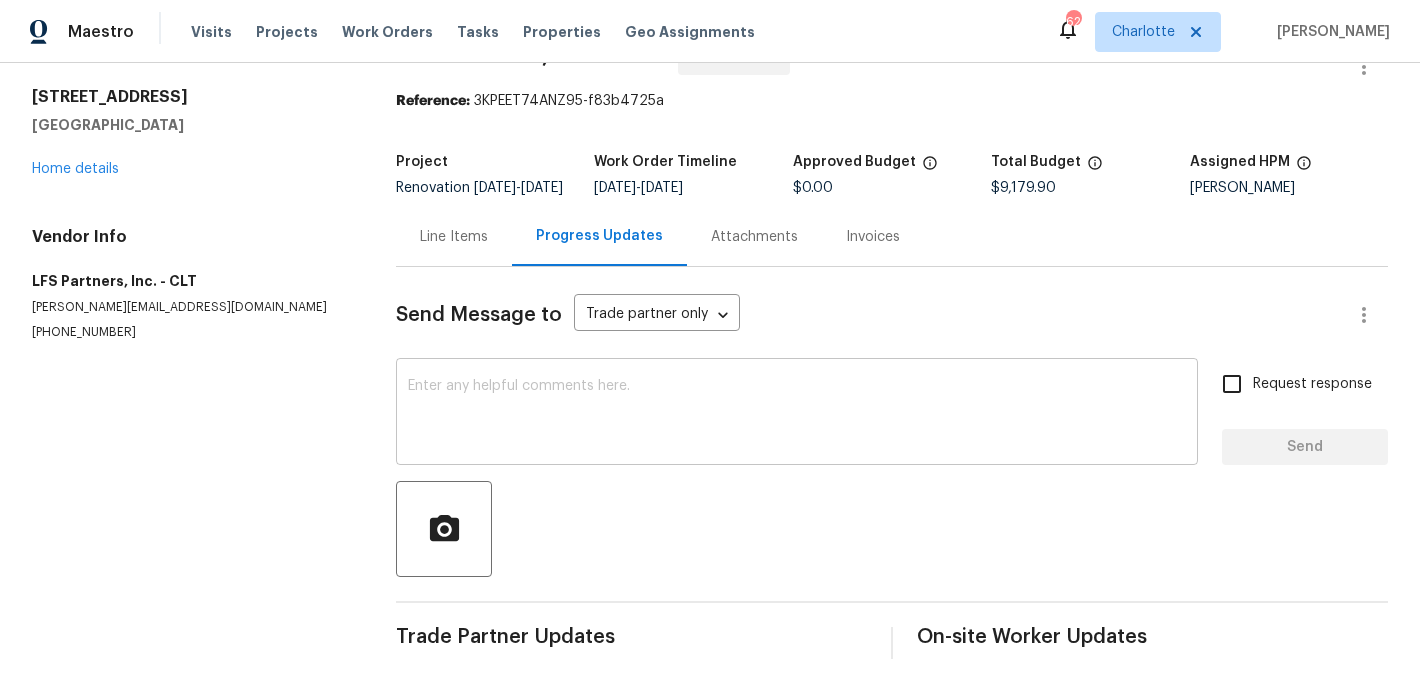 scroll, scrollTop: 84, scrollLeft: 0, axis: vertical 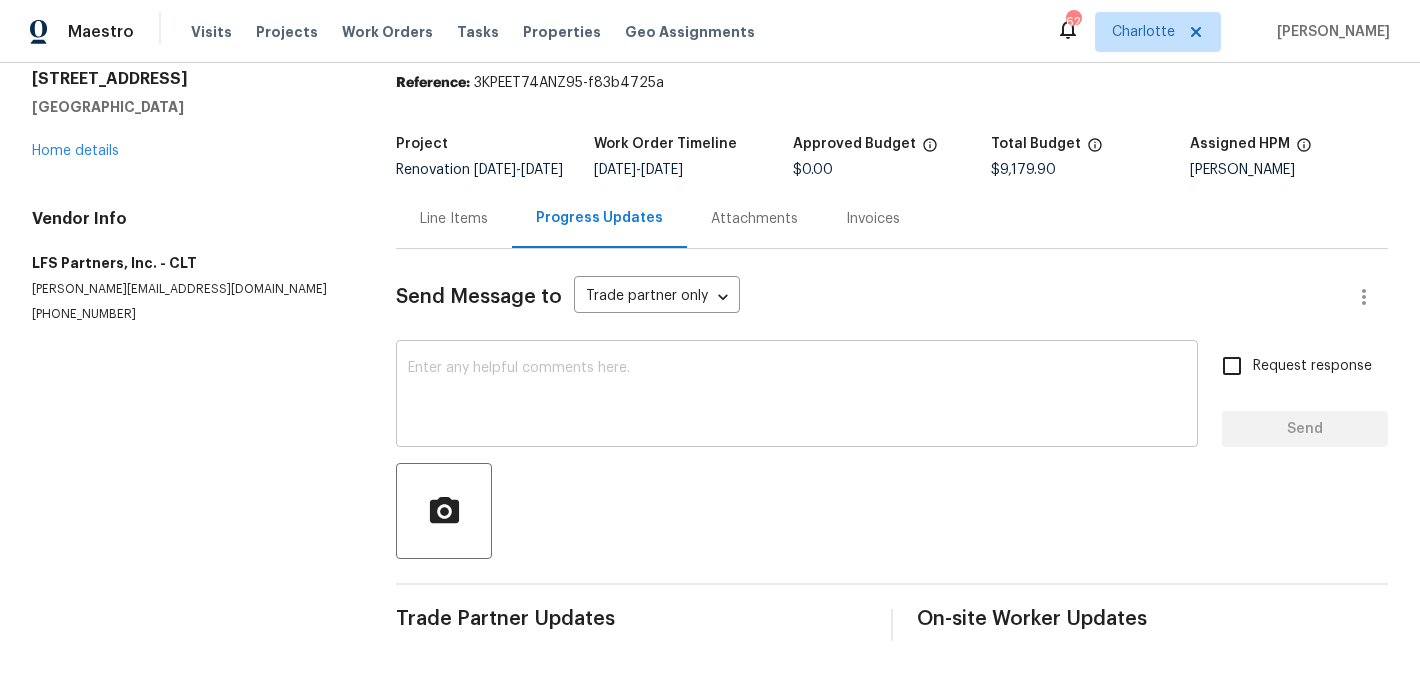 click at bounding box center [797, 396] 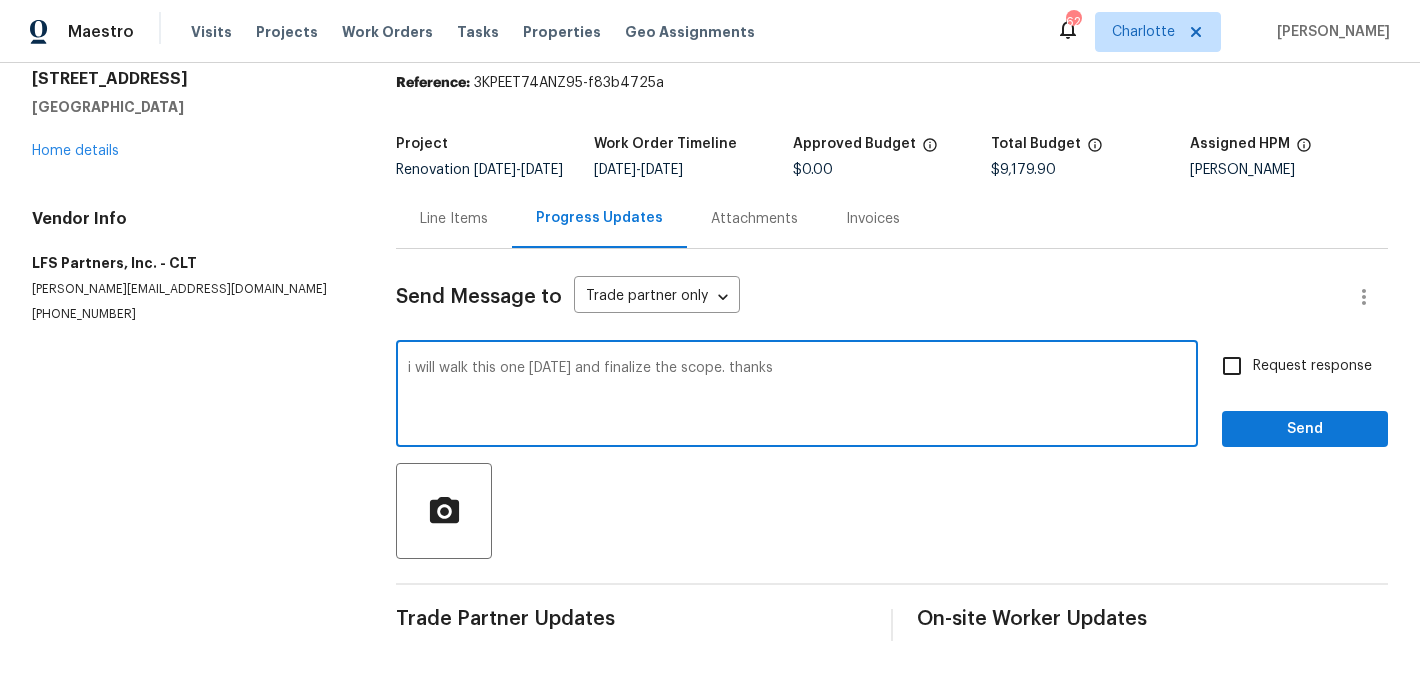 type on "i will walk this one [DATE] and finalize the scope. thanks" 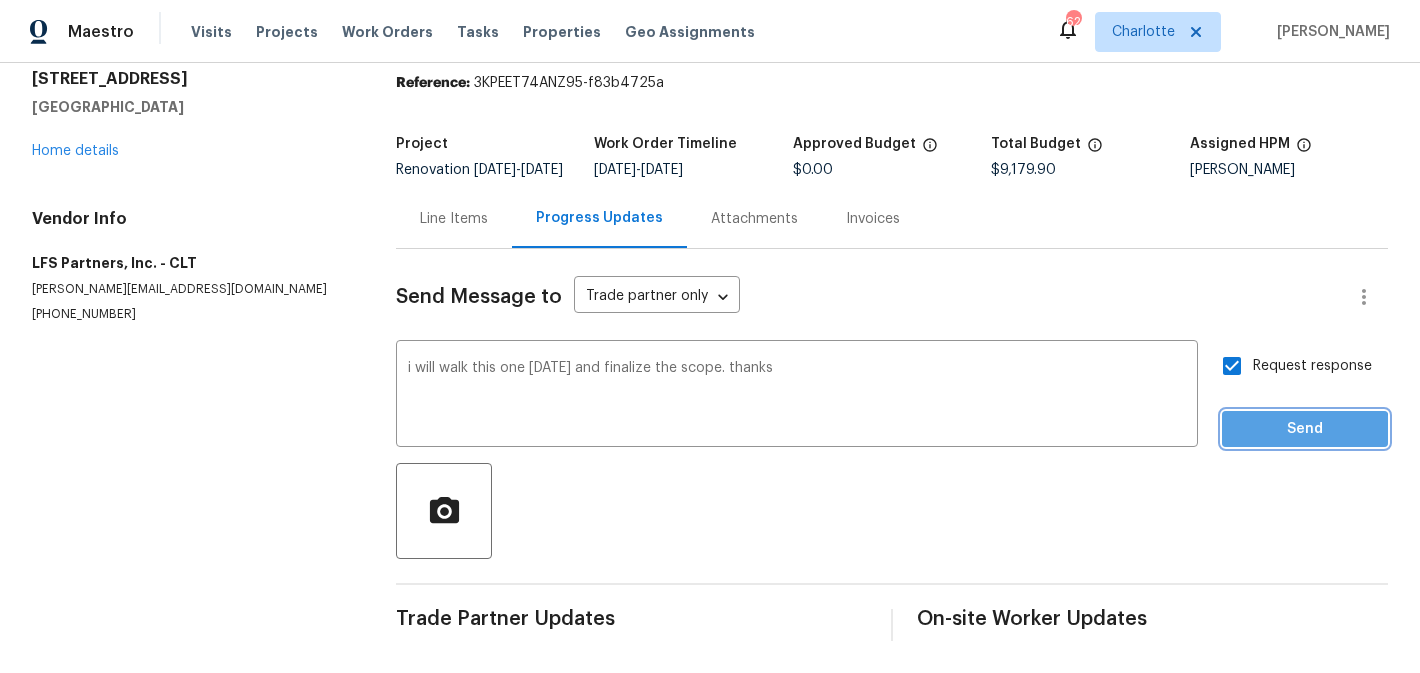 click on "Send" at bounding box center [1305, 429] 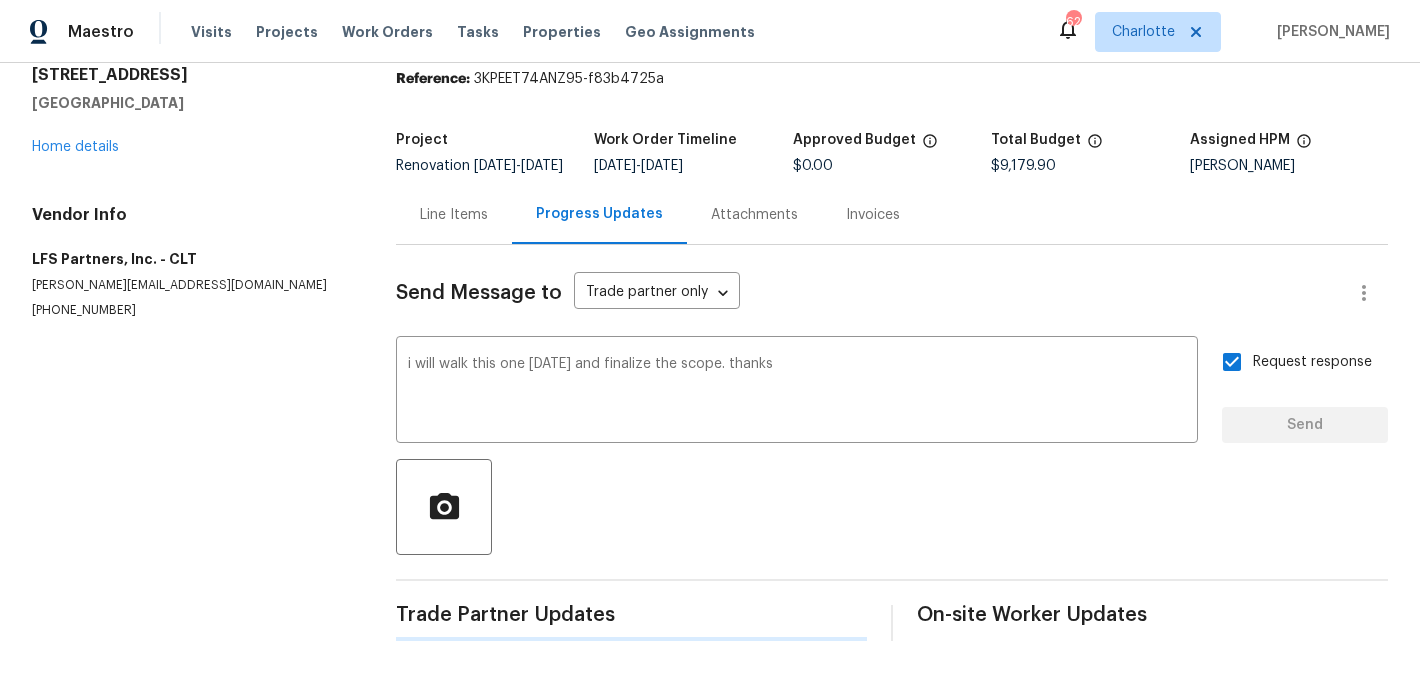 type 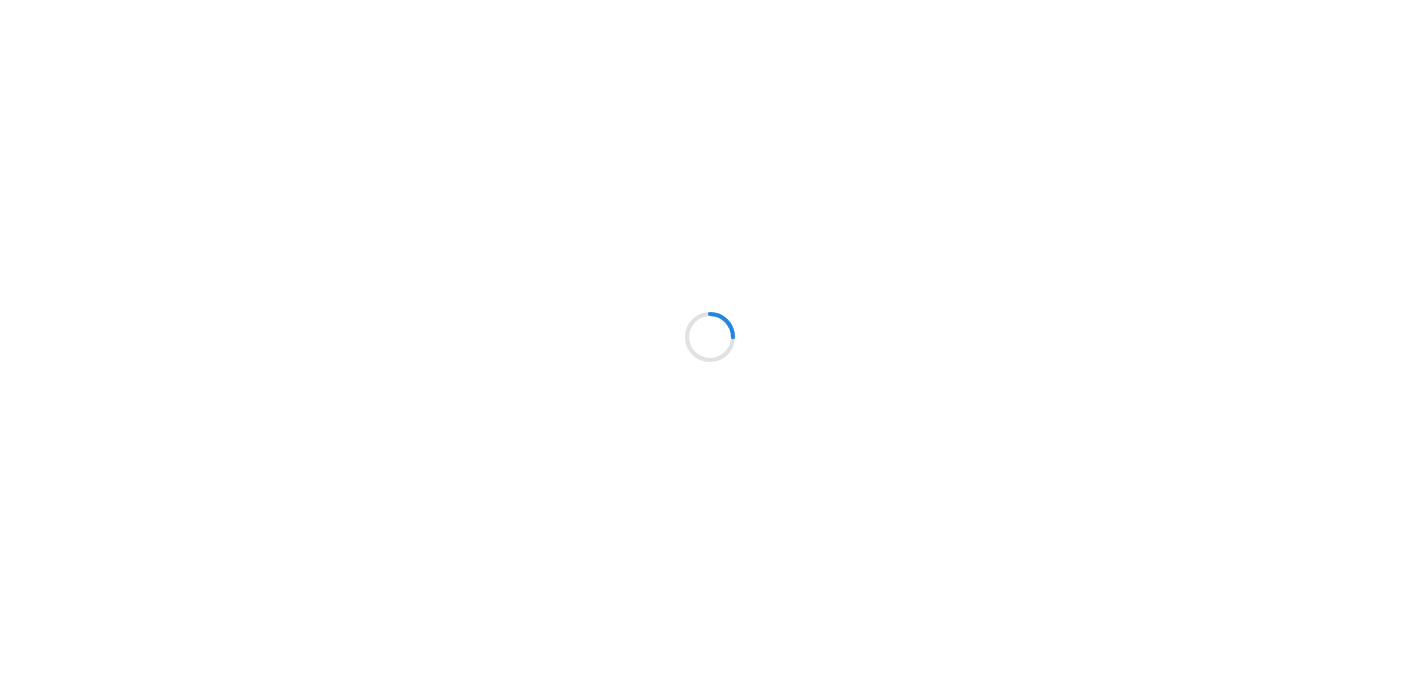 scroll, scrollTop: 0, scrollLeft: 0, axis: both 